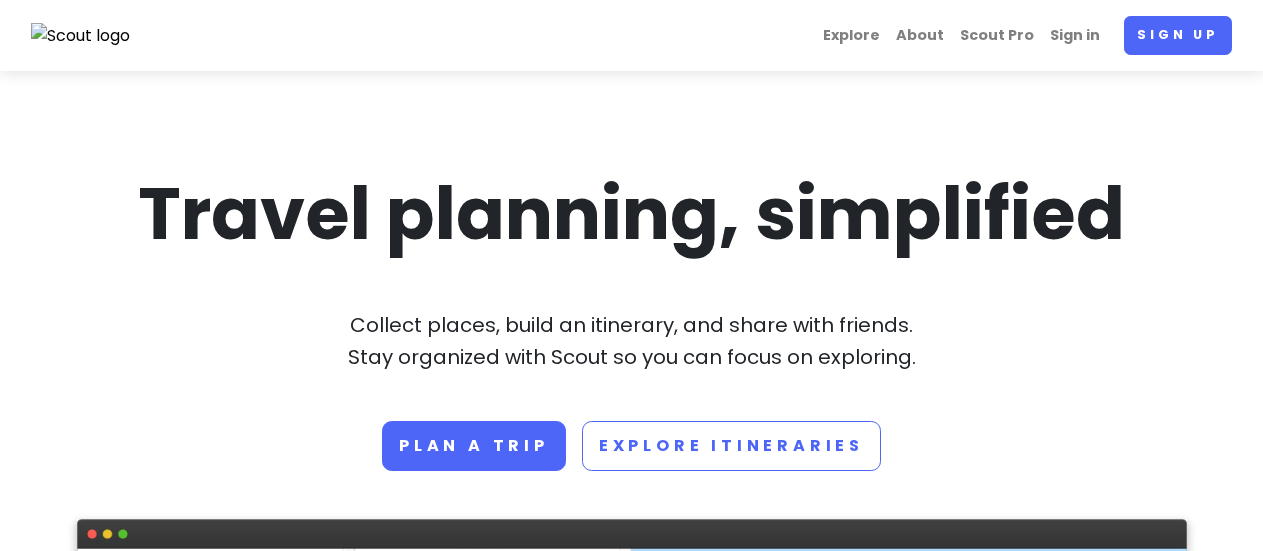 scroll, scrollTop: 0, scrollLeft: 0, axis: both 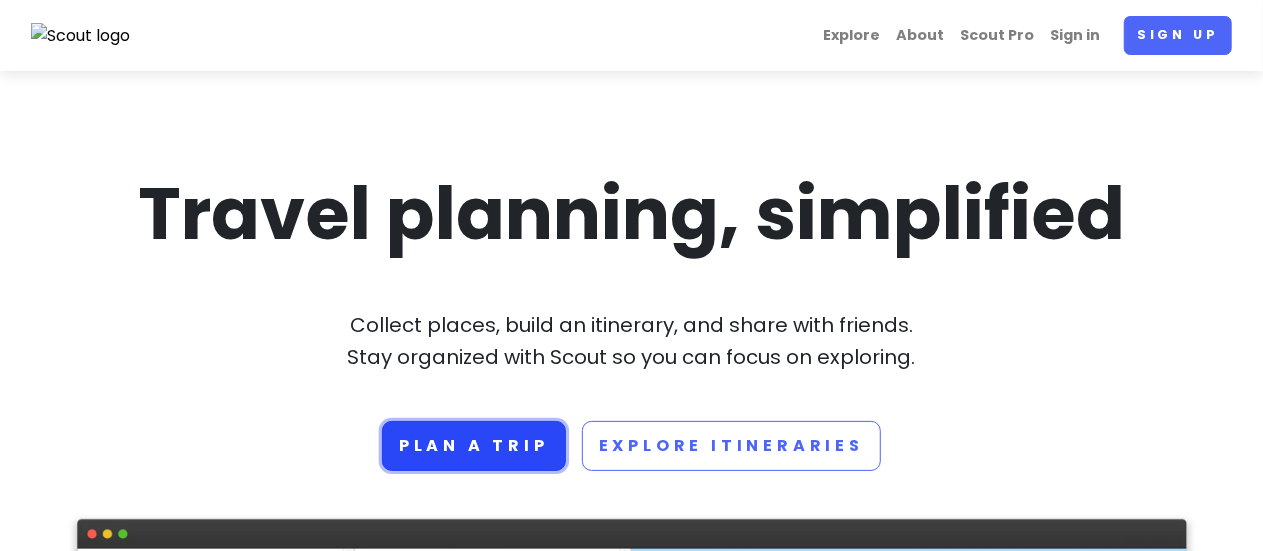 click on "Plan a trip" at bounding box center (474, 446) 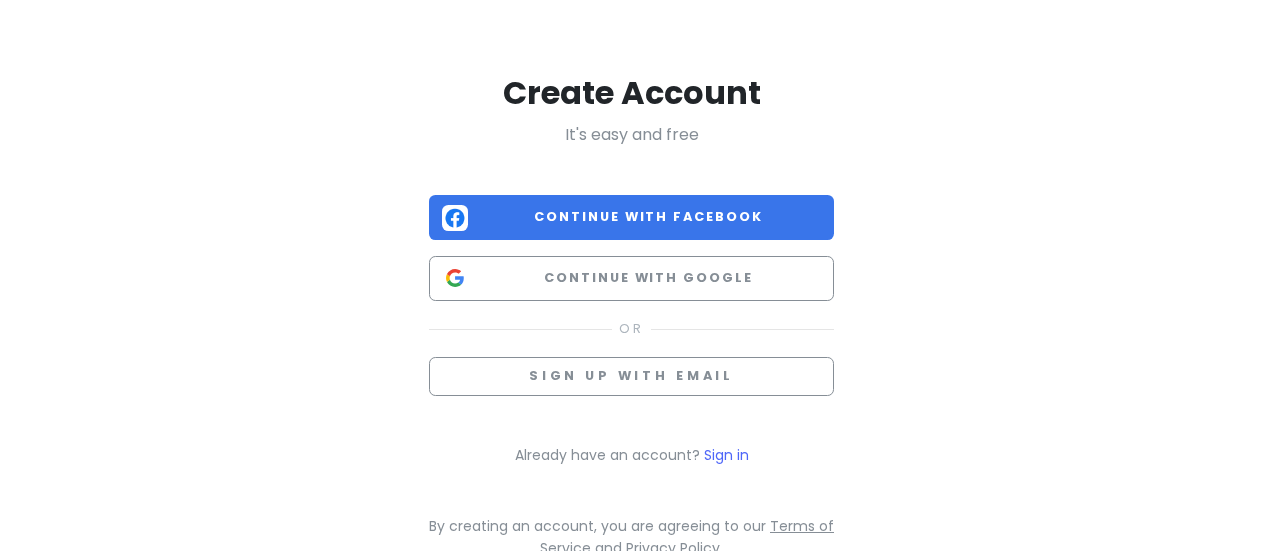 scroll, scrollTop: 0, scrollLeft: 0, axis: both 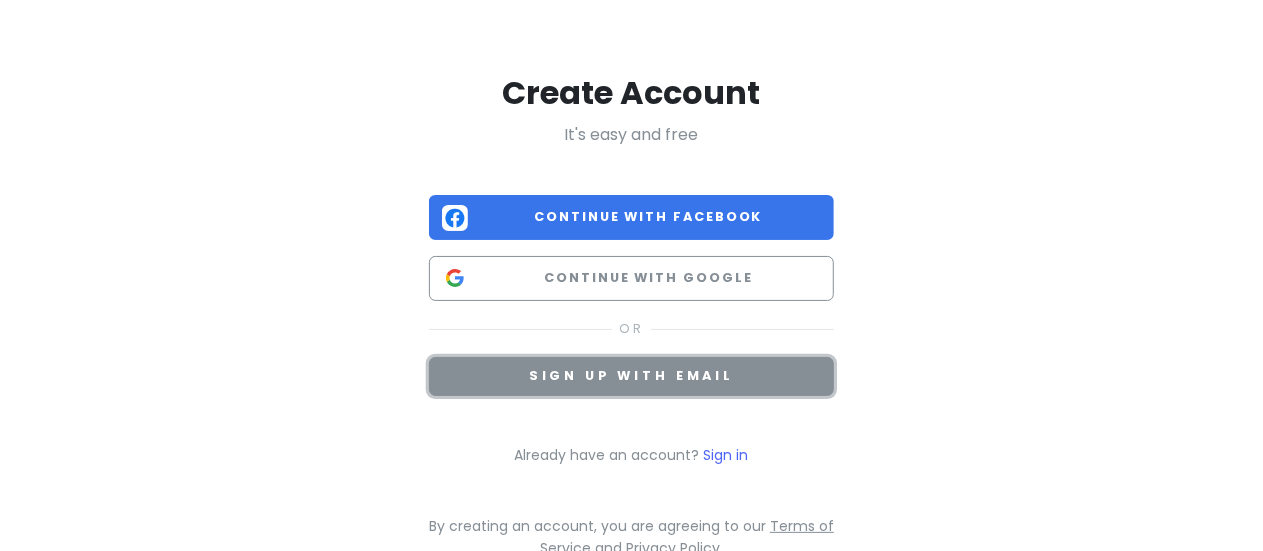 click on "Sign up with email" at bounding box center [631, 376] 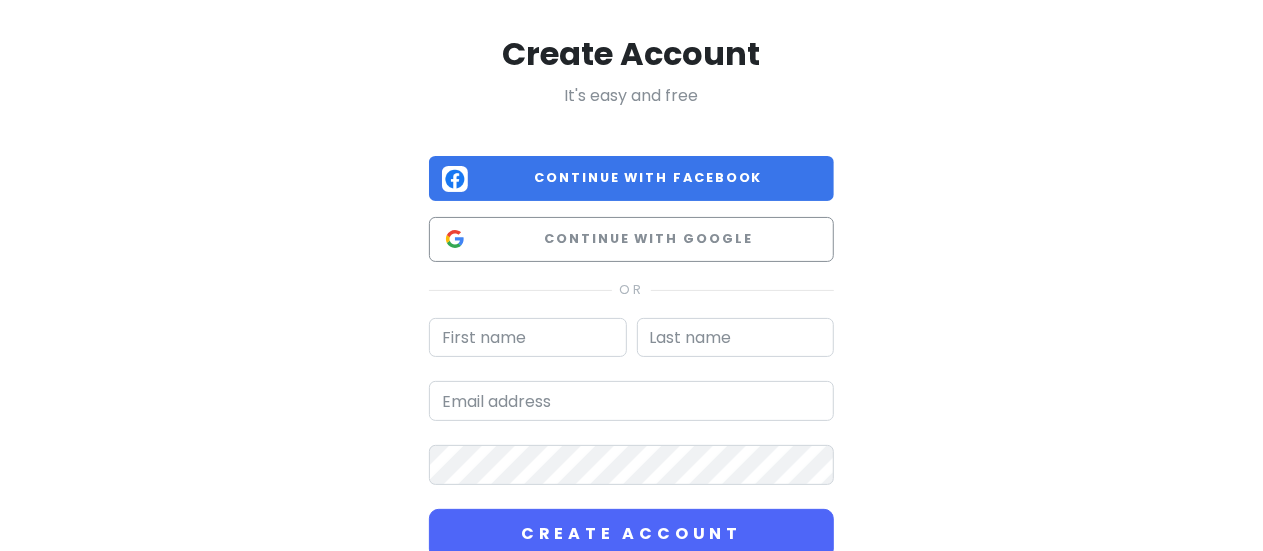 scroll, scrollTop: 100, scrollLeft: 0, axis: vertical 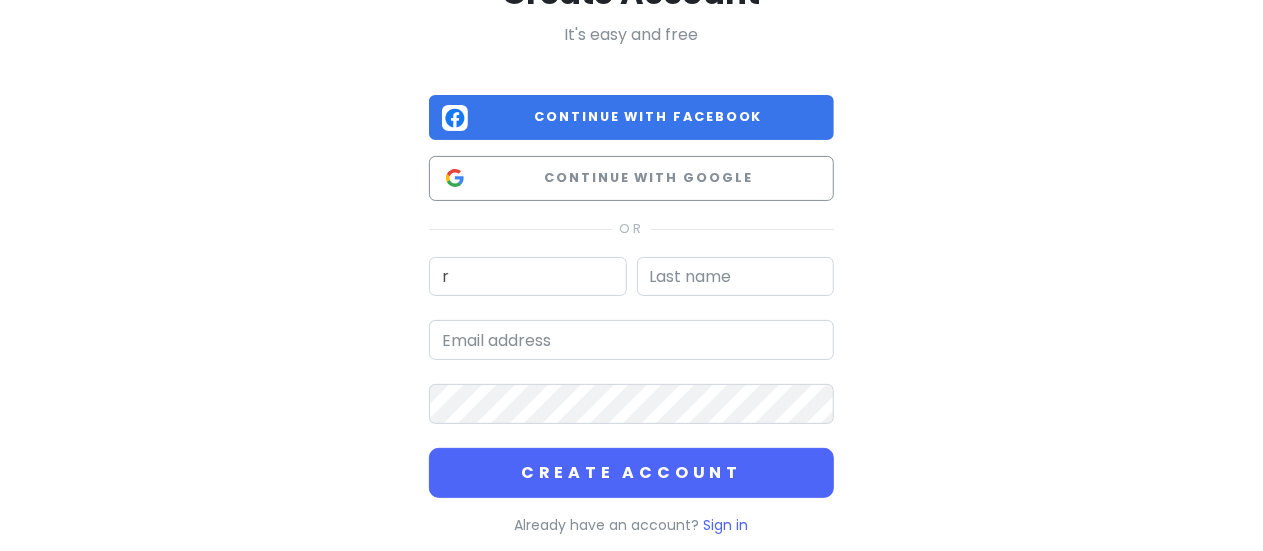 type on "r" 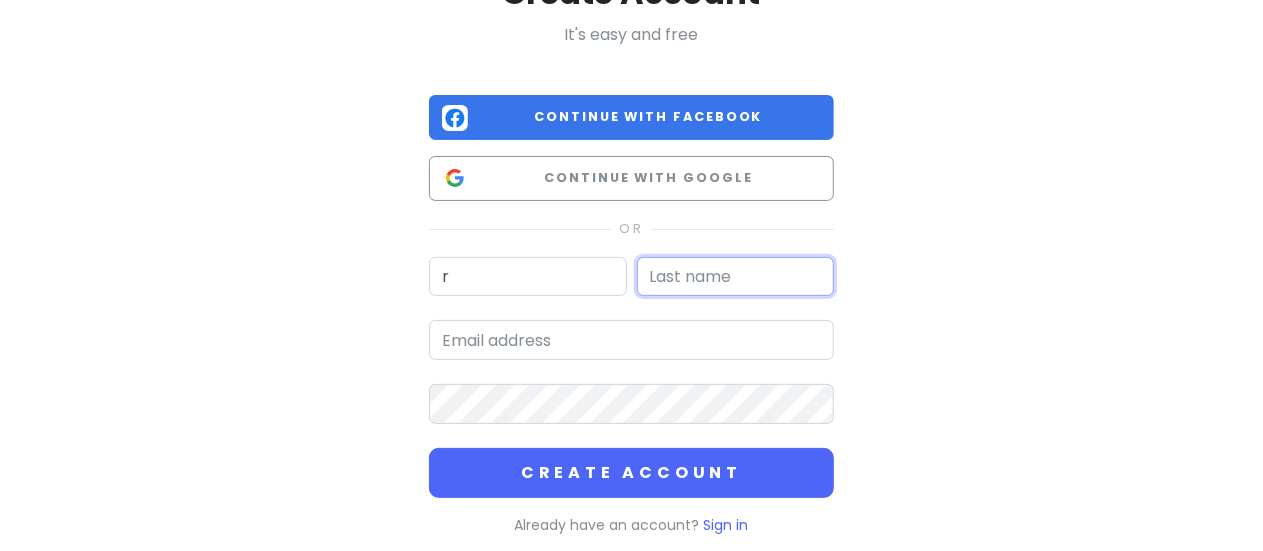 click at bounding box center [736, 277] 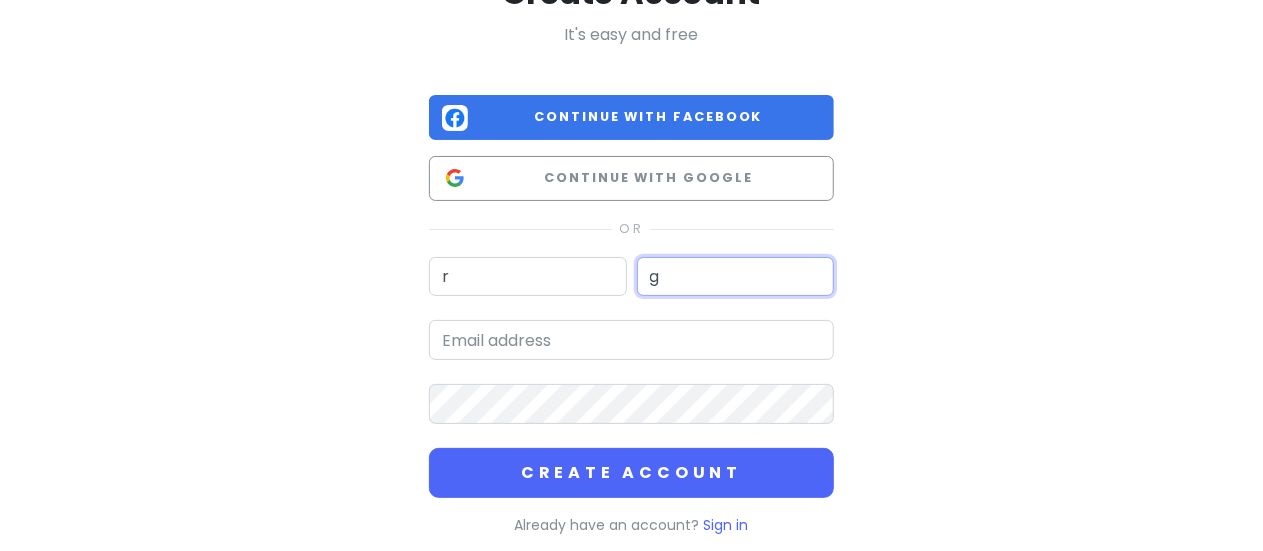 type on "g" 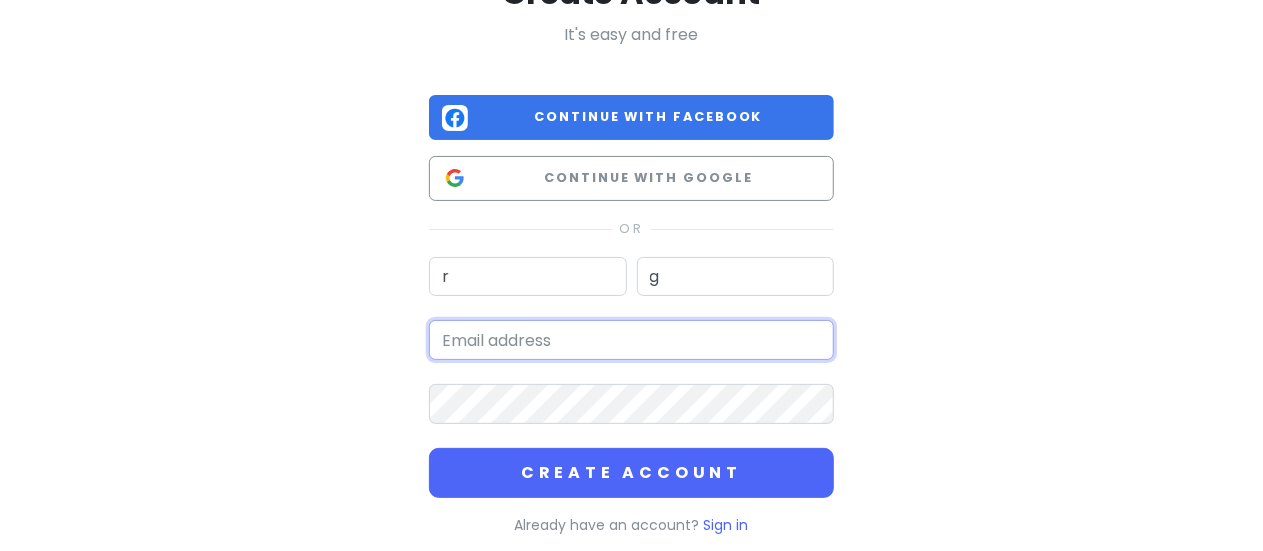click at bounding box center (631, 340) 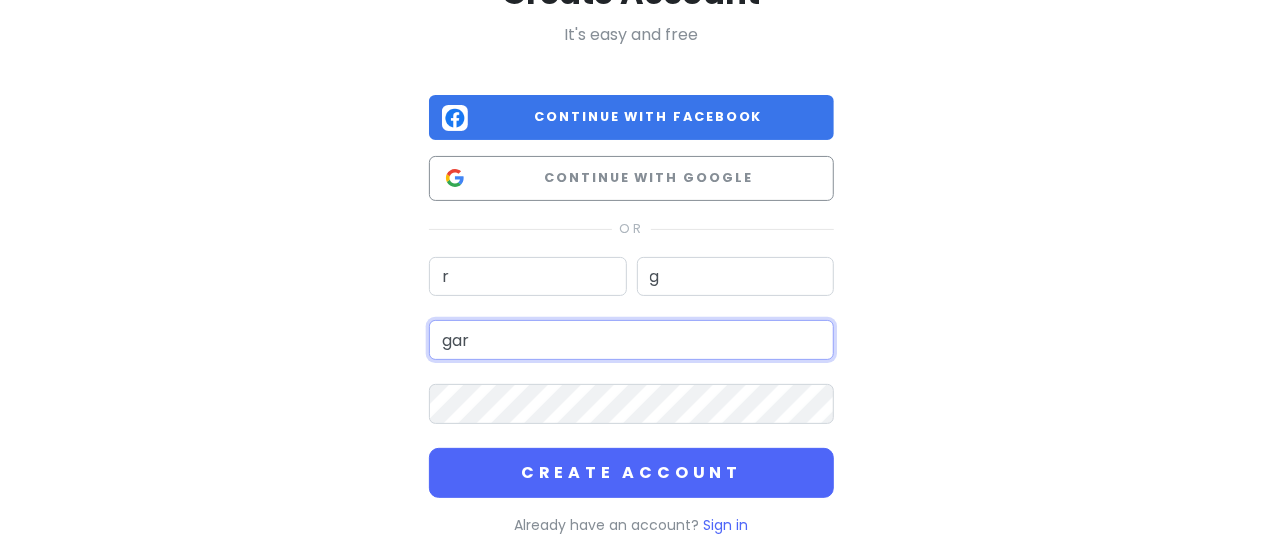 type on "[EMAIL_ADDRESS][DOMAIN_NAME]" 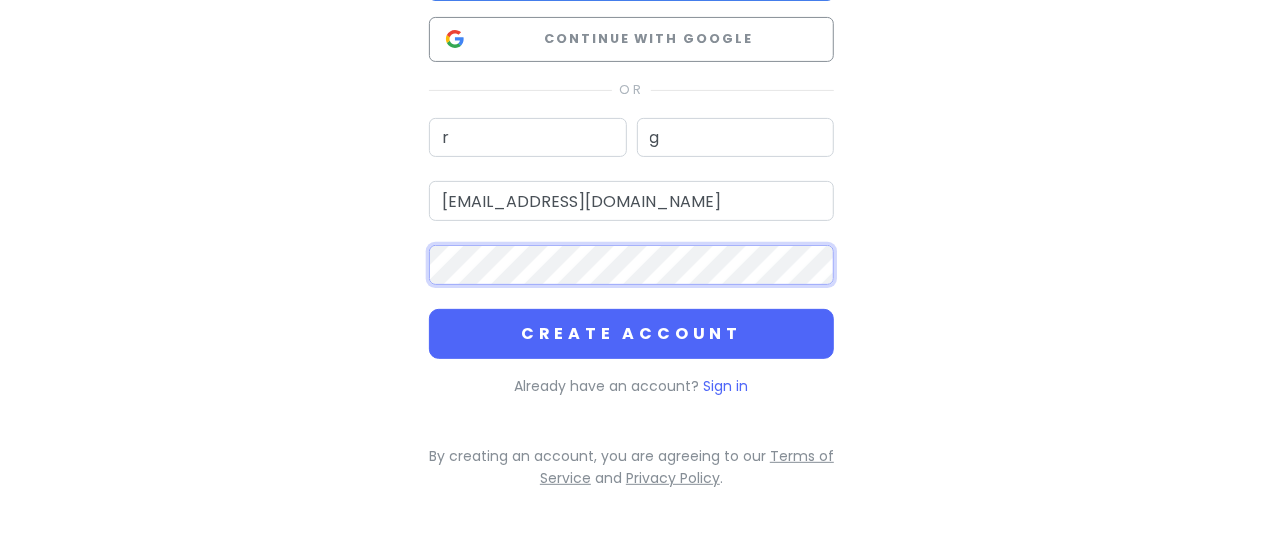 scroll, scrollTop: 139, scrollLeft: 0, axis: vertical 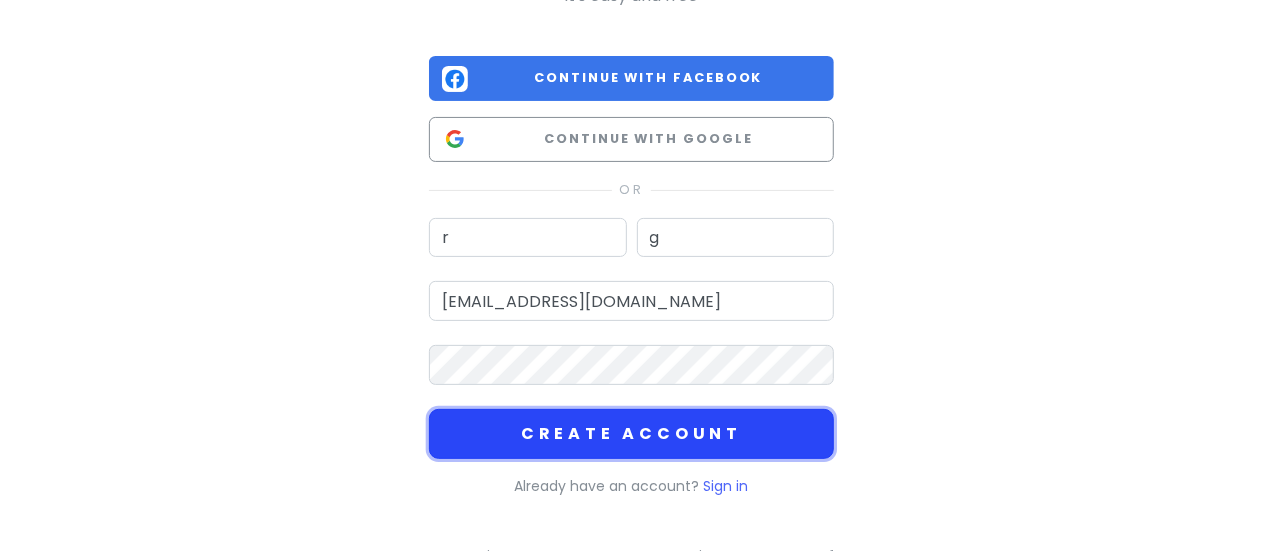 click on "Create Account" at bounding box center (631, 434) 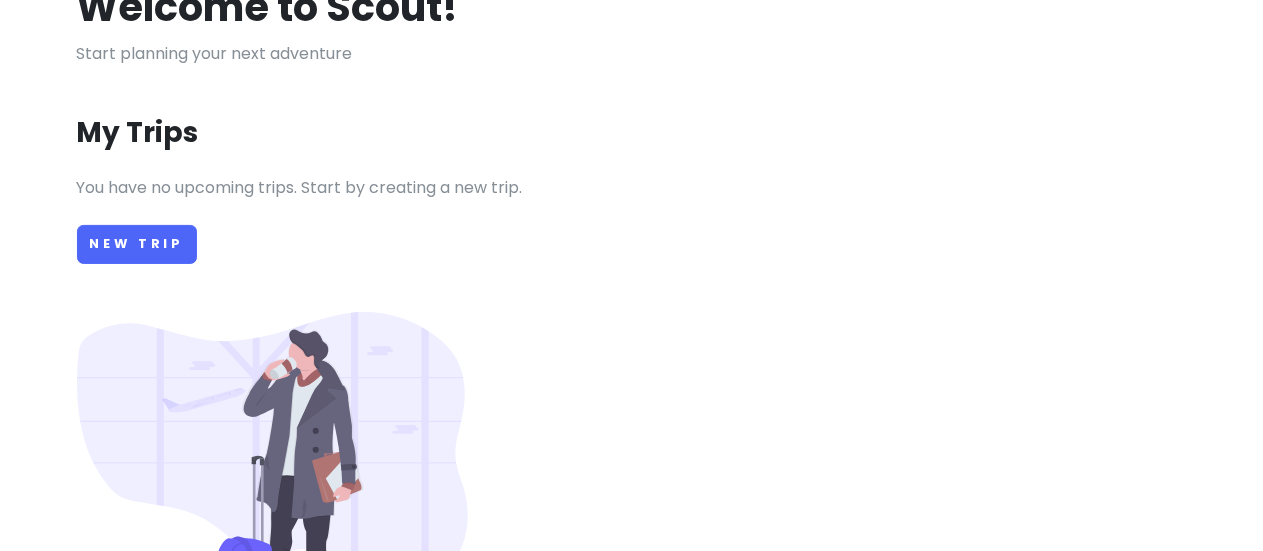 scroll, scrollTop: 0, scrollLeft: 0, axis: both 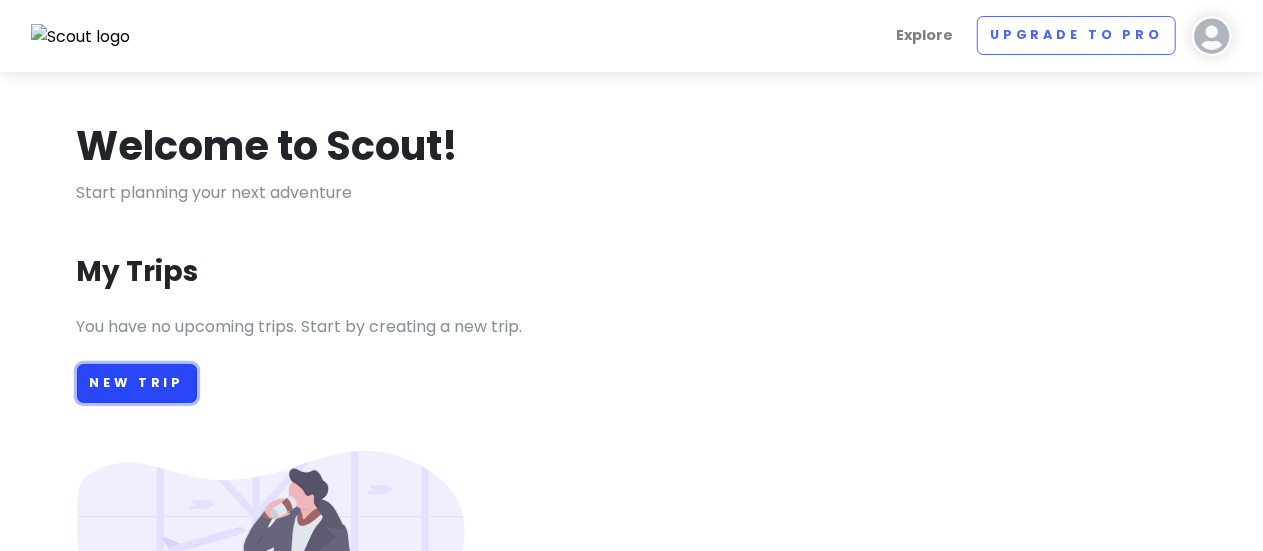 click on "New Trip" at bounding box center (137, 383) 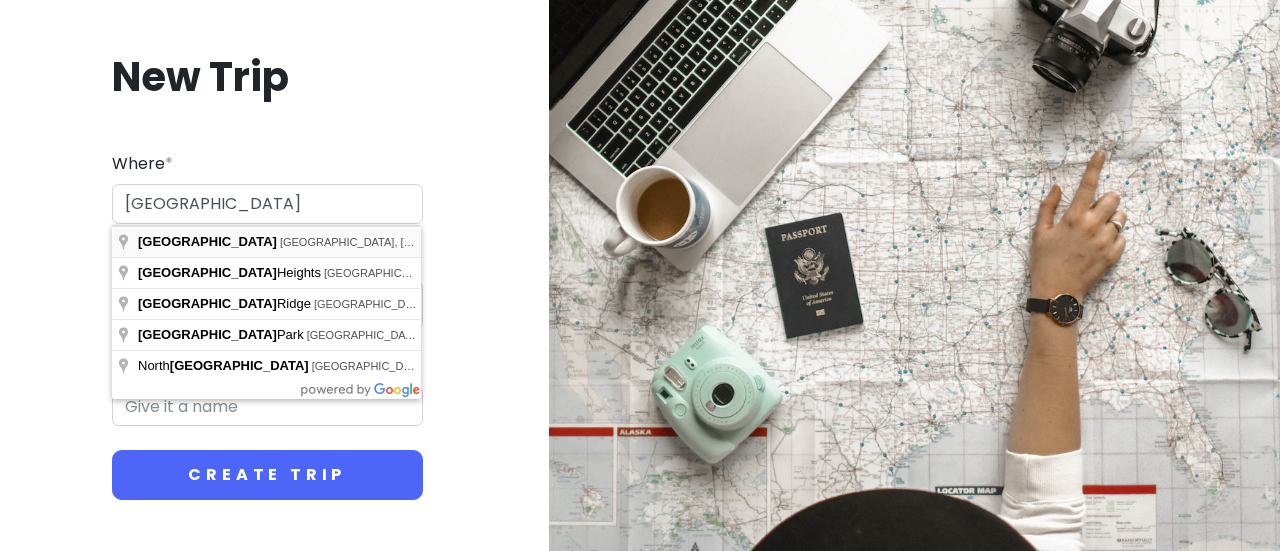 type on "[GEOGRAPHIC_DATA], [GEOGRAPHIC_DATA], [GEOGRAPHIC_DATA]" 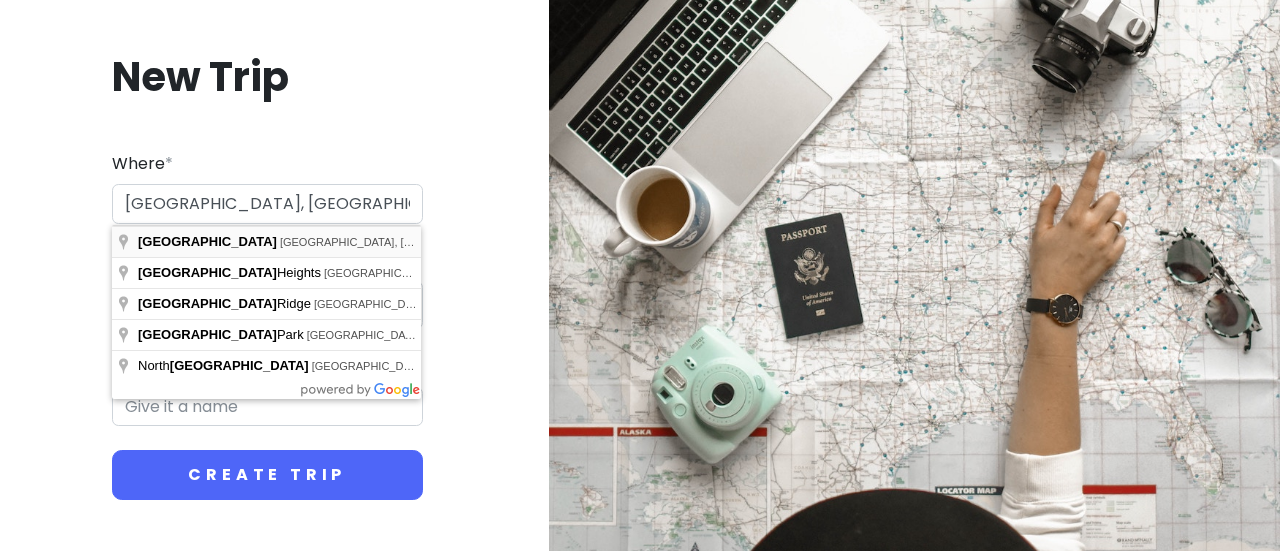type on "Chicago Trip" 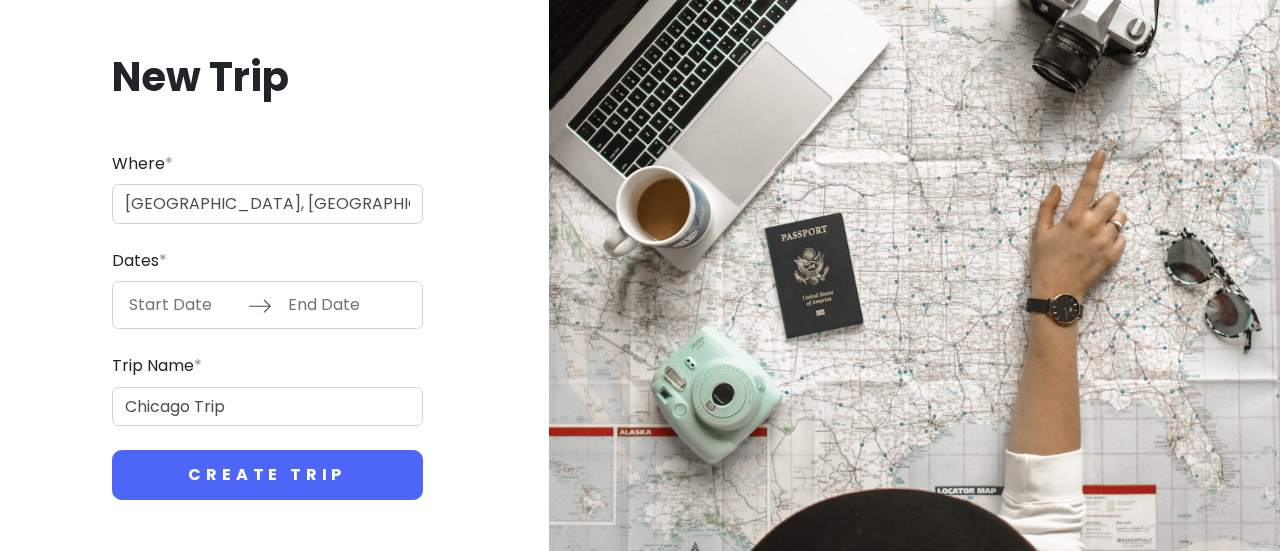 click at bounding box center [183, 305] 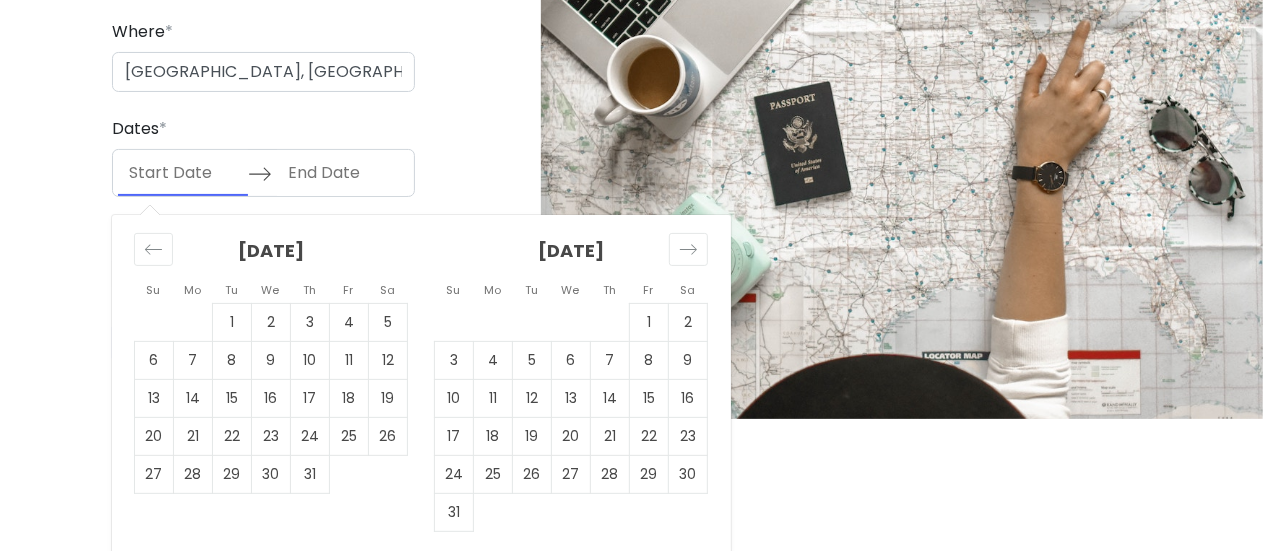 scroll, scrollTop: 136, scrollLeft: 0, axis: vertical 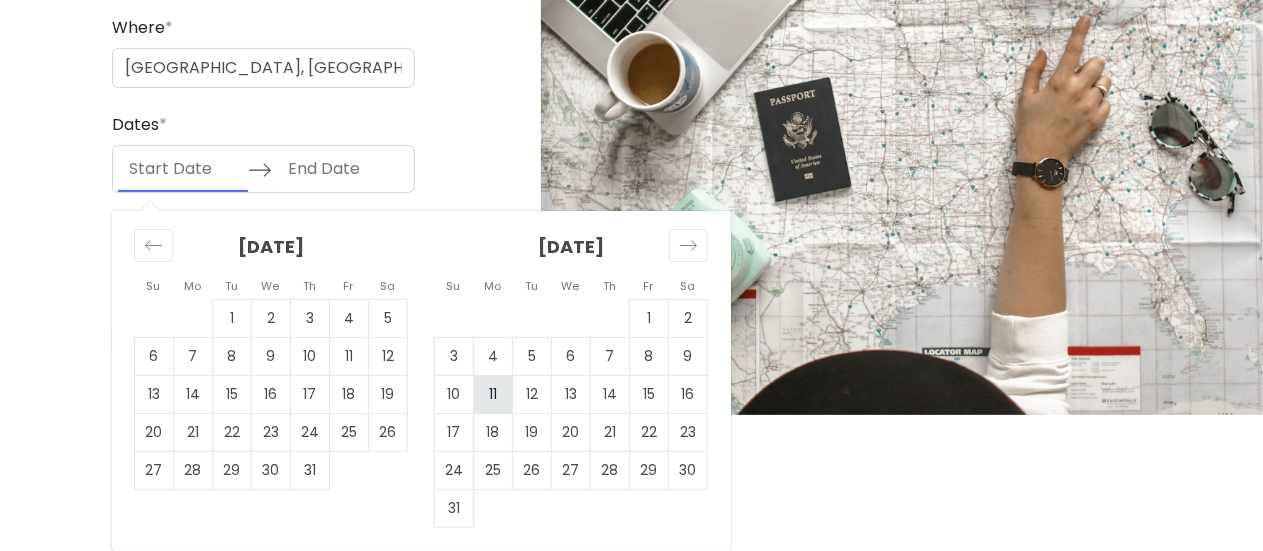 click on "11" at bounding box center [493, 395] 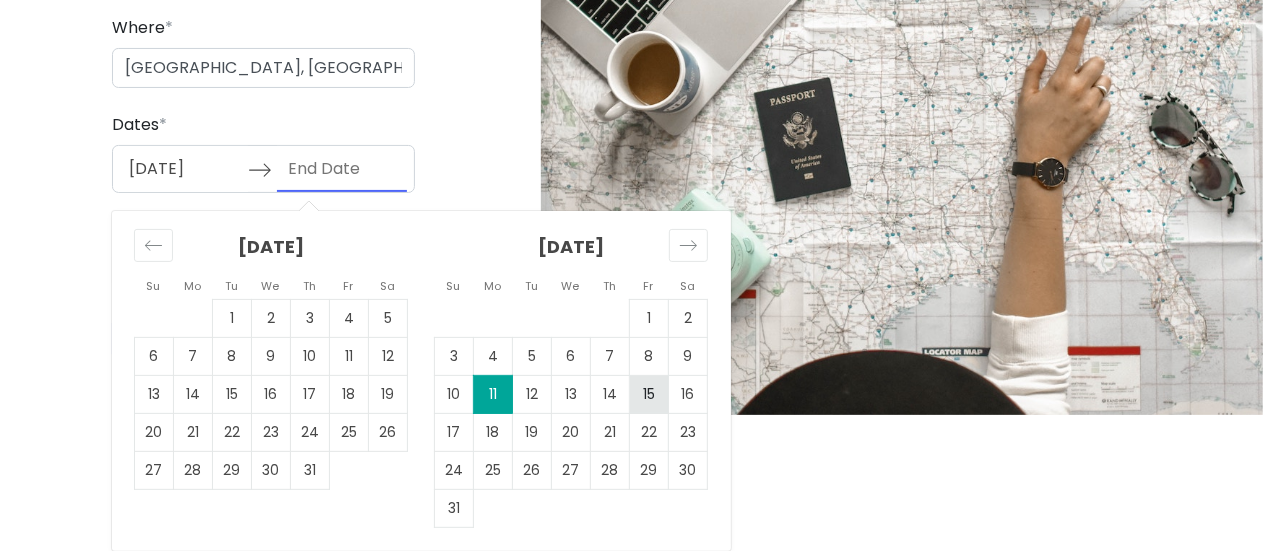 click on "15" at bounding box center (649, 395) 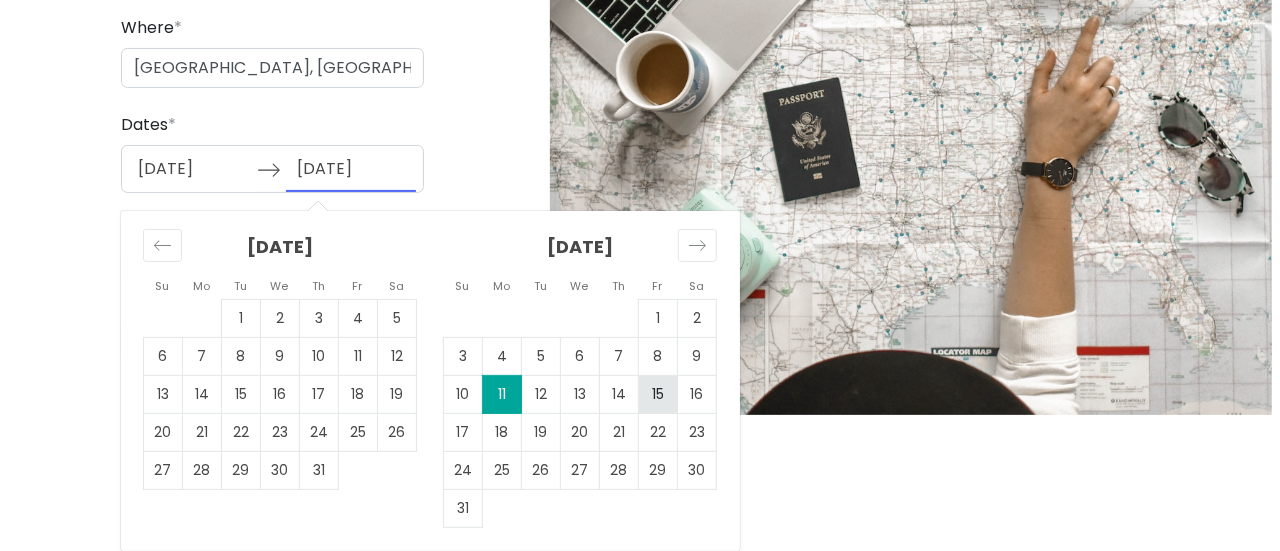 scroll, scrollTop: 0, scrollLeft: 0, axis: both 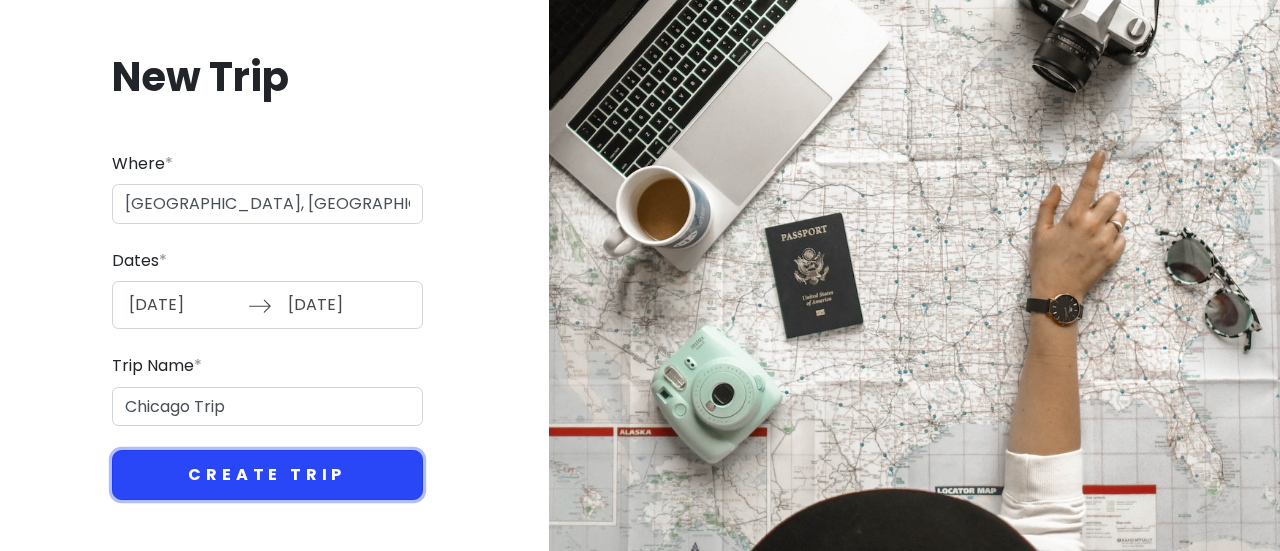 click on "Create Trip" at bounding box center (267, 475) 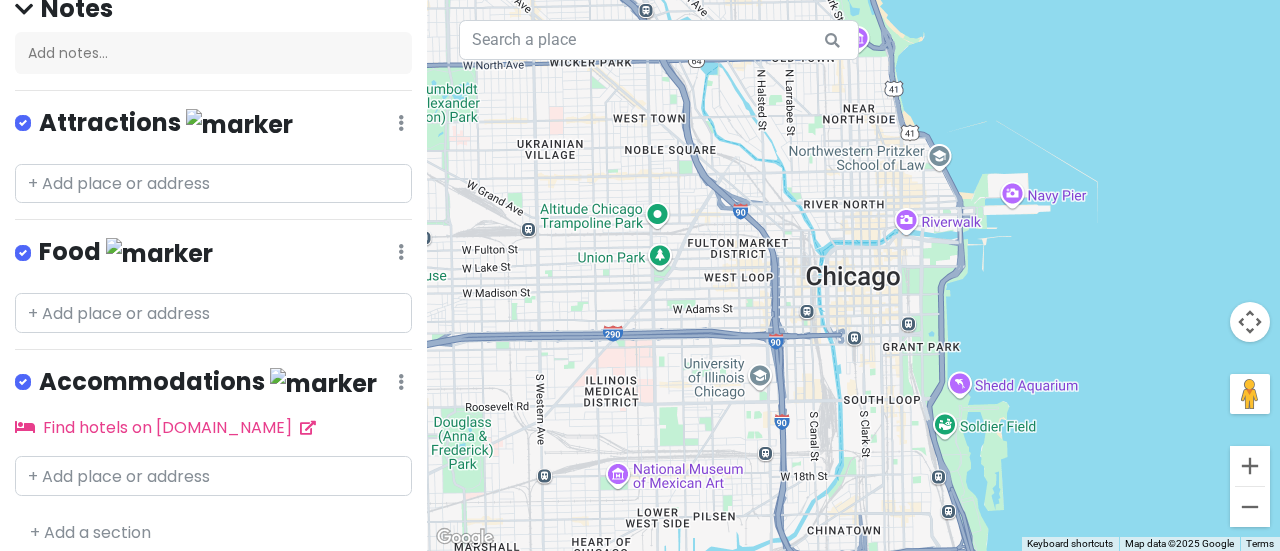 scroll, scrollTop: 222, scrollLeft: 0, axis: vertical 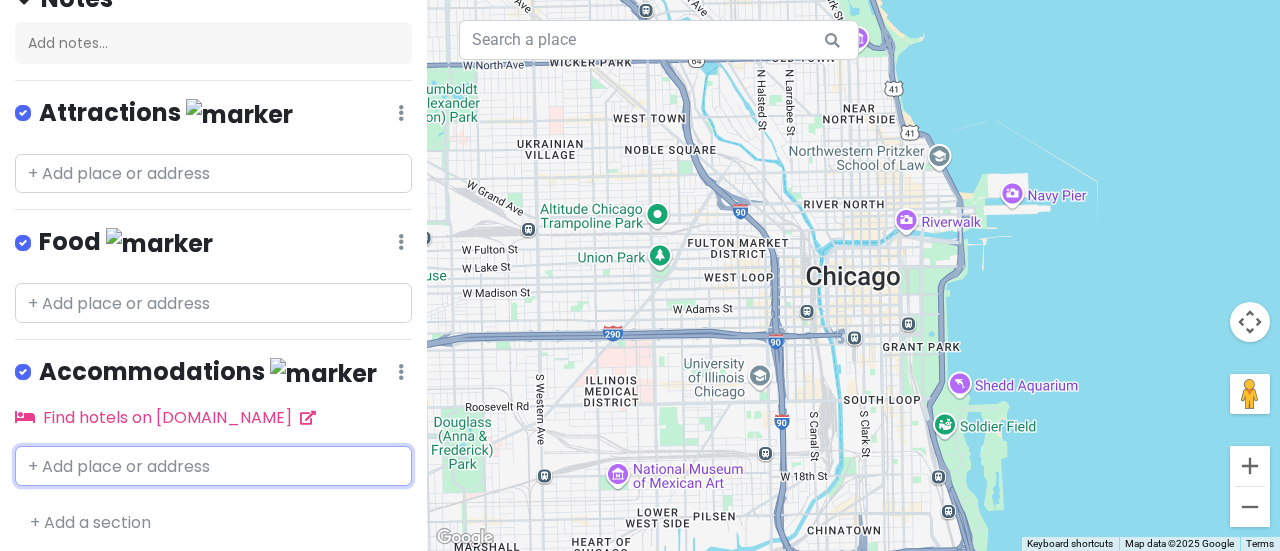 click at bounding box center [213, 466] 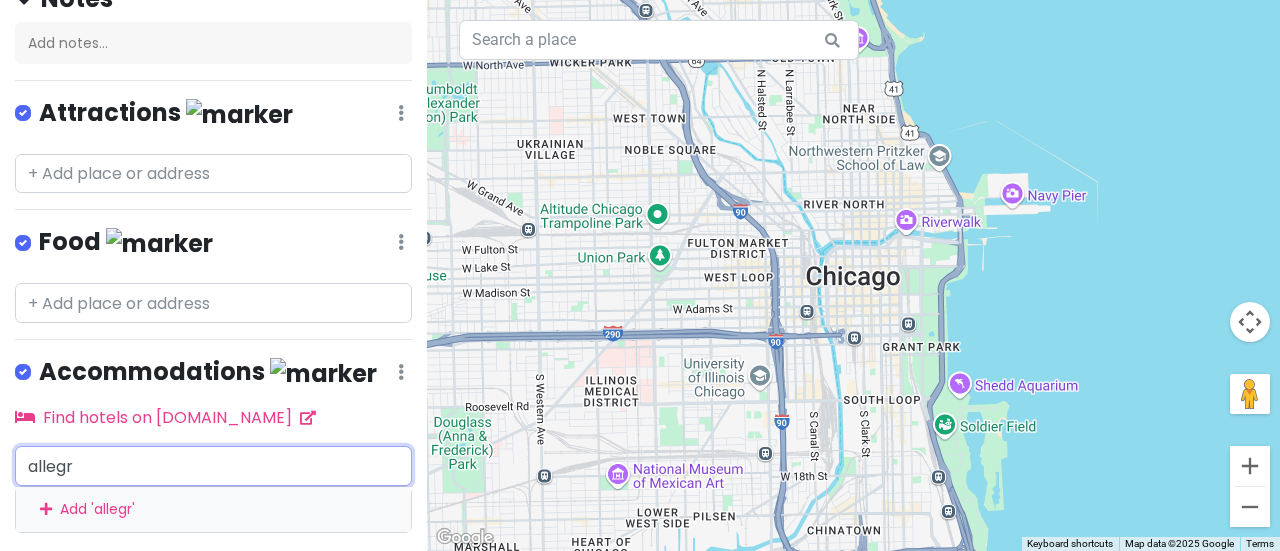 type on "allegro" 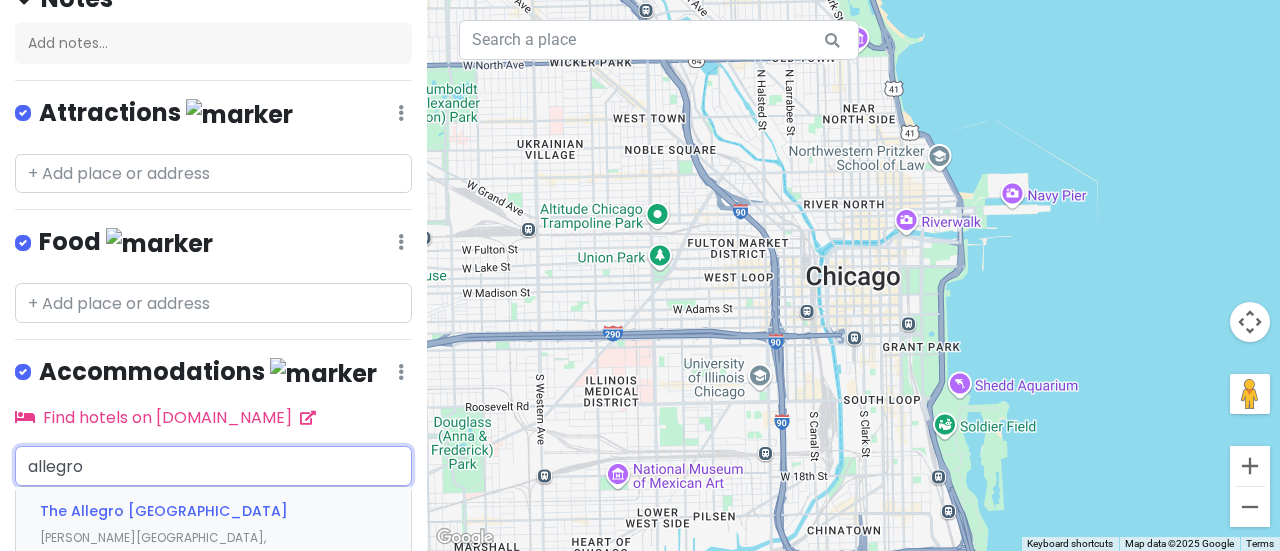 scroll, scrollTop: 422, scrollLeft: 0, axis: vertical 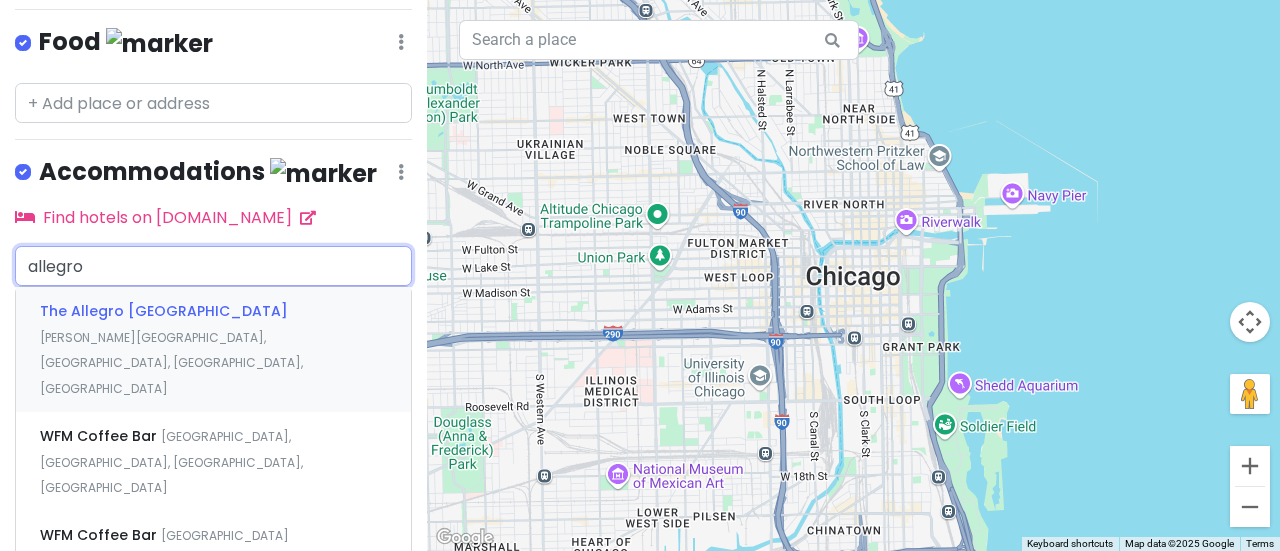 click on "[PERSON_NAME][GEOGRAPHIC_DATA], [GEOGRAPHIC_DATA], [GEOGRAPHIC_DATA], [GEOGRAPHIC_DATA]" at bounding box center (171, 363) 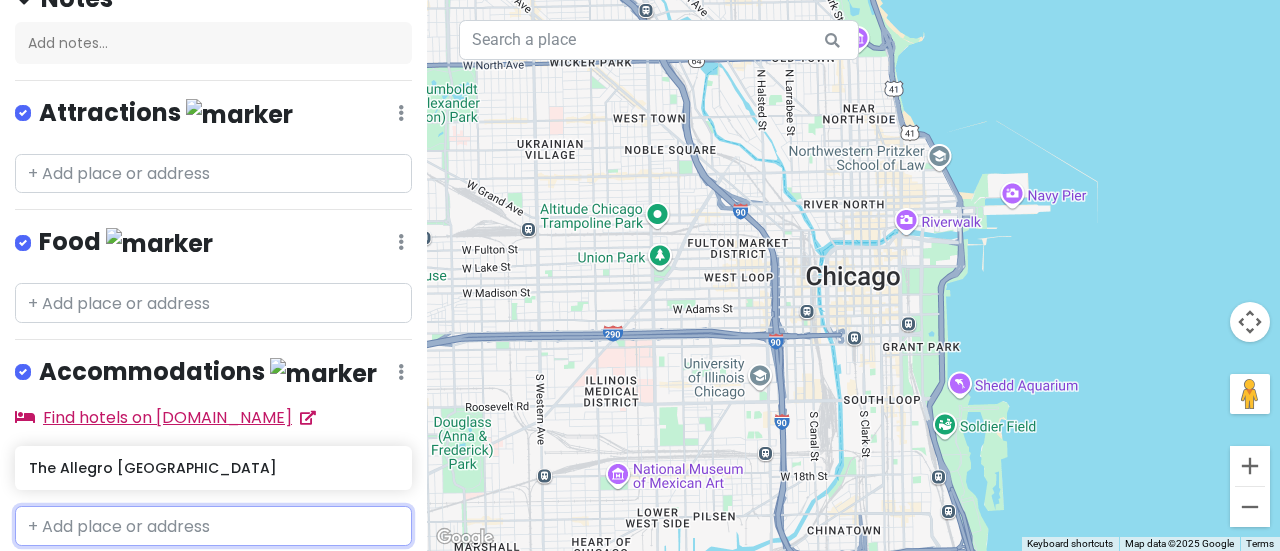 scroll, scrollTop: 282, scrollLeft: 0, axis: vertical 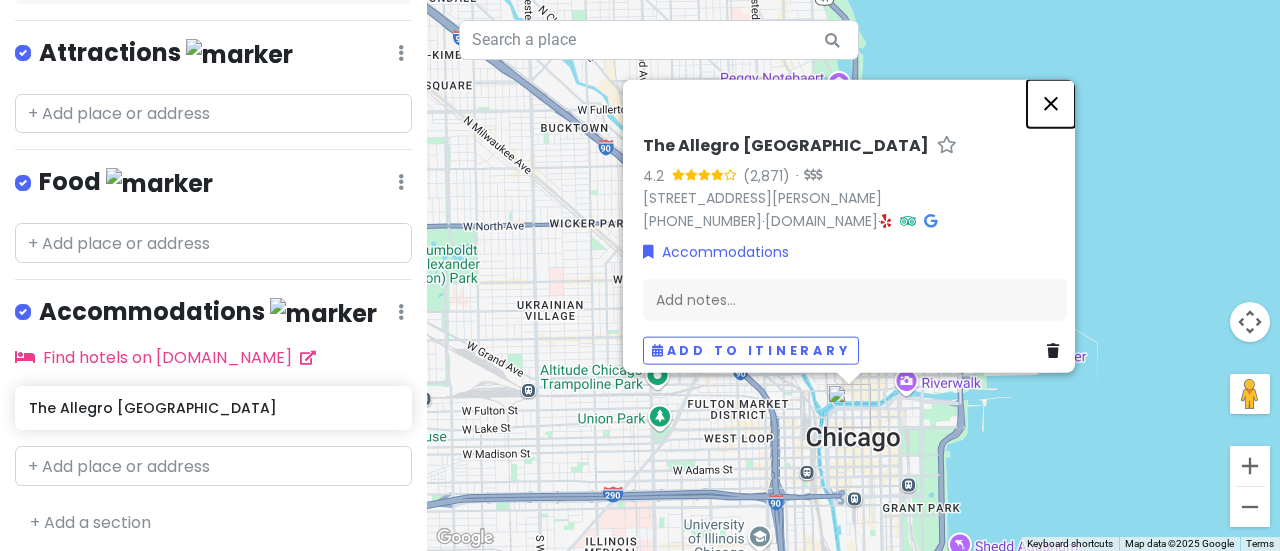 click at bounding box center (1051, 103) 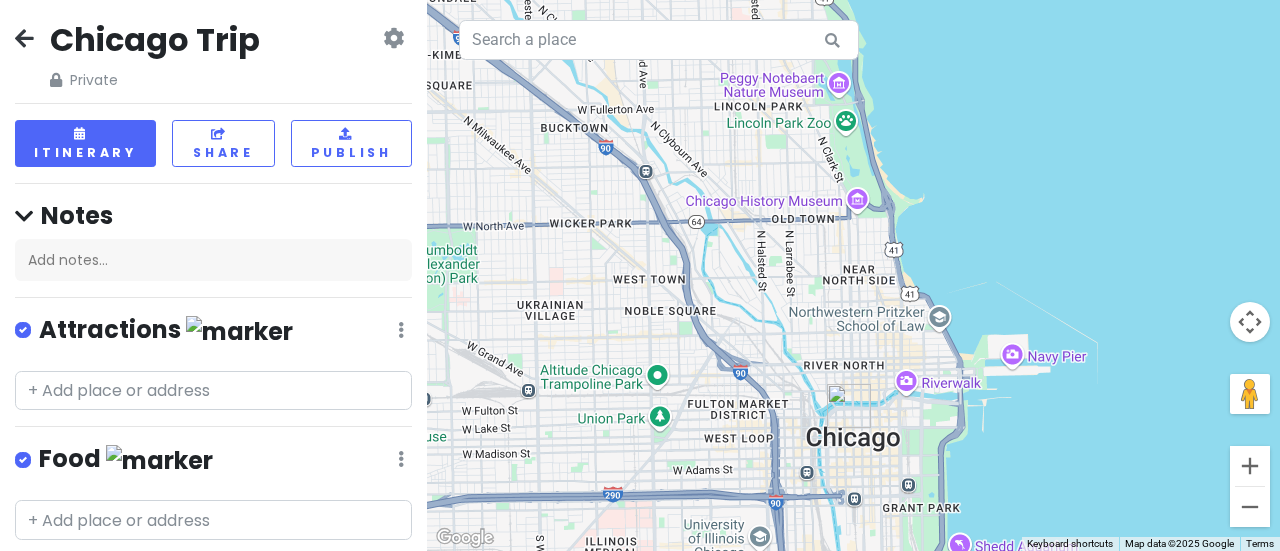 scroll, scrollTop: 0, scrollLeft: 0, axis: both 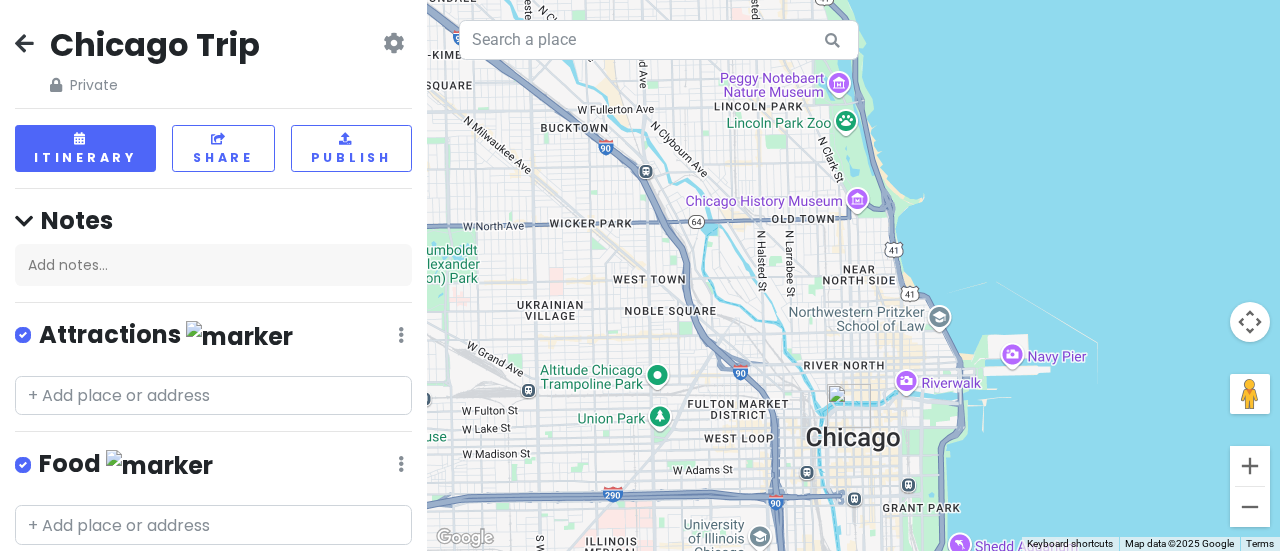 click on "Attractions" at bounding box center [166, 335] 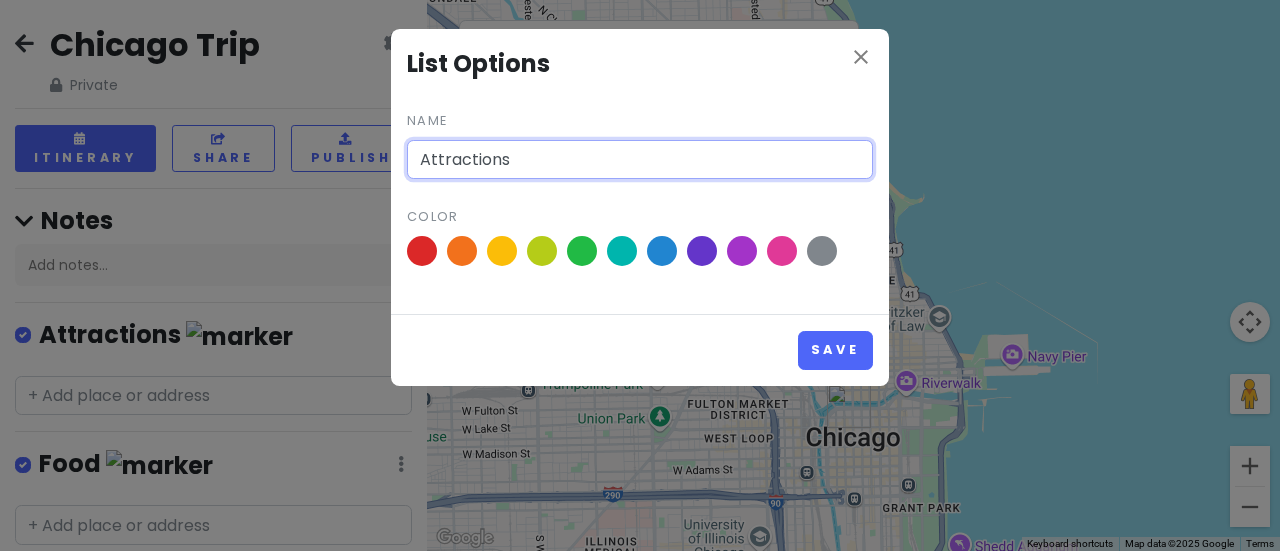 drag, startPoint x: 516, startPoint y: 164, endPoint x: 410, endPoint y: 167, distance: 106.04244 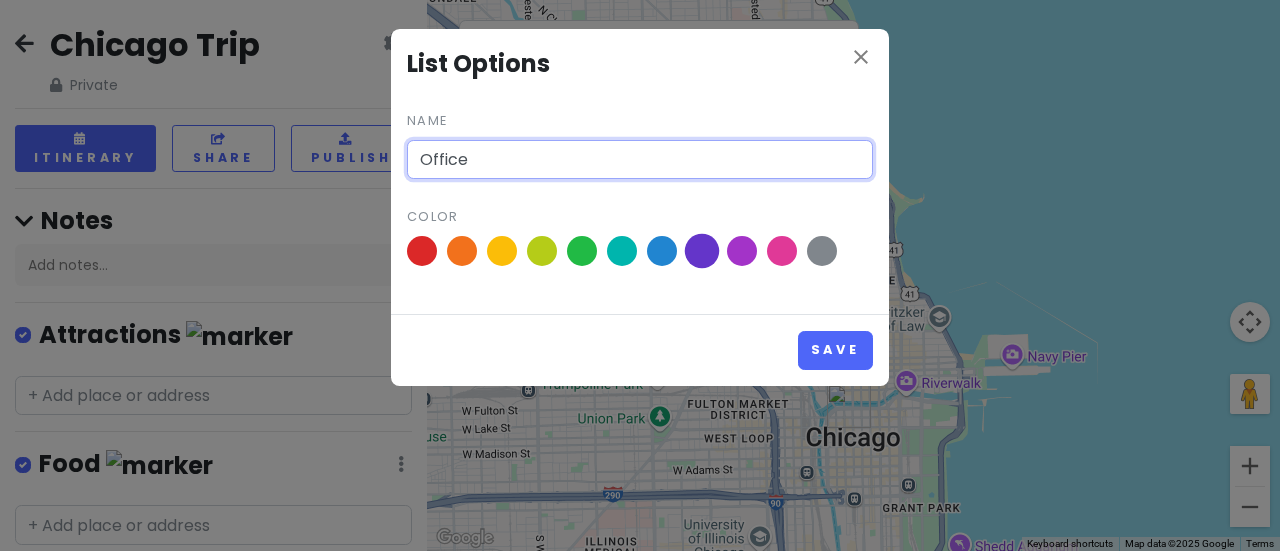 type on "Office" 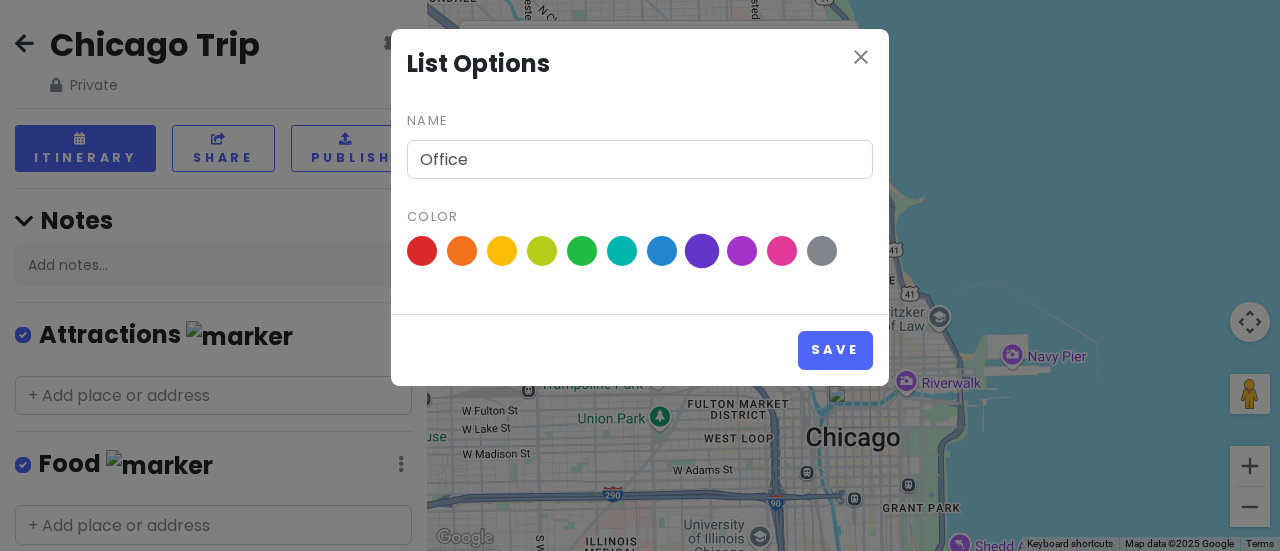 click at bounding box center (702, 251) 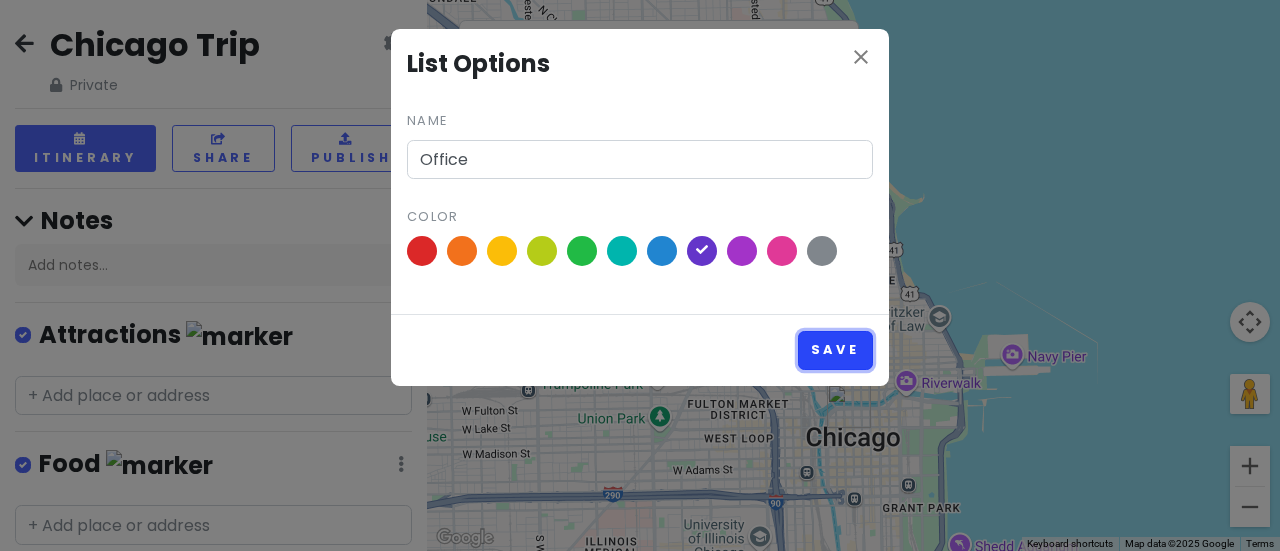 click on "Save" at bounding box center [835, 350] 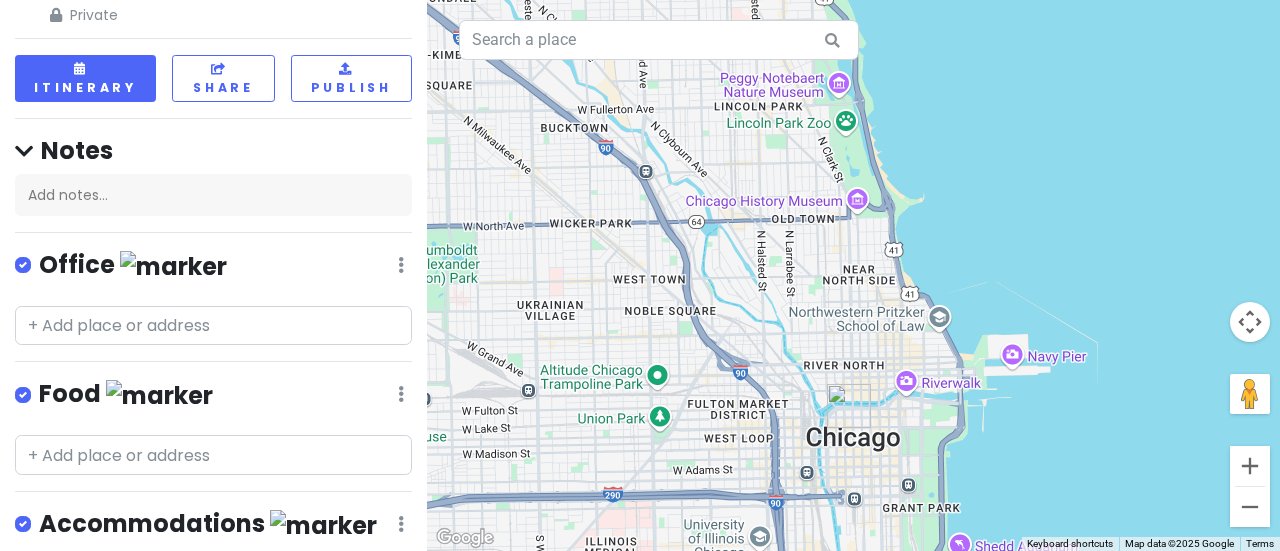 scroll, scrollTop: 100, scrollLeft: 0, axis: vertical 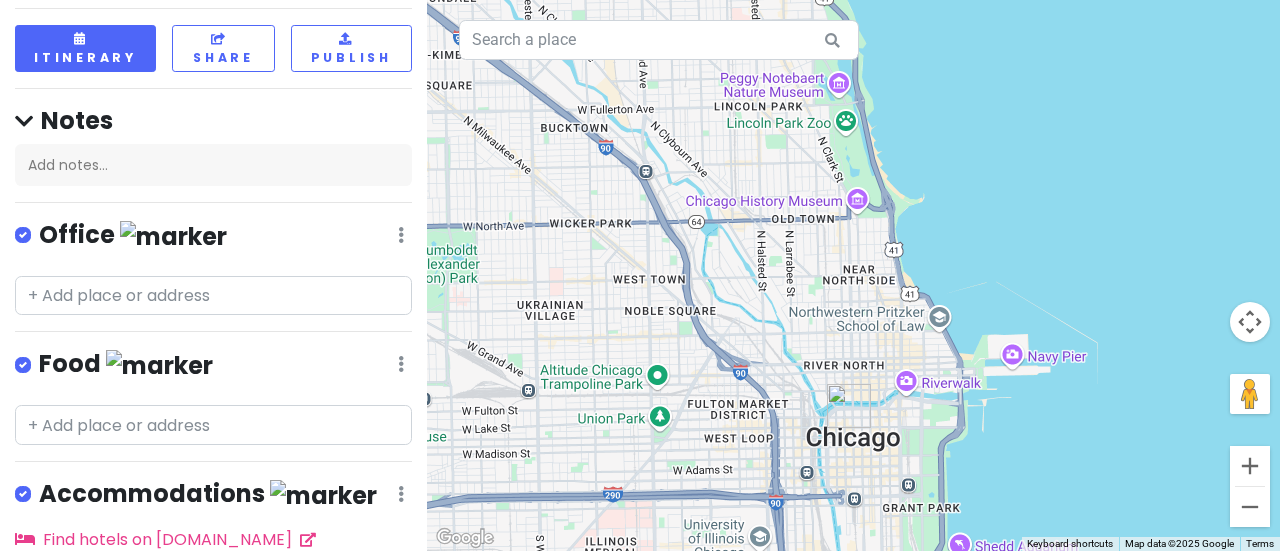 click on "Food" at bounding box center (126, 364) 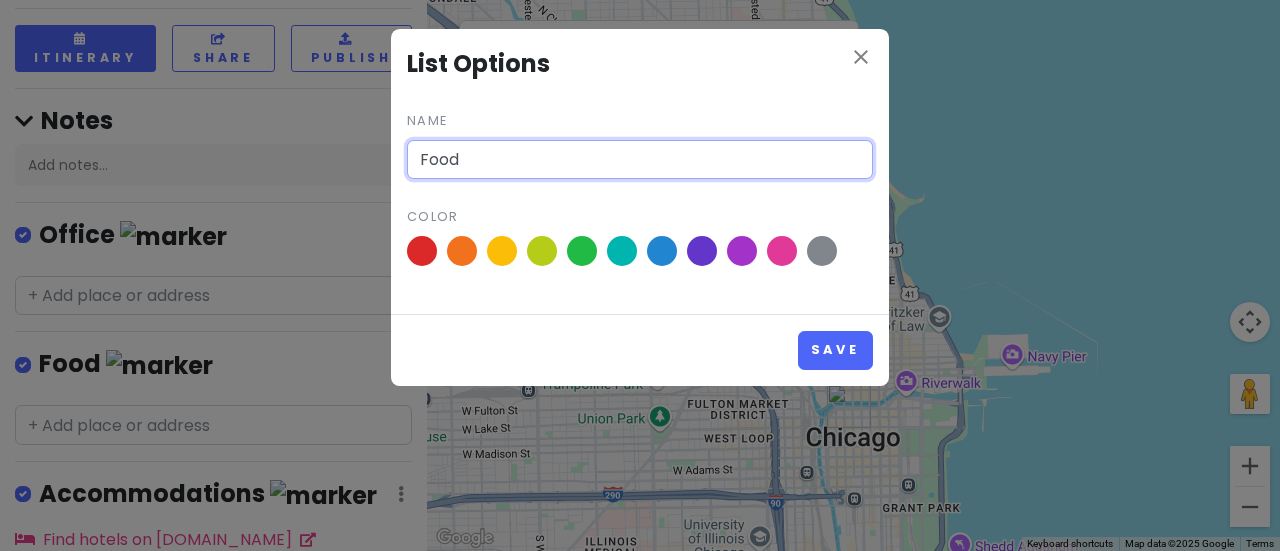 click on "Food" at bounding box center [640, 160] 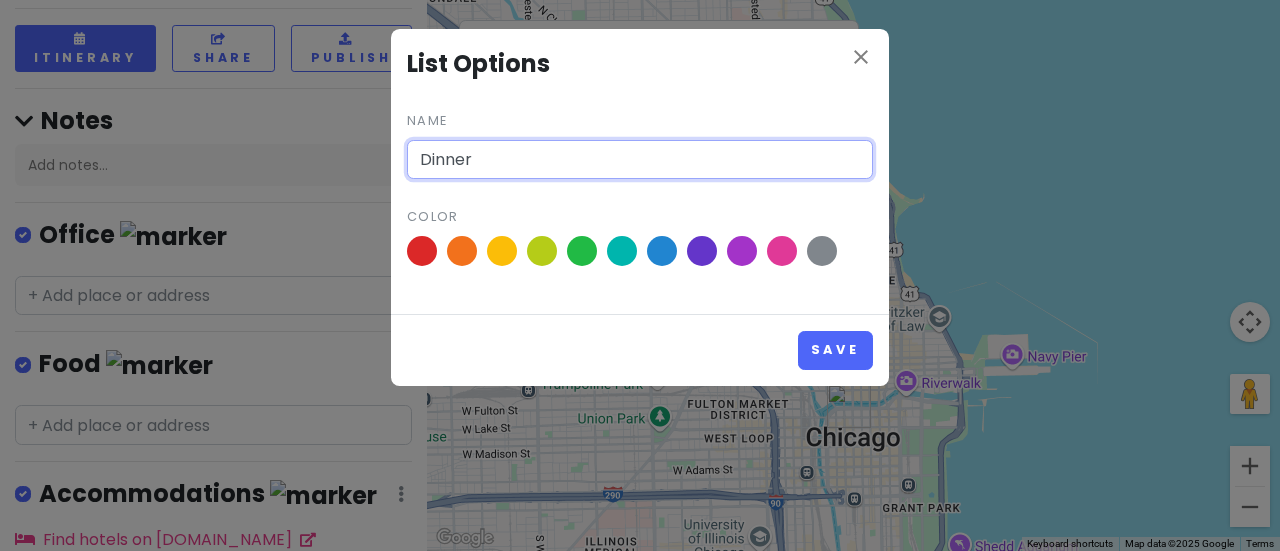 type on "Dinner" 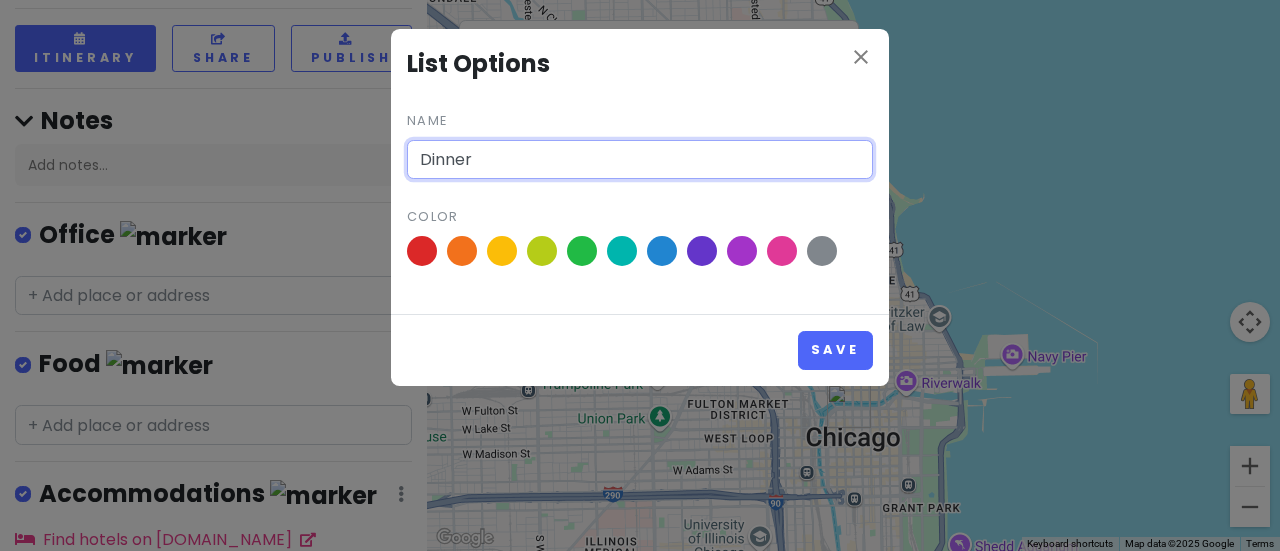click on "Save" at bounding box center (835, 350) 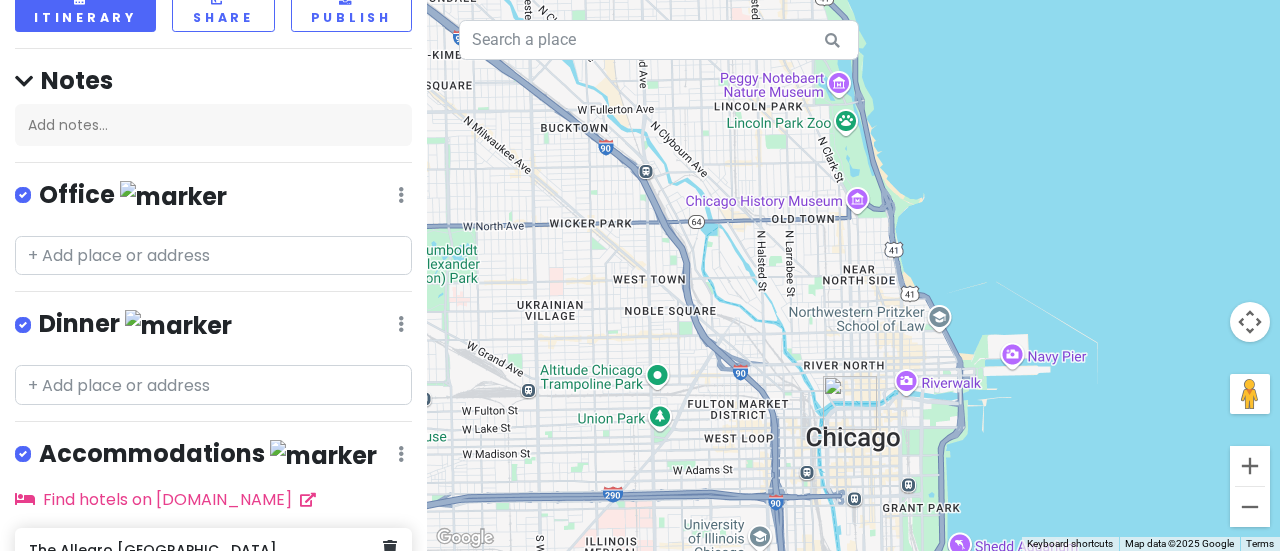 scroll, scrollTop: 0, scrollLeft: 0, axis: both 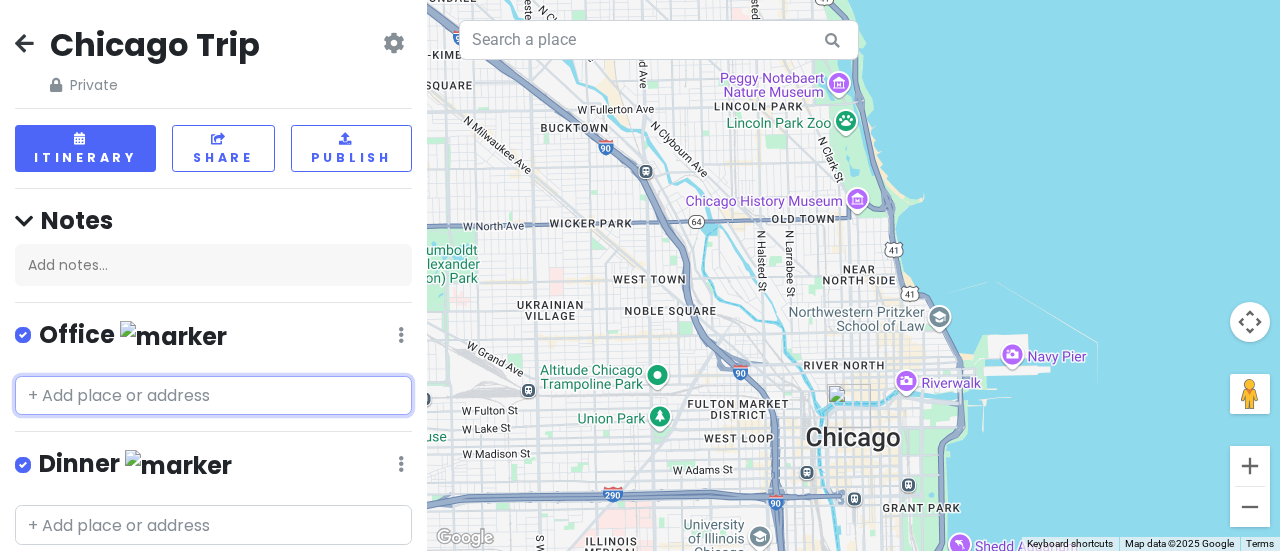 click at bounding box center [213, 396] 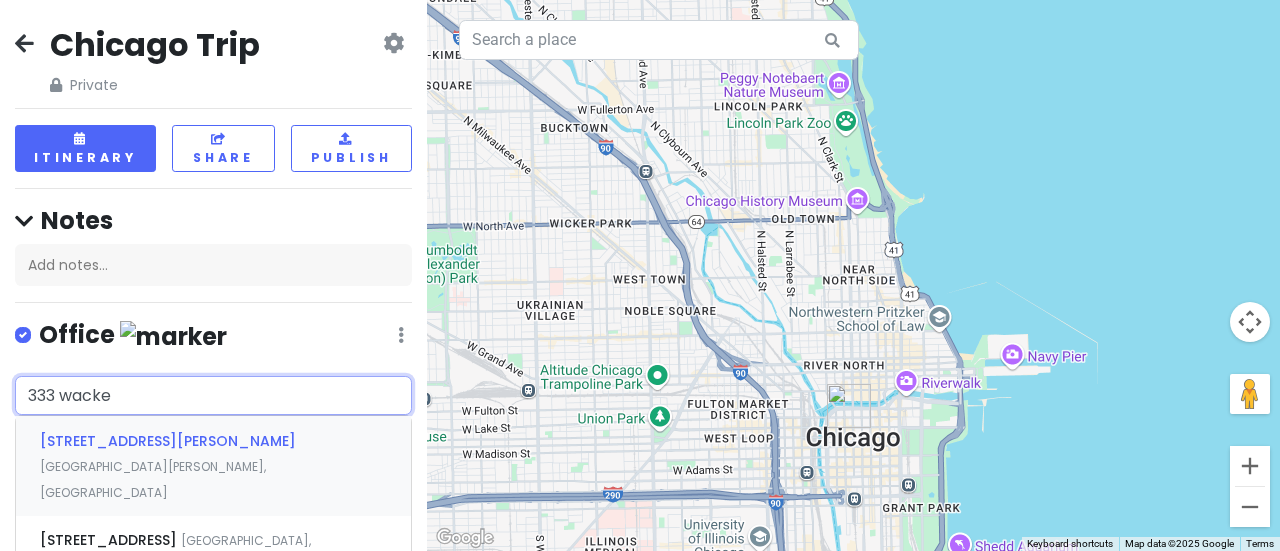 type on "333 [PERSON_NAME]" 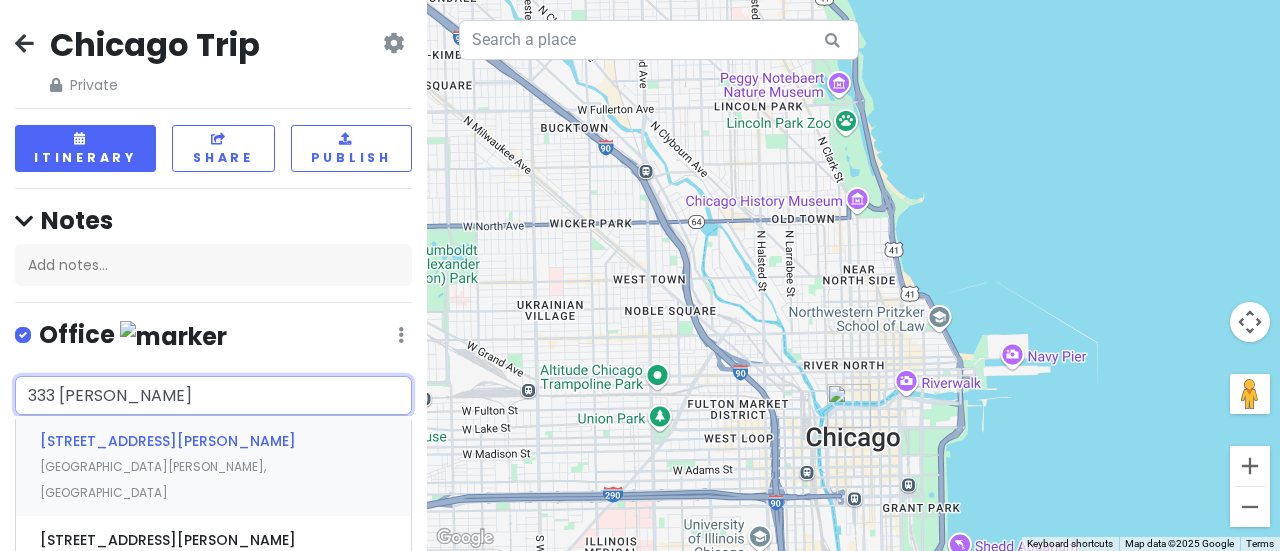 click on "[STREET_ADDRESS][PERSON_NAME]" at bounding box center [168, 441] 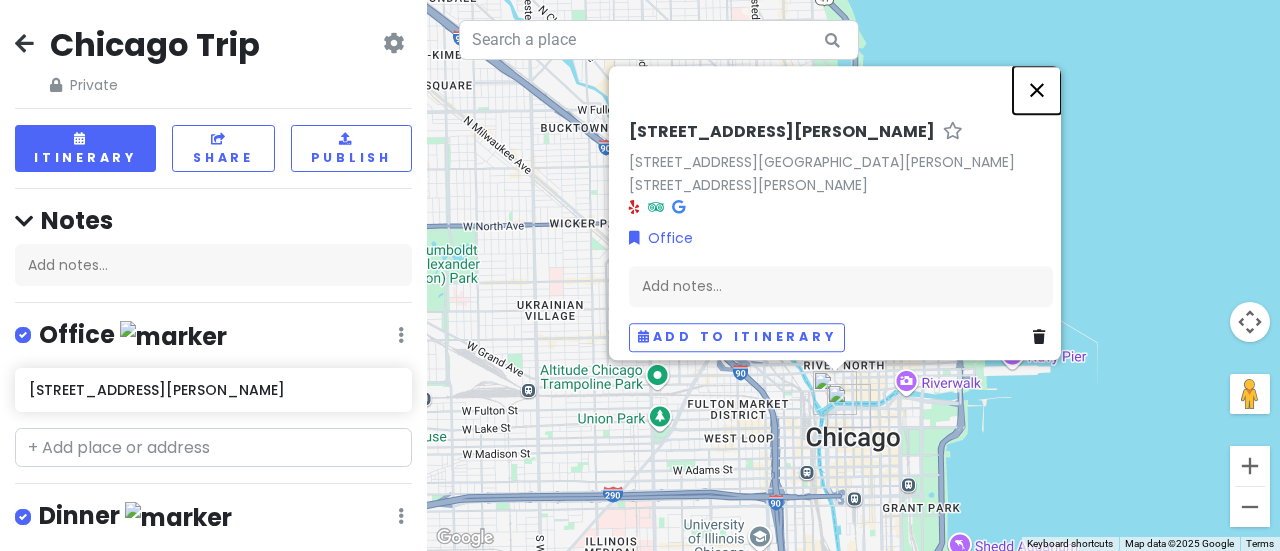 click at bounding box center (1037, 90) 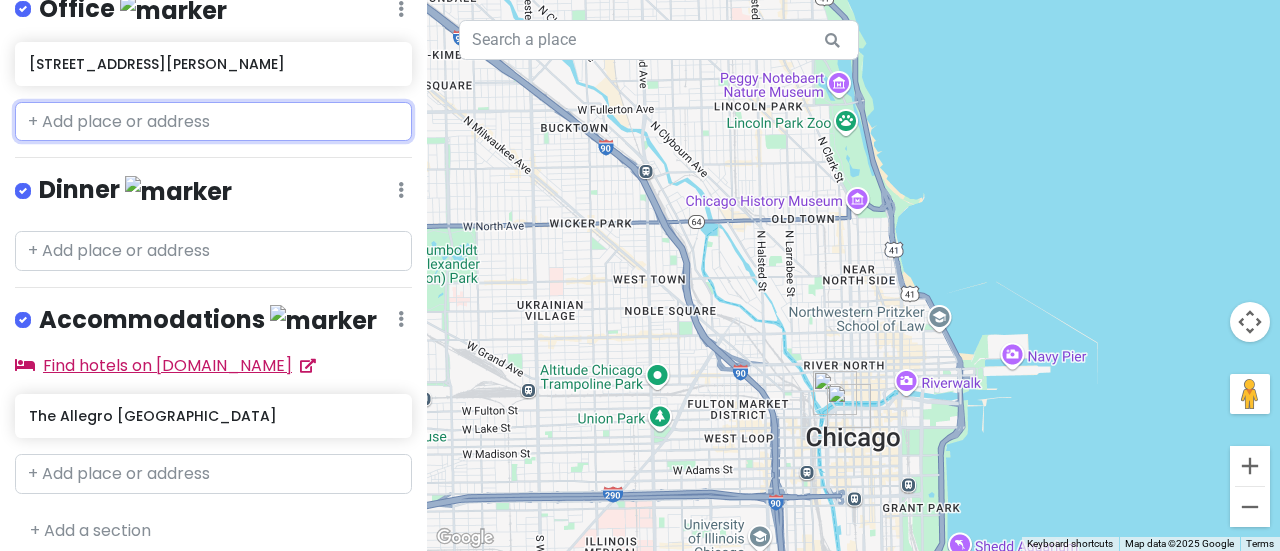 scroll, scrollTop: 334, scrollLeft: 0, axis: vertical 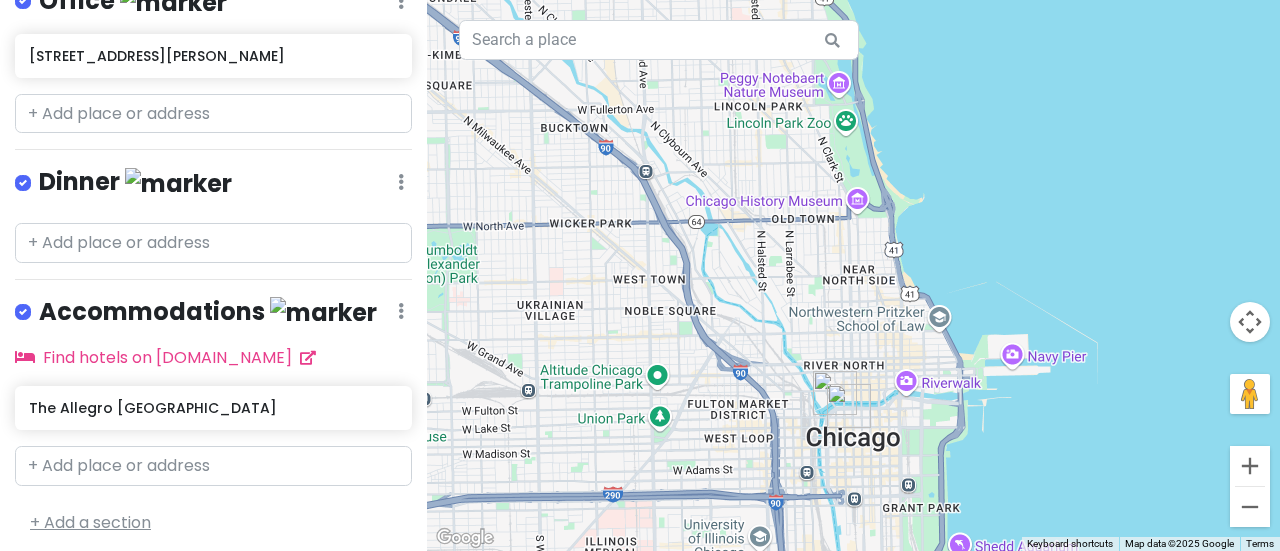 click on "+ Add a section" at bounding box center [90, 522] 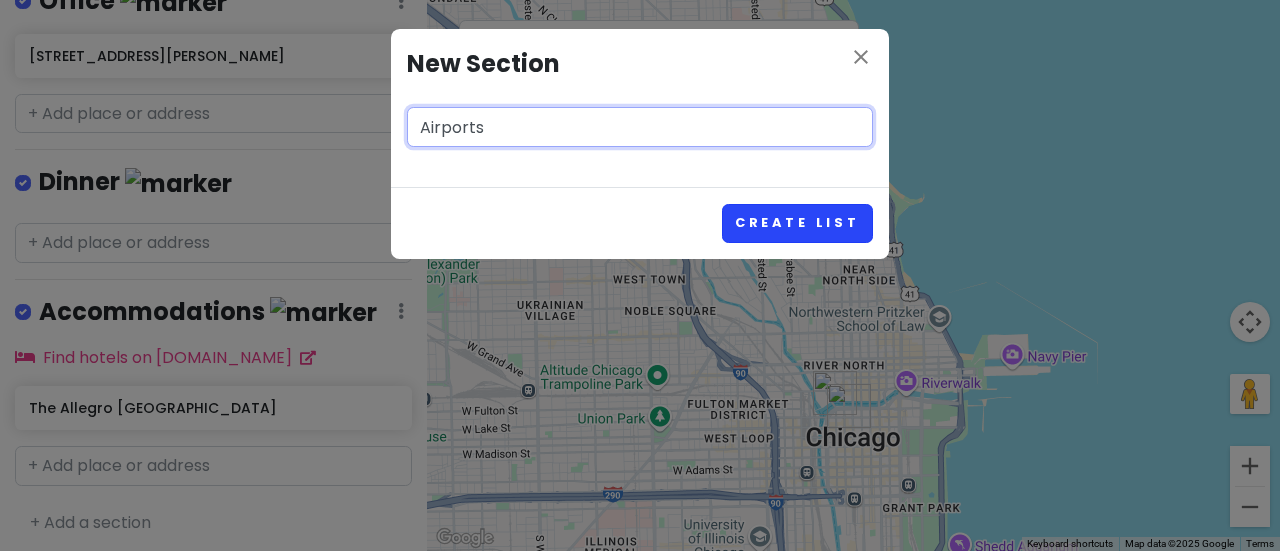 type on "Airports" 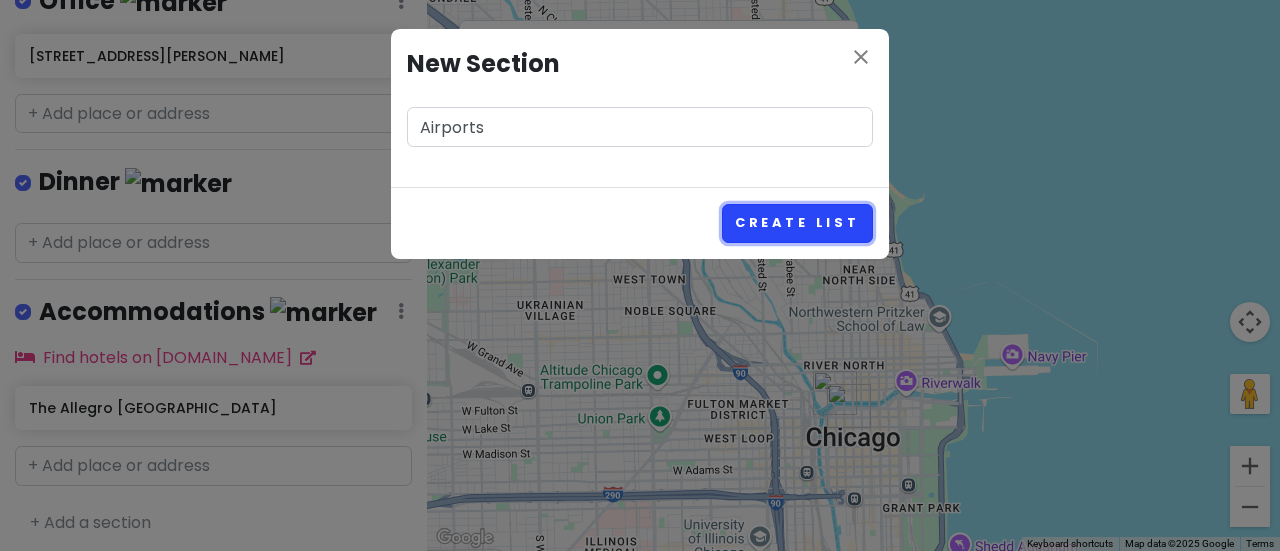 click on "Create List" at bounding box center (797, 223) 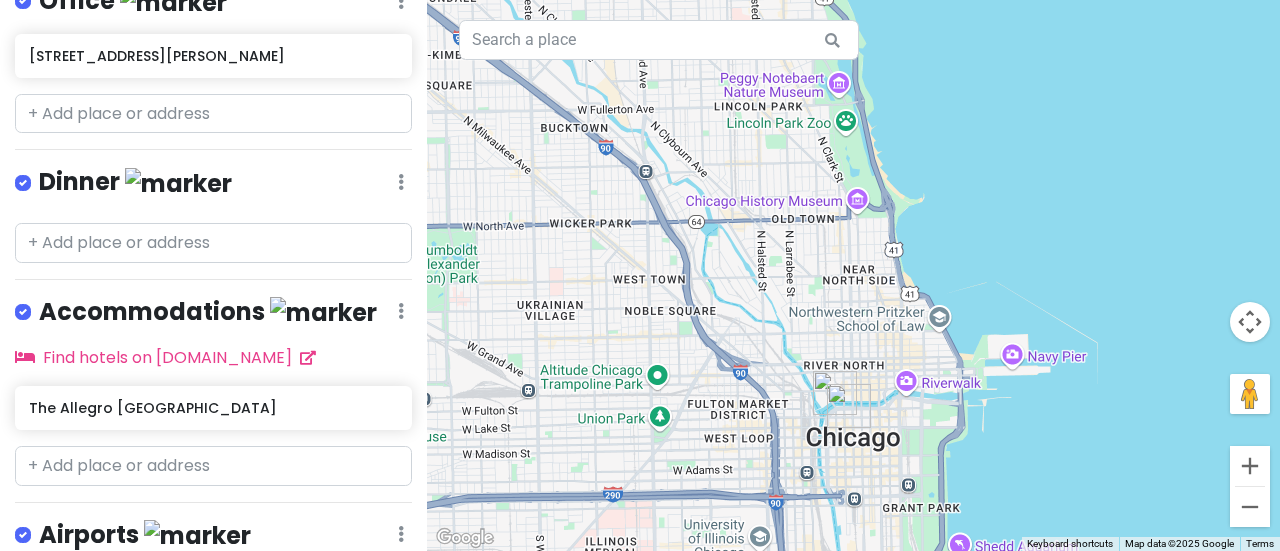 scroll, scrollTop: 462, scrollLeft: 0, axis: vertical 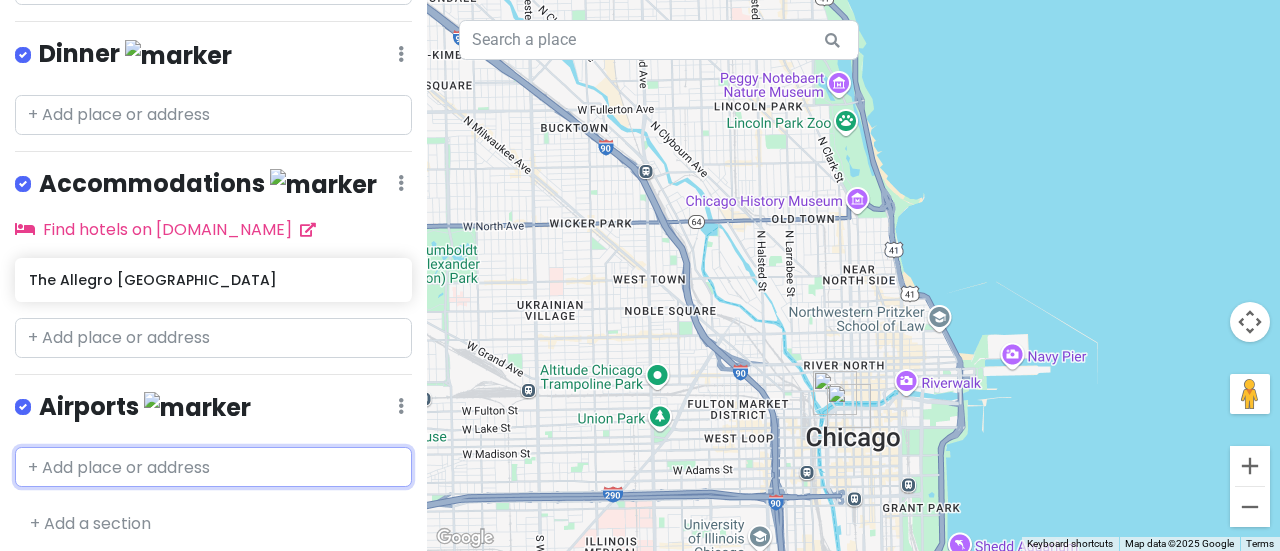 click at bounding box center (213, 467) 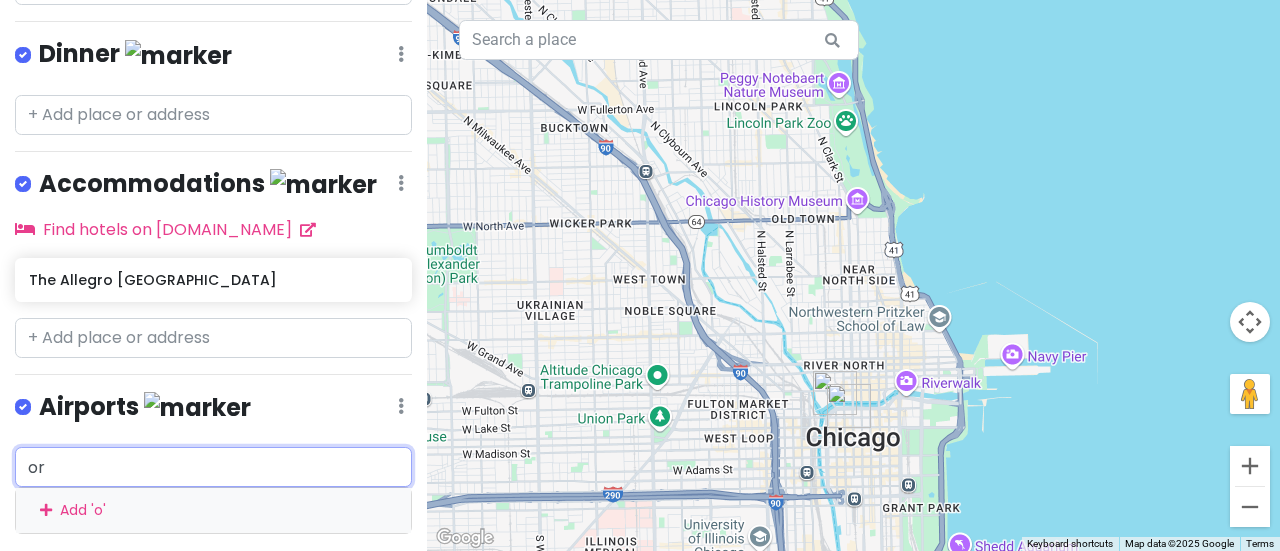 type on "ord" 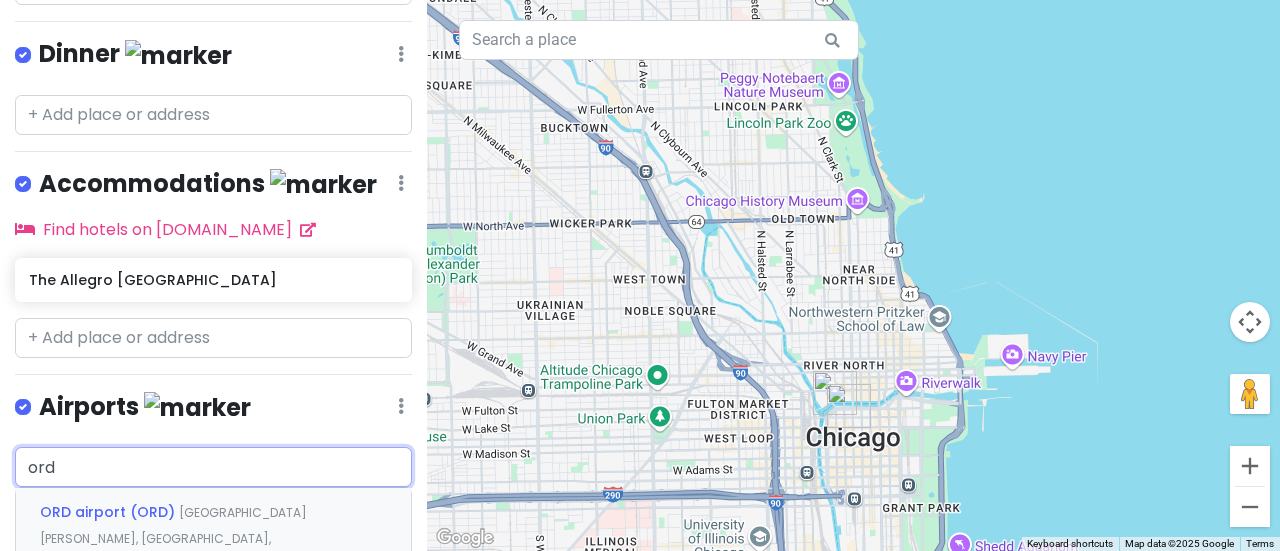 click on "ORD airport (ORD)" at bounding box center [109, 512] 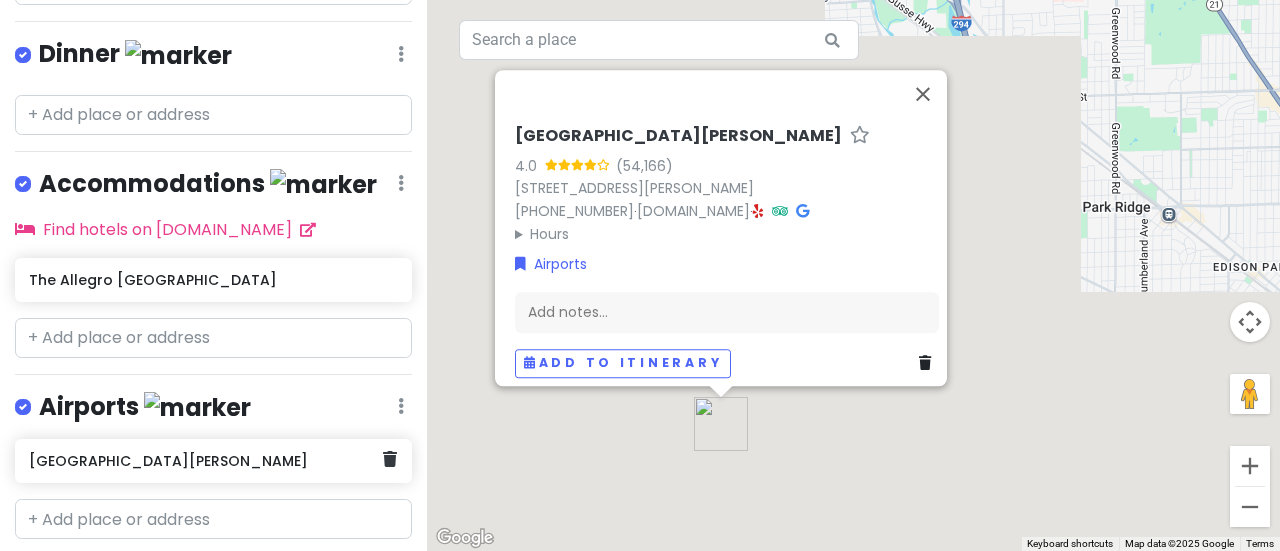 scroll, scrollTop: 513, scrollLeft: 0, axis: vertical 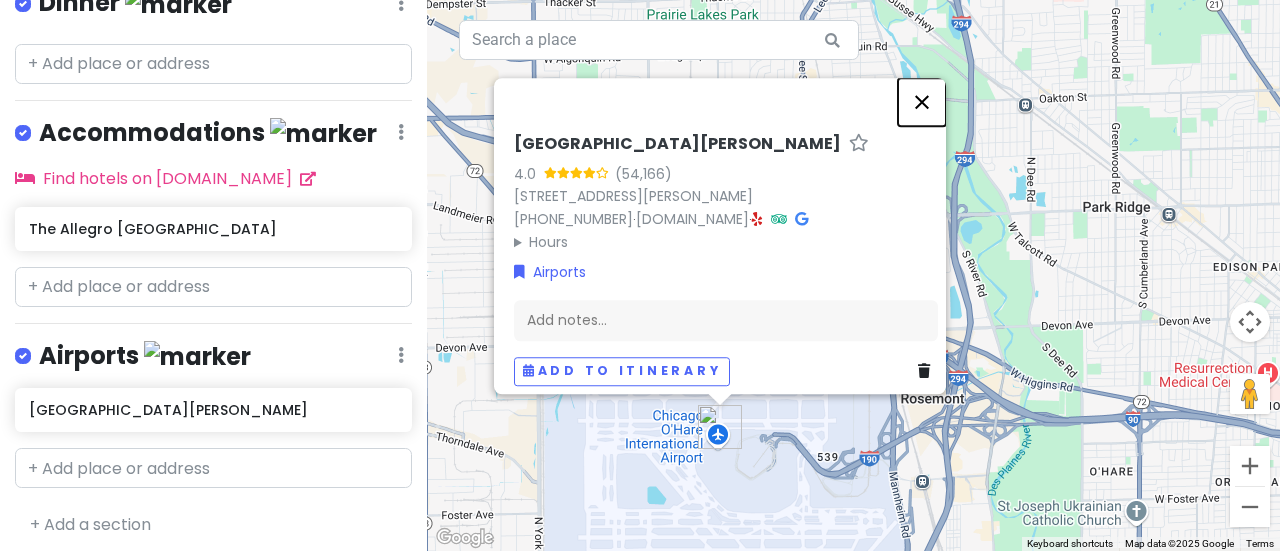 click at bounding box center (922, 102) 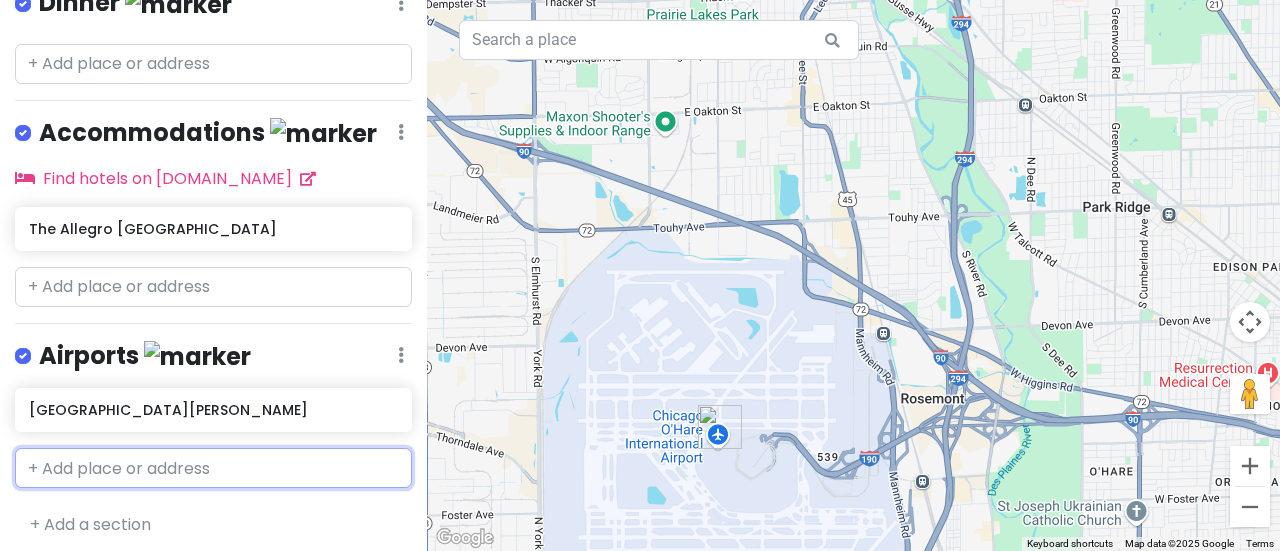 click at bounding box center (213, 468) 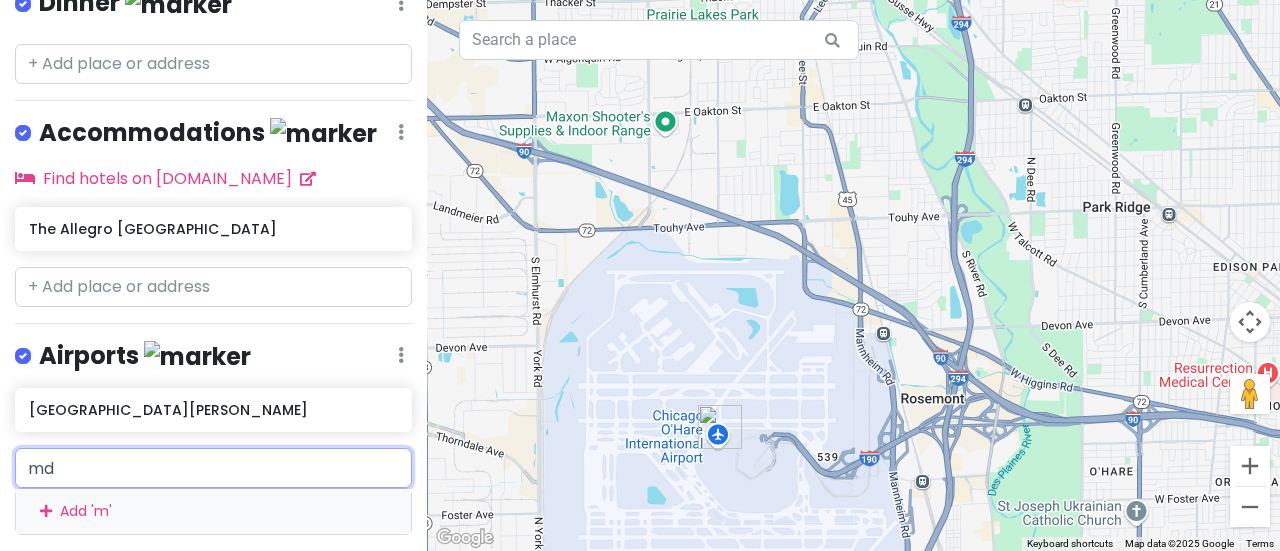 type on "mdw" 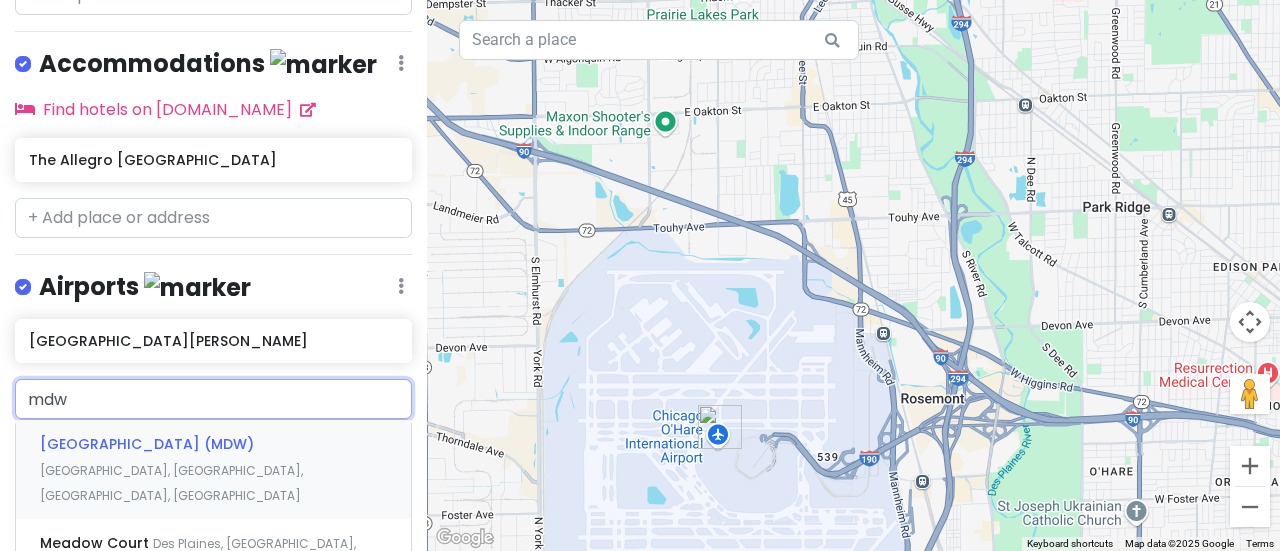 scroll, scrollTop: 713, scrollLeft: 0, axis: vertical 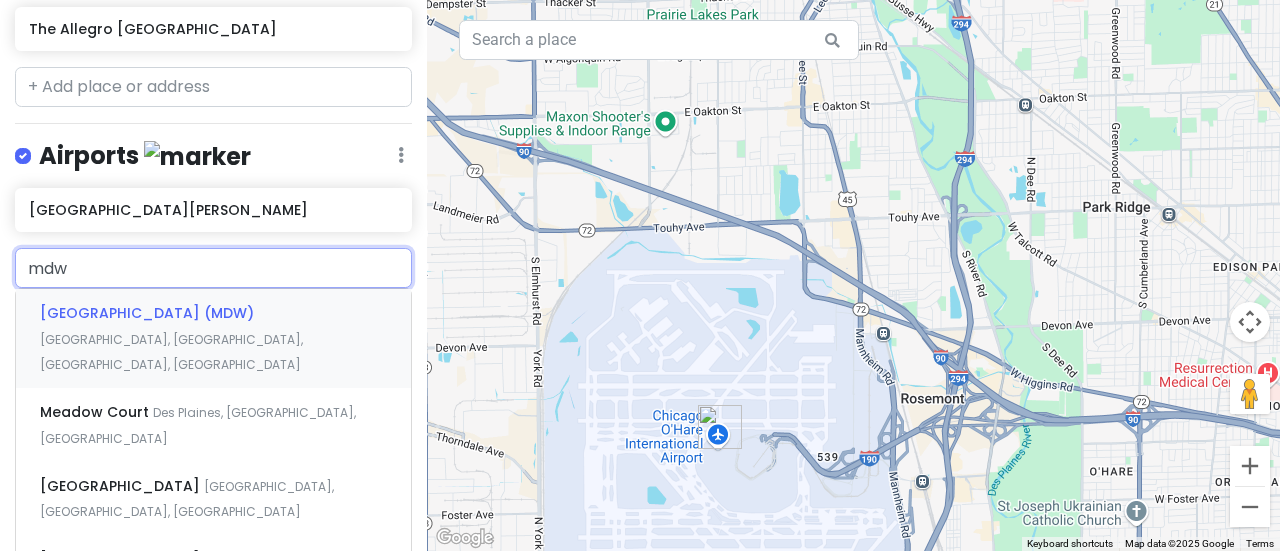 click on "[GEOGRAPHIC_DATA] ([GEOGRAPHIC_DATA])   [GEOGRAPHIC_DATA], [GEOGRAPHIC_DATA], [GEOGRAPHIC_DATA], [GEOGRAPHIC_DATA]" at bounding box center [213, 338] 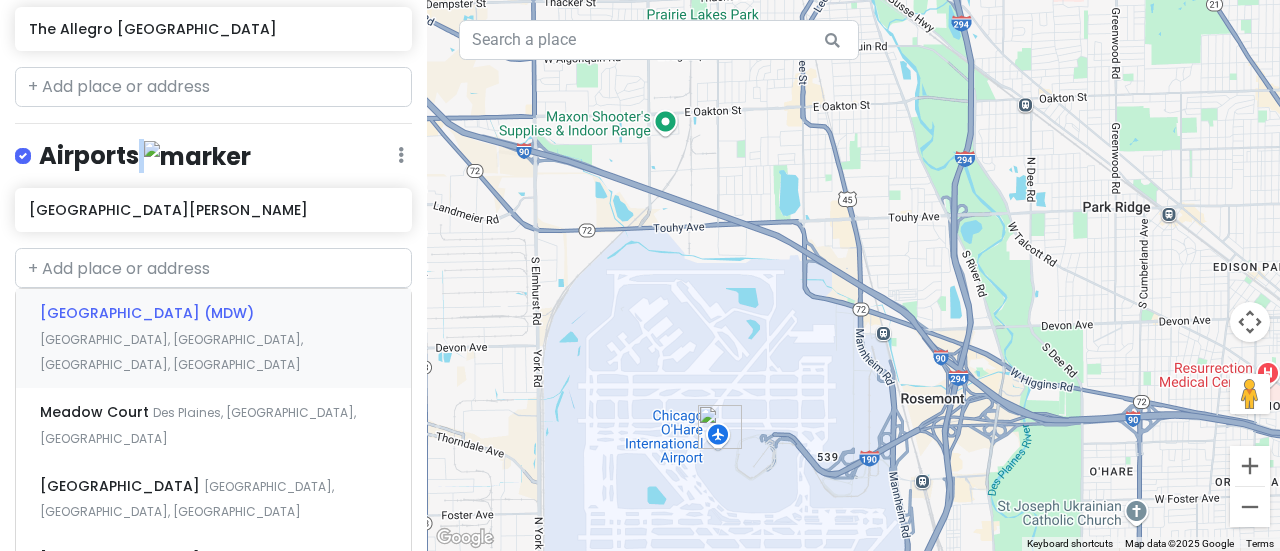 click on "Chicago Trip Private Change Dates Make a Copy Delete Trip Go Pro ⚡️ Give Feedback 💡 Support Scout ☕️ Itinerary Share Publish Notes Add notes... Office   Edit Reorder Delete List [STREET_ADDRESS][PERSON_NAME] Dinner   Edit Reorder Delete List Accommodations   Edit Reorder Delete List Find hotels on [DOMAIN_NAME] The Allegro [GEOGRAPHIC_DATA] Airports   Edit Reorder Delete List [GEOGRAPHIC_DATA] [PERSON_NAME][GEOGRAPHIC_DATA] [GEOGRAPHIC_DATA] (MDW)   [GEOGRAPHIC_DATA], [GEOGRAPHIC_DATA] [GEOGRAPHIC_DATA], [GEOGRAPHIC_DATA], [GEOGRAPHIC_DATA] [GEOGRAPHIC_DATA], [GEOGRAPHIC_DATA], [GEOGRAPHIC_DATA] [GEOGRAPHIC_DATA] MDW - Cellphone [GEOGRAPHIC_DATA] Add ' mdw '  arrow + Add a section" at bounding box center (213, 275) 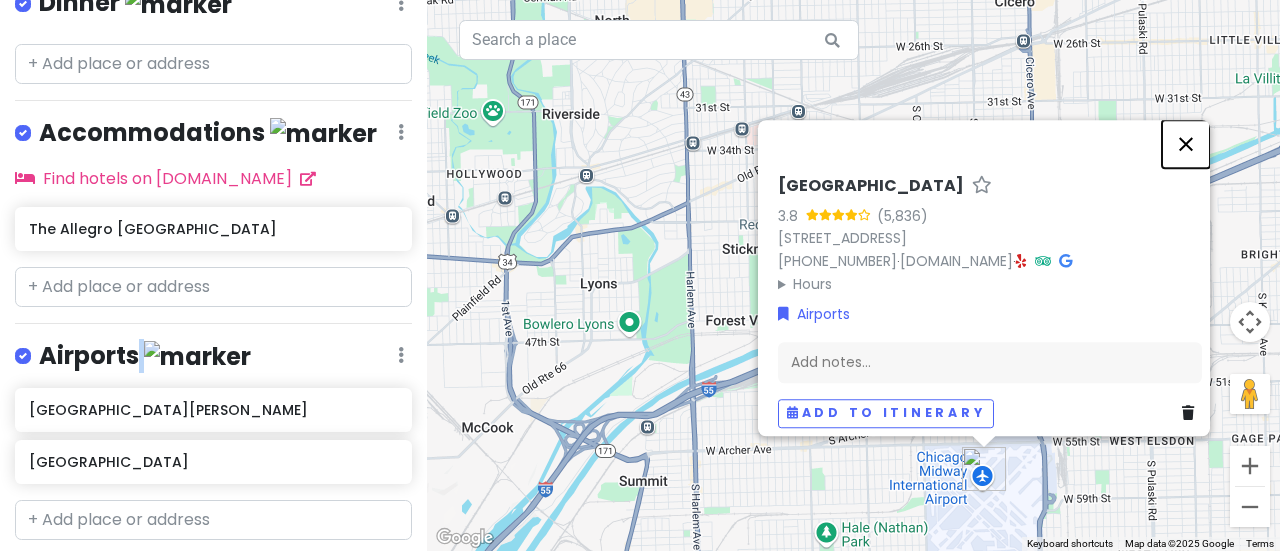 click at bounding box center [1186, 144] 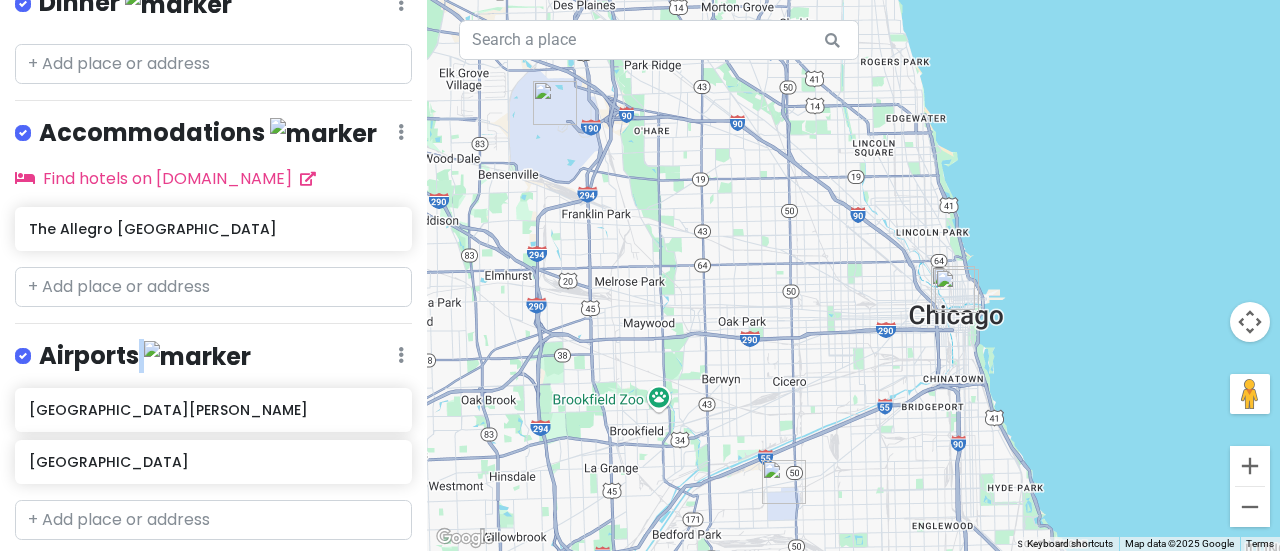 drag, startPoint x: 990, startPoint y: 381, endPoint x: 820, endPoint y: 520, distance: 219.5928 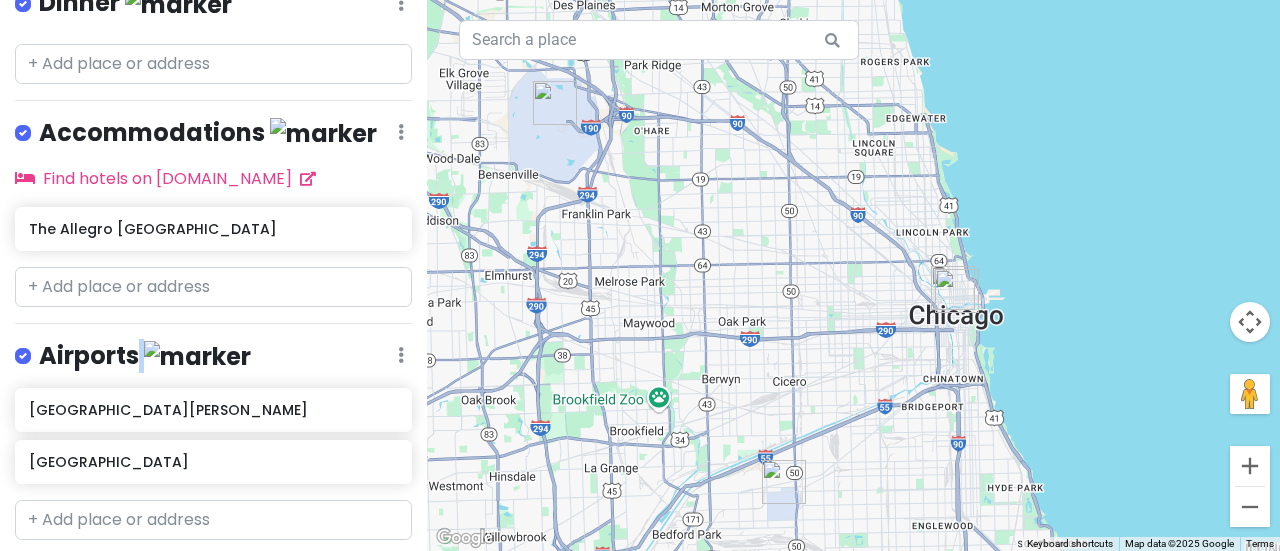click at bounding box center [853, 275] 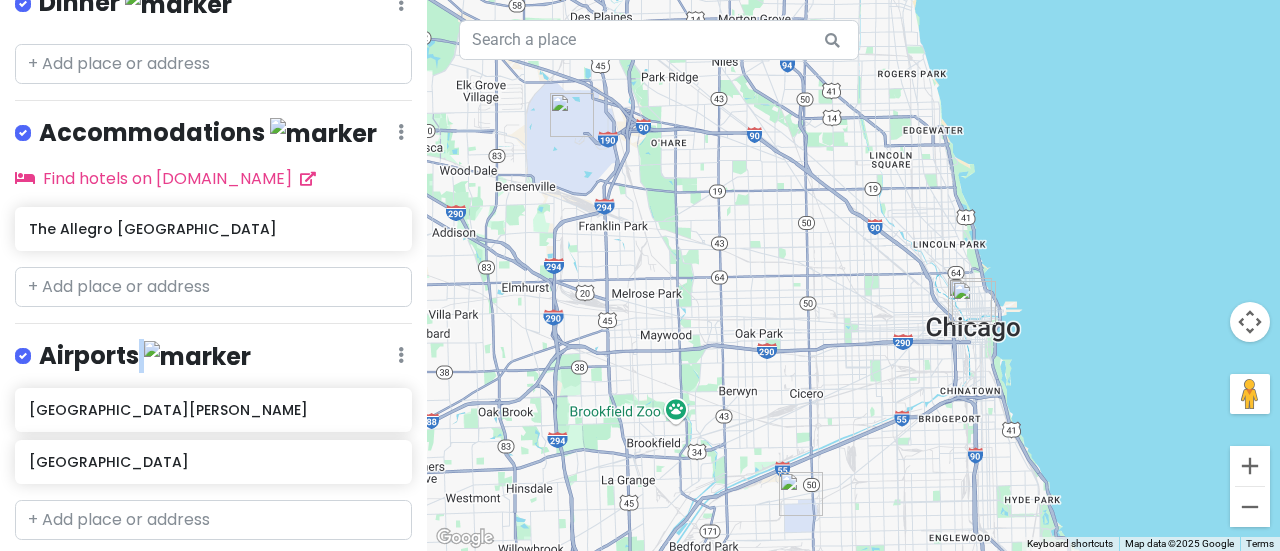 drag, startPoint x: 841, startPoint y: 378, endPoint x: 859, endPoint y: 390, distance: 21.633308 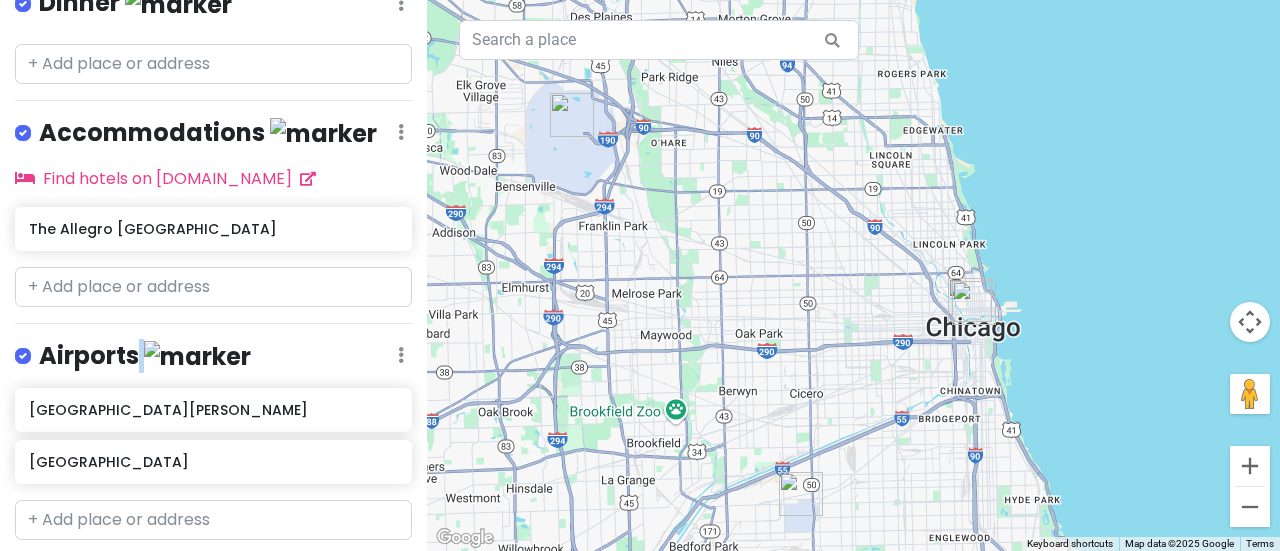 click at bounding box center [853, 275] 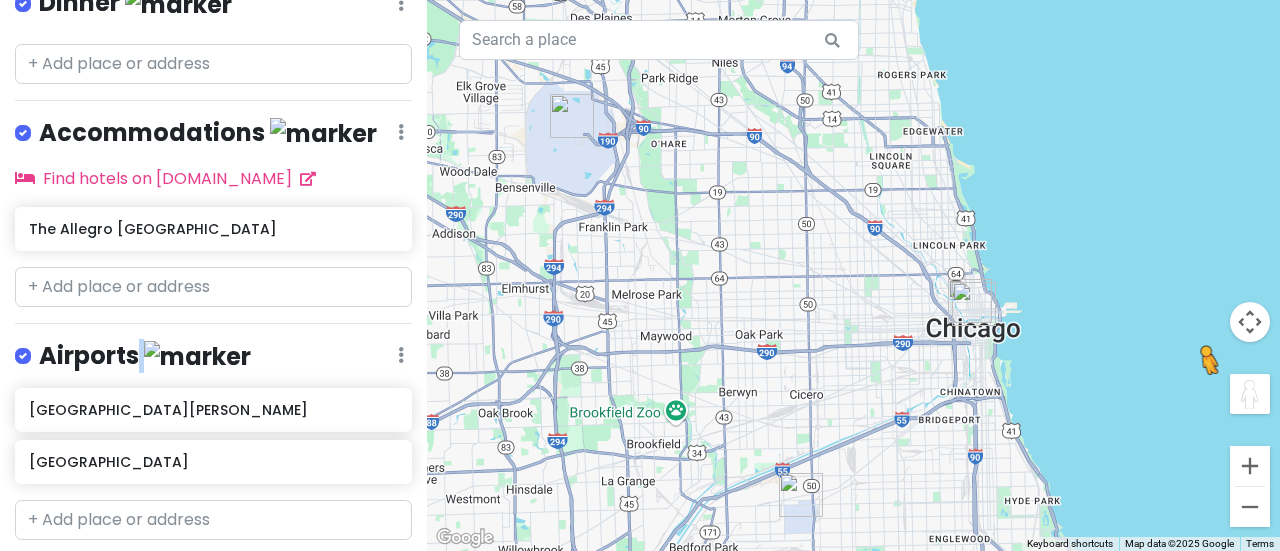 drag, startPoint x: 1242, startPoint y: 392, endPoint x: 1063, endPoint y: 357, distance: 182.3897 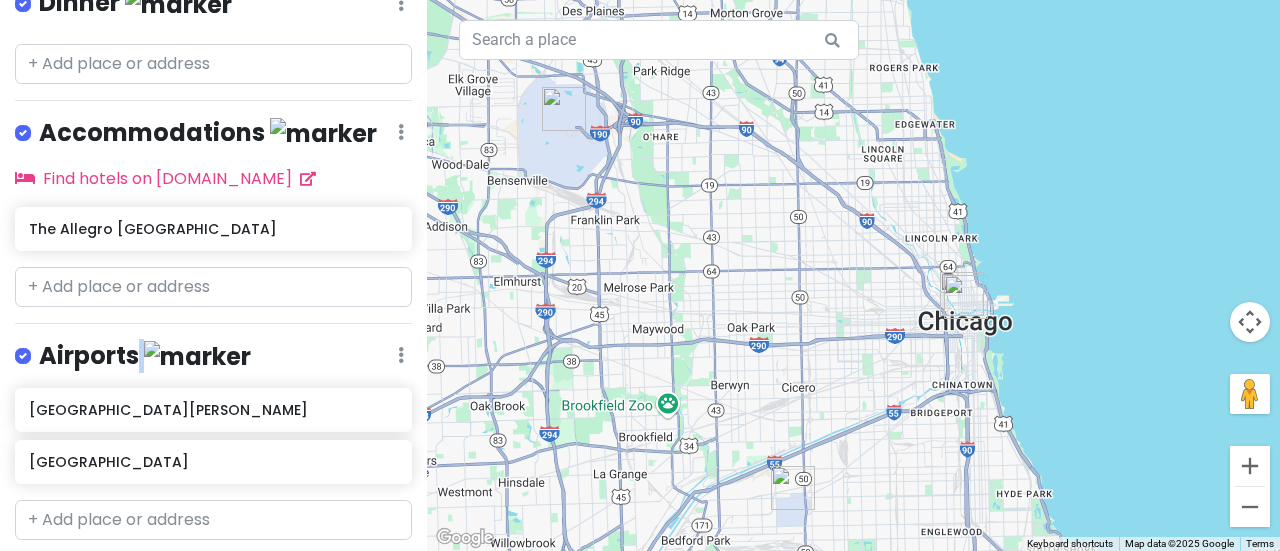 click at bounding box center (966, 297) 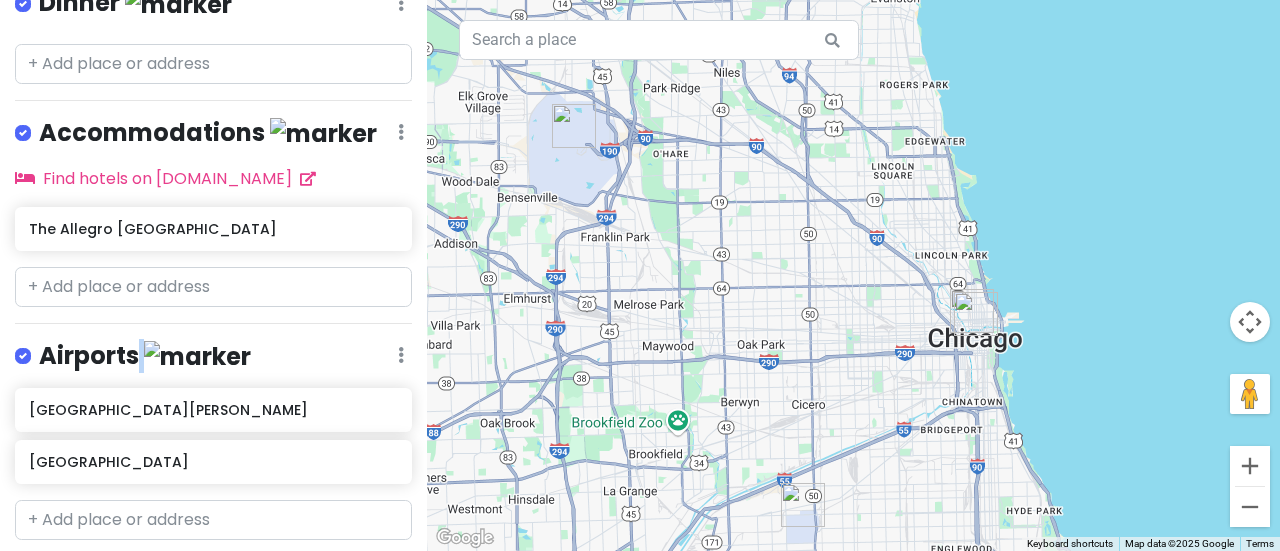 drag, startPoint x: 961, startPoint y: 291, endPoint x: 983, endPoint y: 317, distance: 34.058773 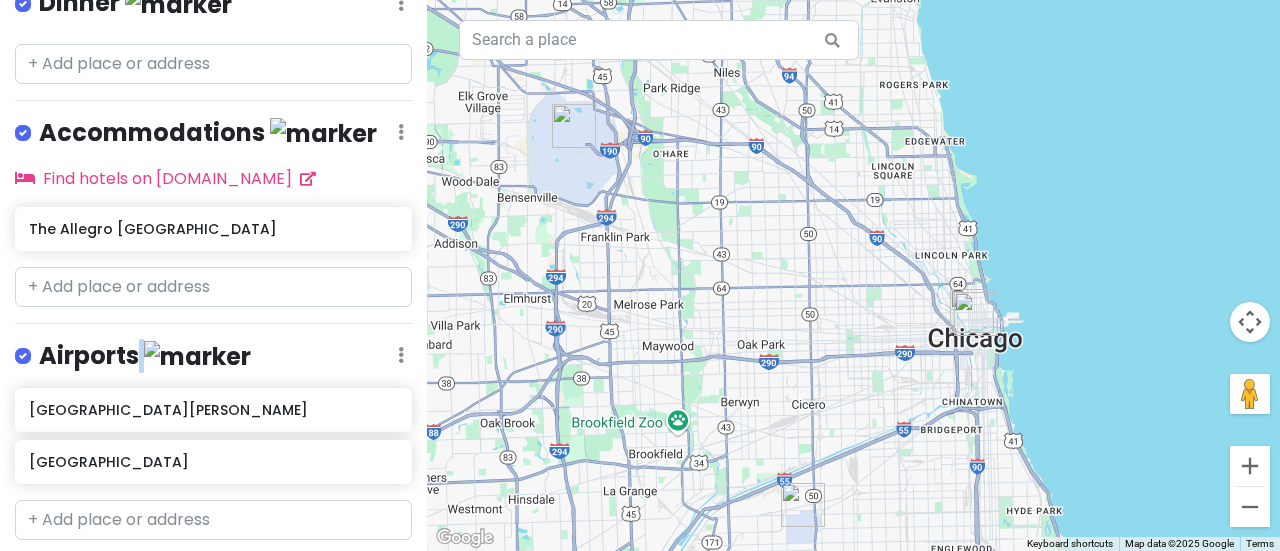 click at bounding box center (976, 314) 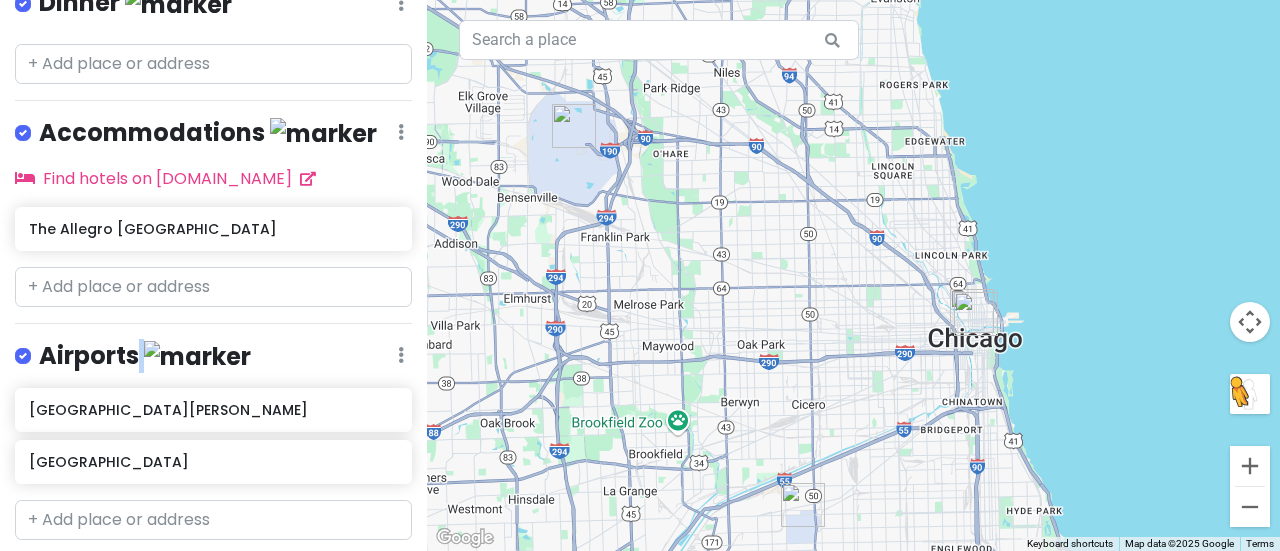 click at bounding box center (1250, 394) 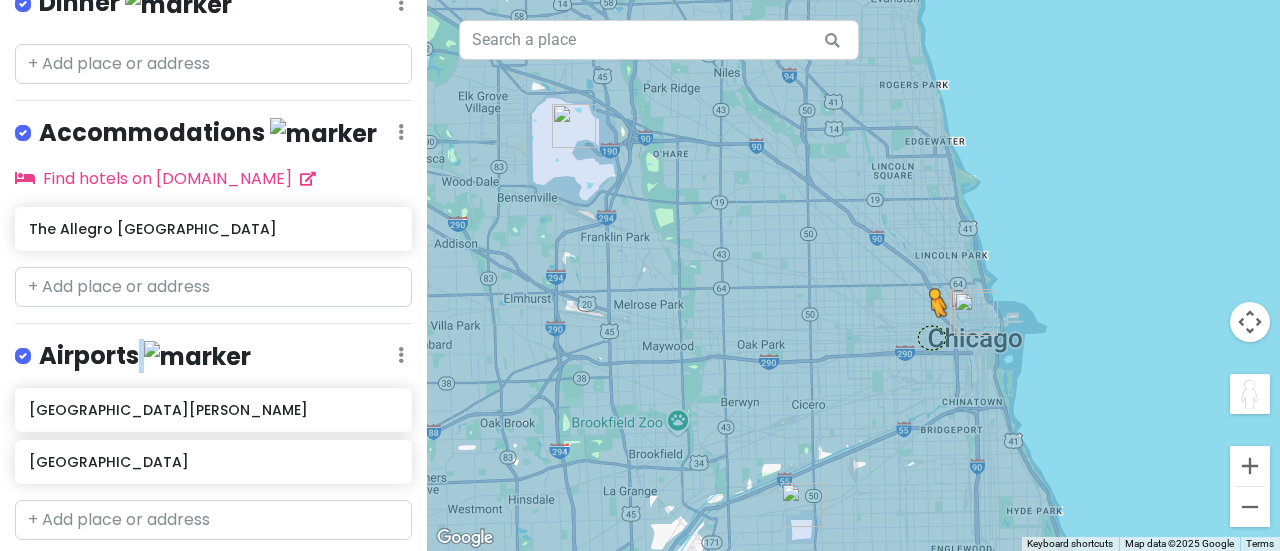 drag, startPoint x: 1244, startPoint y: 396, endPoint x: 929, endPoint y: 336, distance: 320.66336 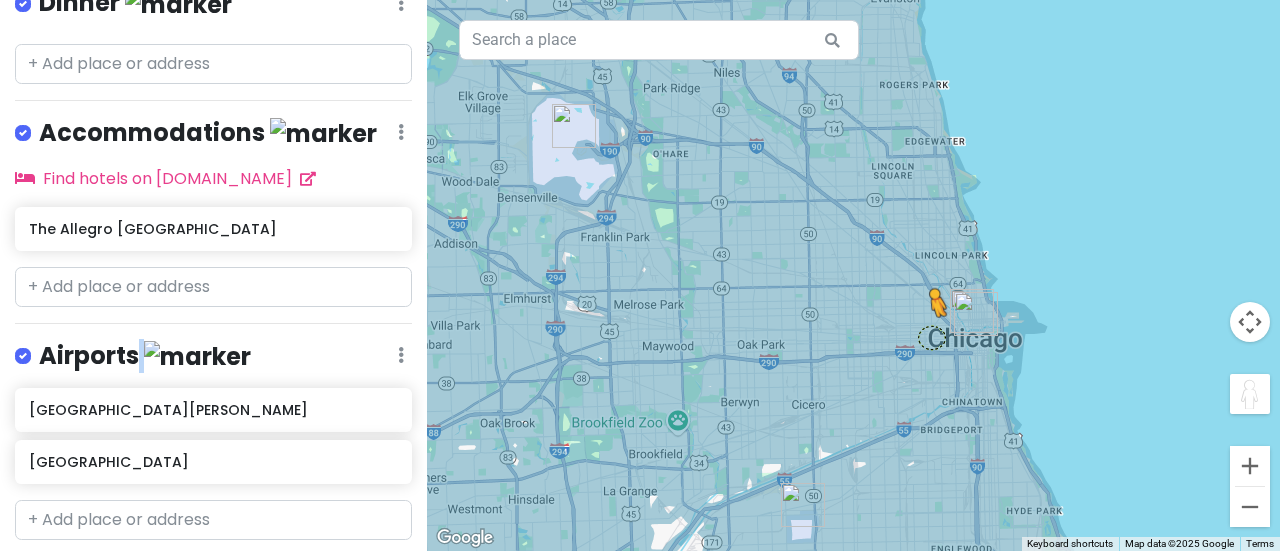 click on "To activate drag with keyboard, press Alt + Enter. Once in keyboard drag state, use the arrow keys to move the marker. To complete the drag, press the Enter key. To cancel, press Escape. No data available. Keyboard shortcuts Map Data Map data ©2025 Google Map data ©2025 Google 2 km  Click to toggle between metric and imperial units Terms Report a map error" at bounding box center [853, 275] 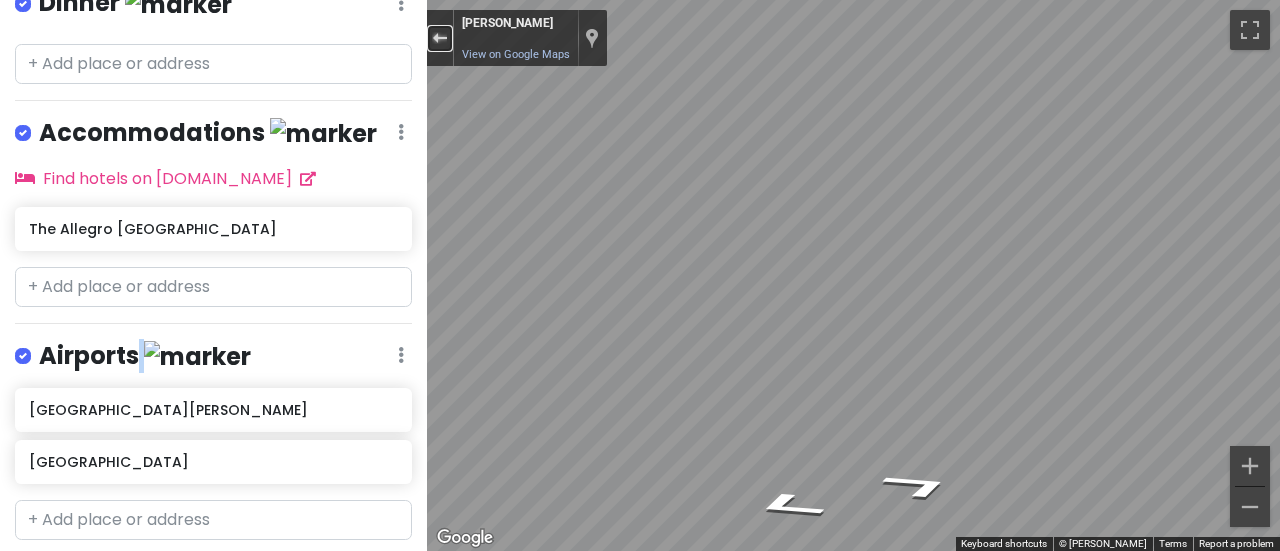 click at bounding box center (439, 38) 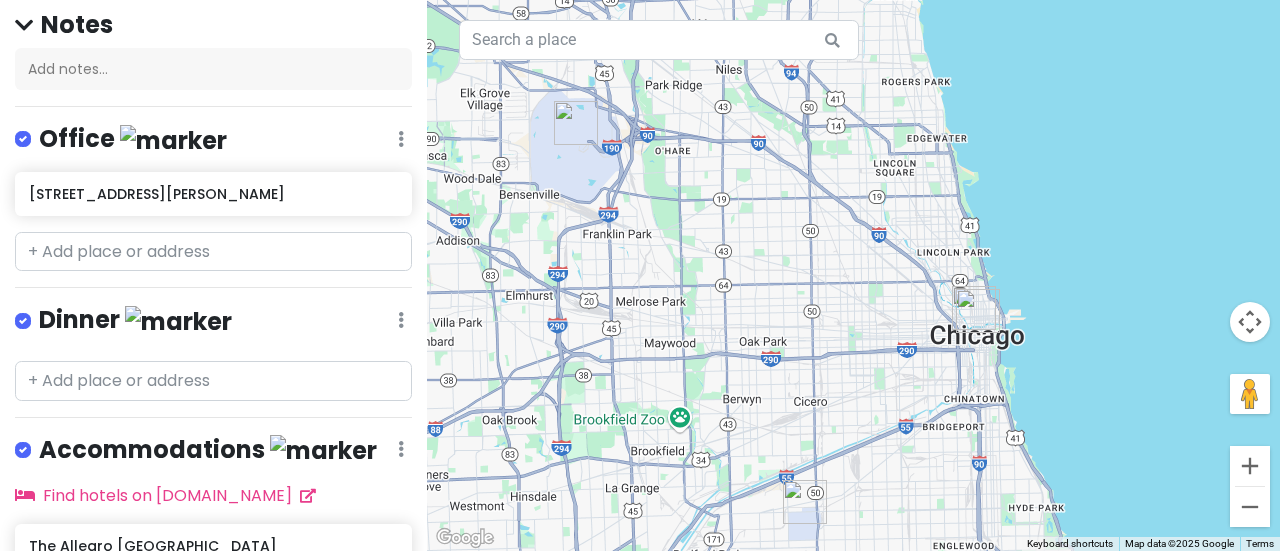 scroll, scrollTop: 165, scrollLeft: 0, axis: vertical 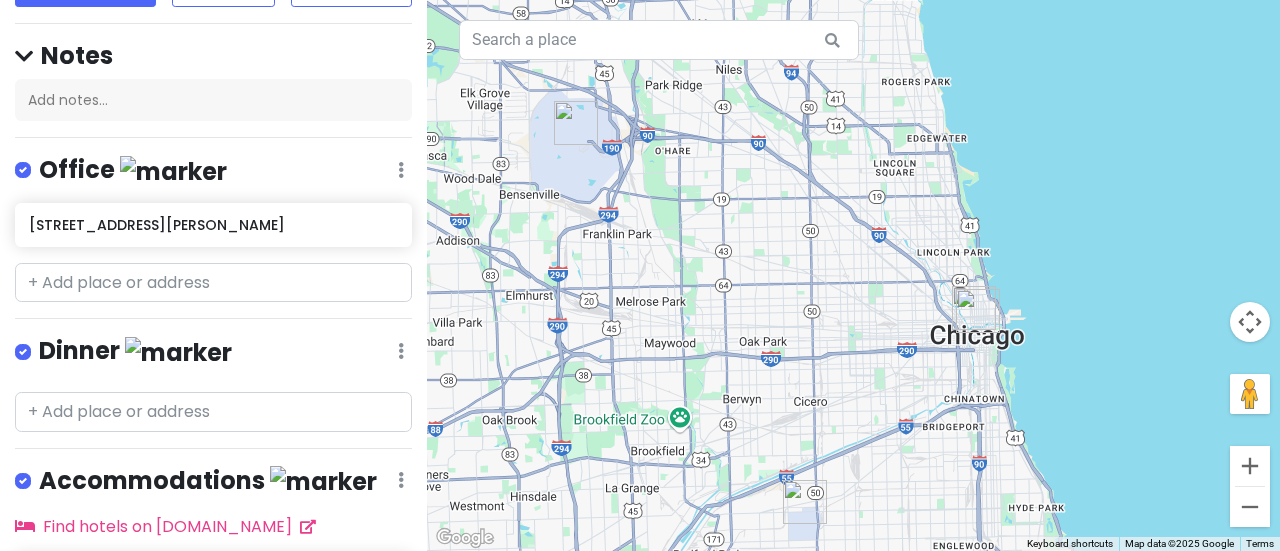 click on "Office" at bounding box center [133, 170] 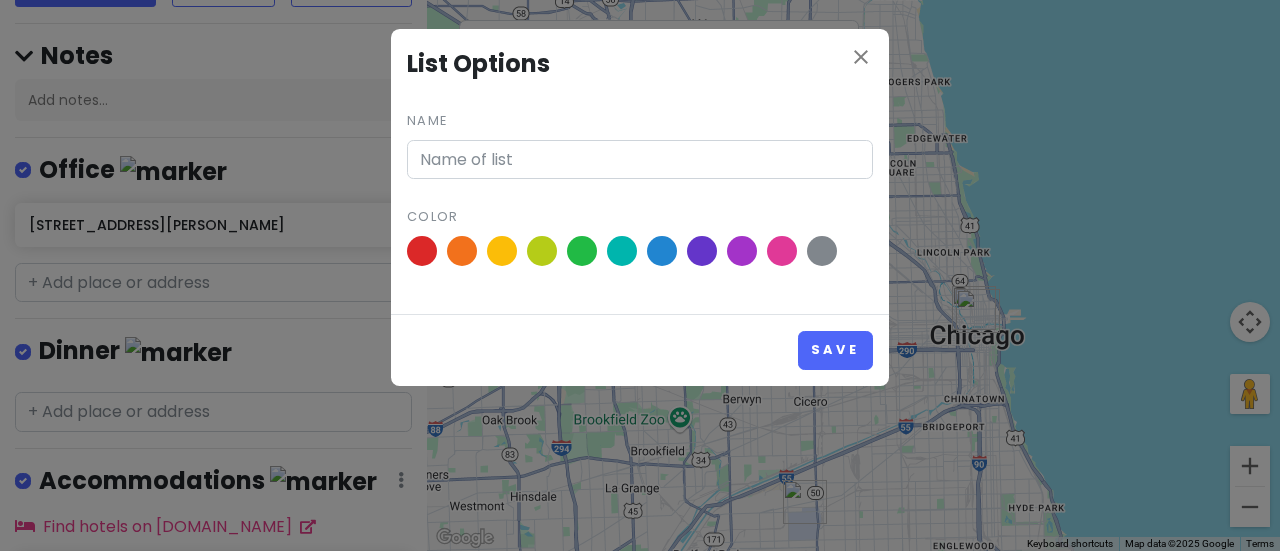 type on "Office" 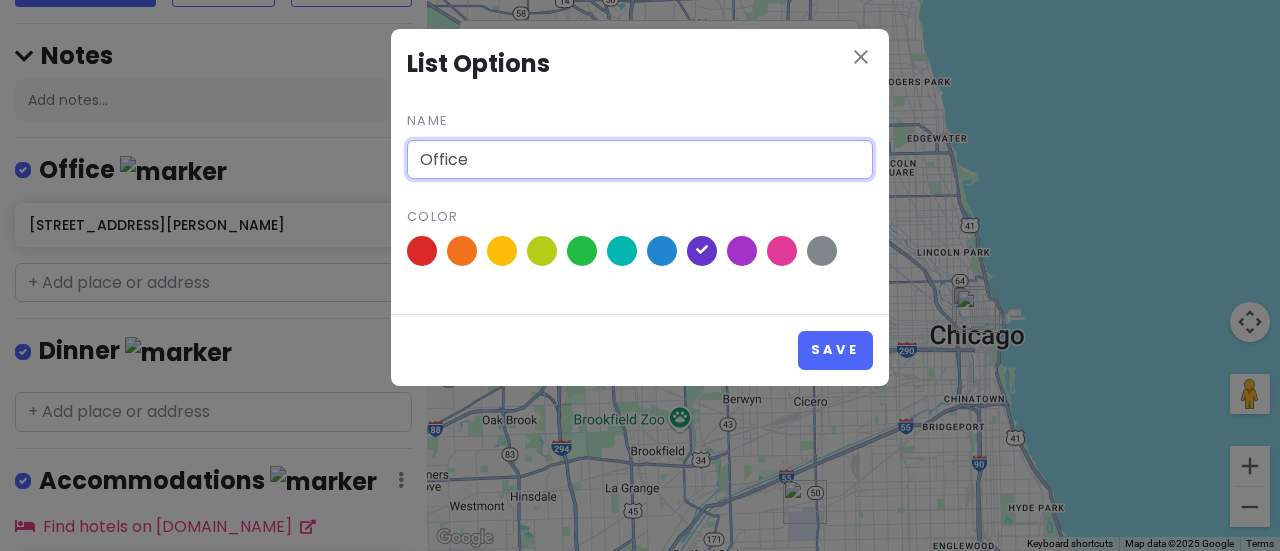 click on "Office" at bounding box center (640, 160) 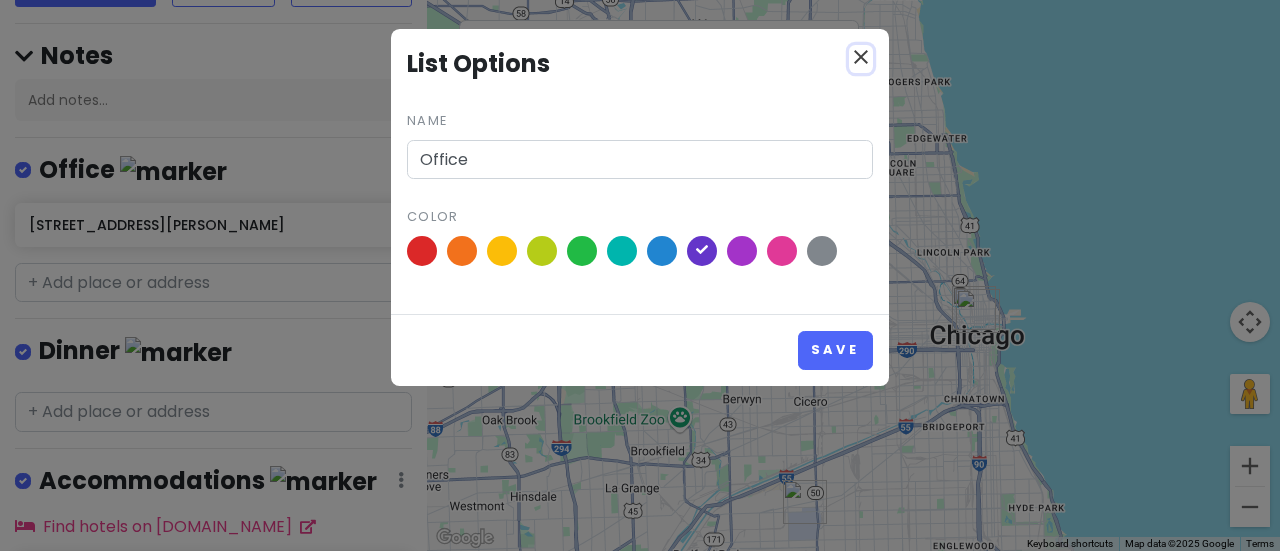 click on "close" at bounding box center (861, 57) 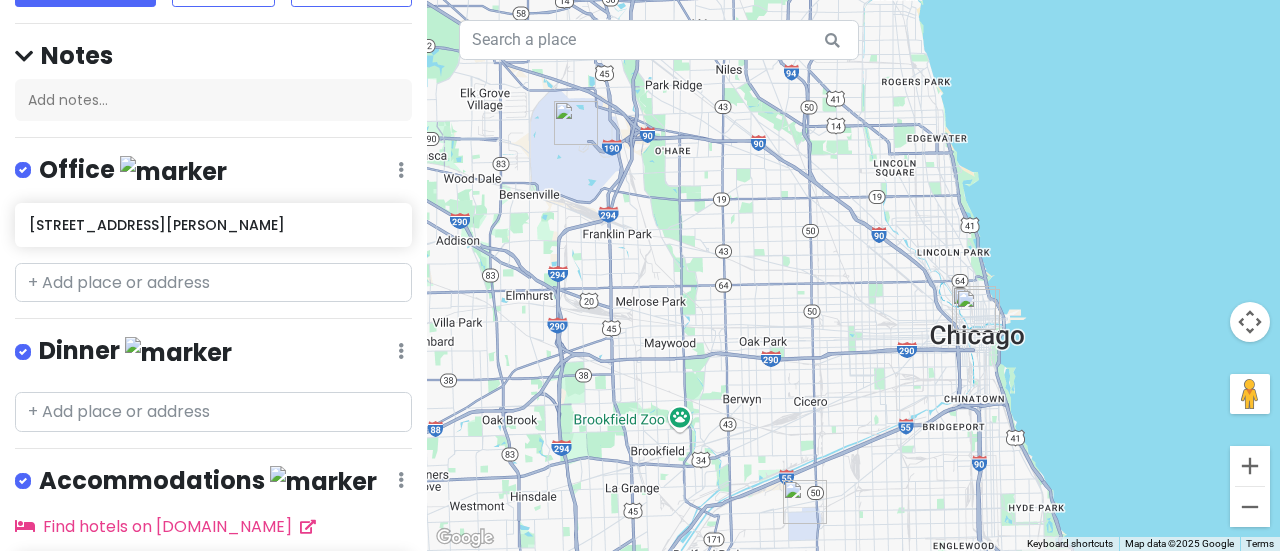 click at bounding box center [401, 170] 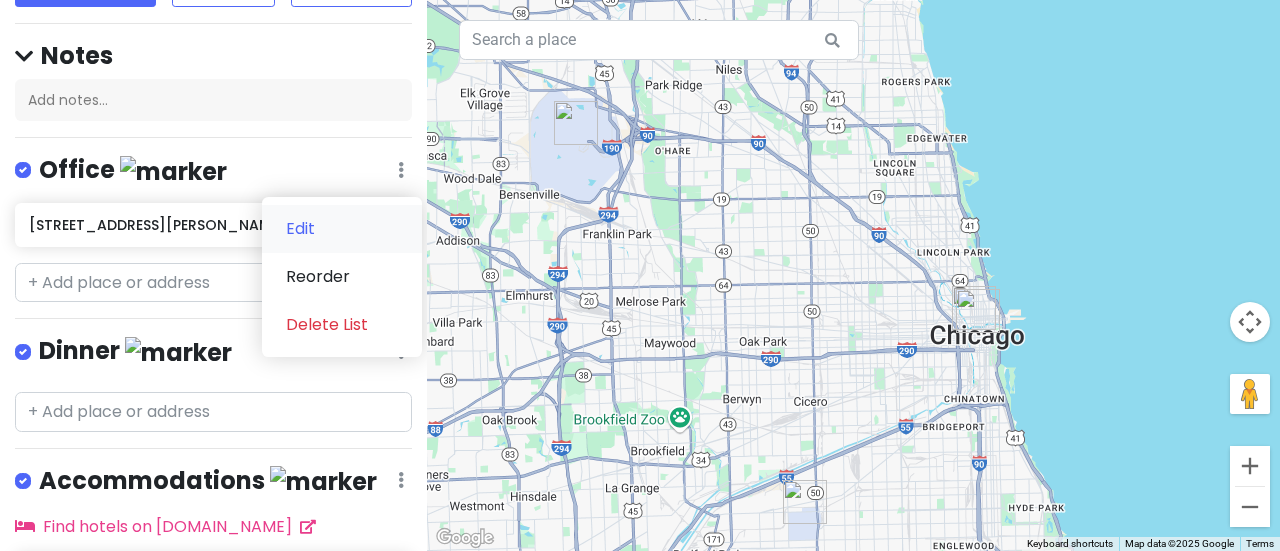 click on "Edit" at bounding box center [342, 229] 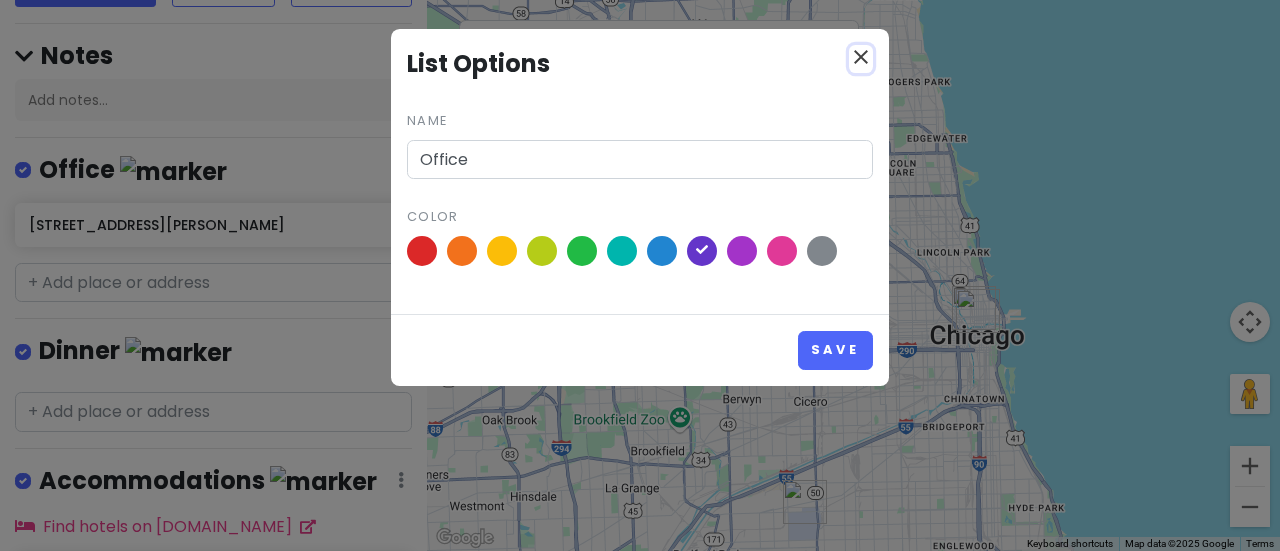 click on "close" at bounding box center [861, 57] 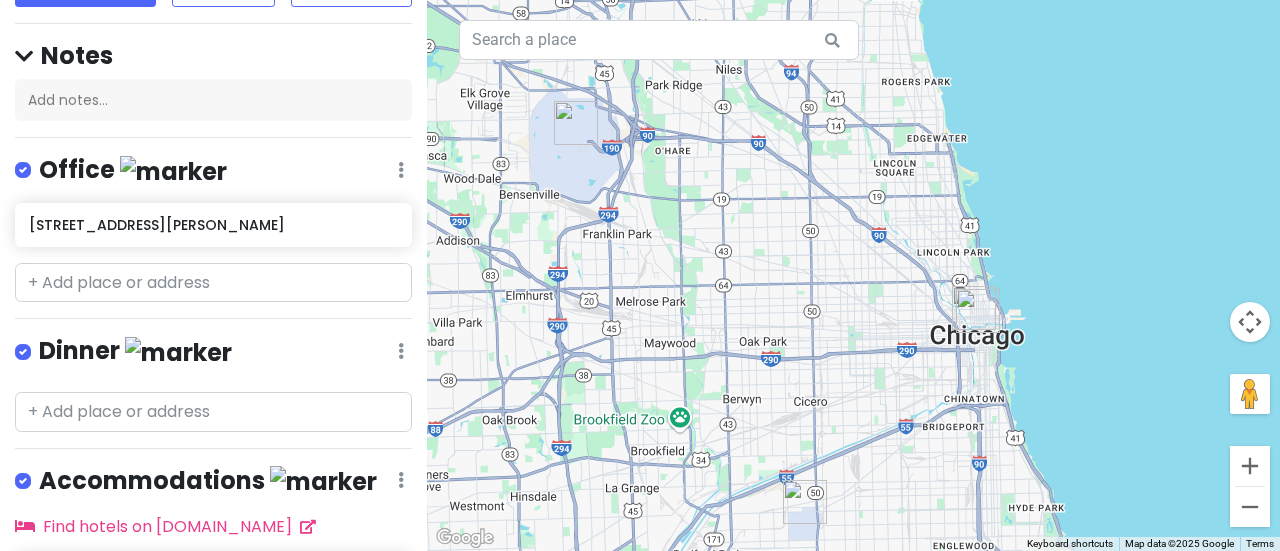 scroll, scrollTop: 0, scrollLeft: 0, axis: both 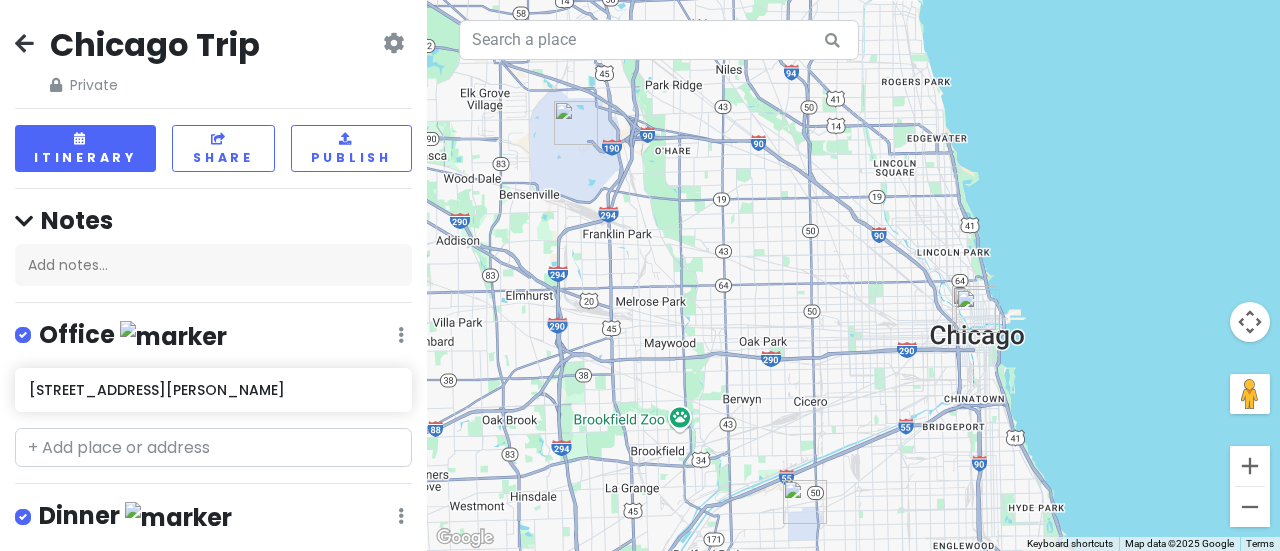 click at bounding box center (393, 43) 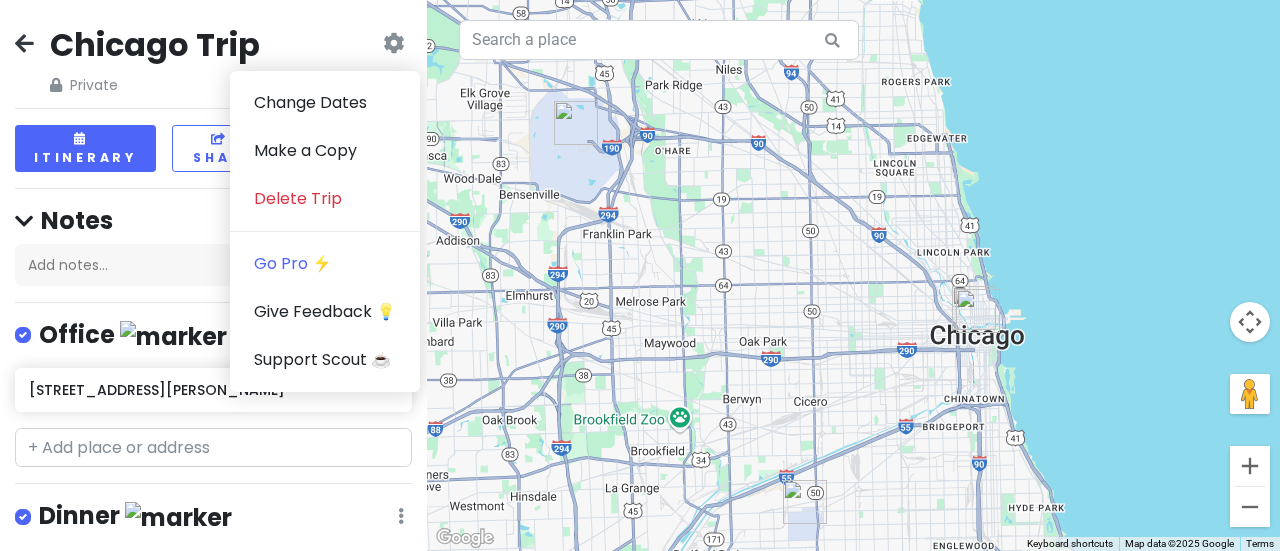 click on "Chicago Trip Private Change Dates Make a Copy Delete Trip Go Pro ⚡️ Give Feedback 💡 Support Scout ☕️" at bounding box center (213, 60) 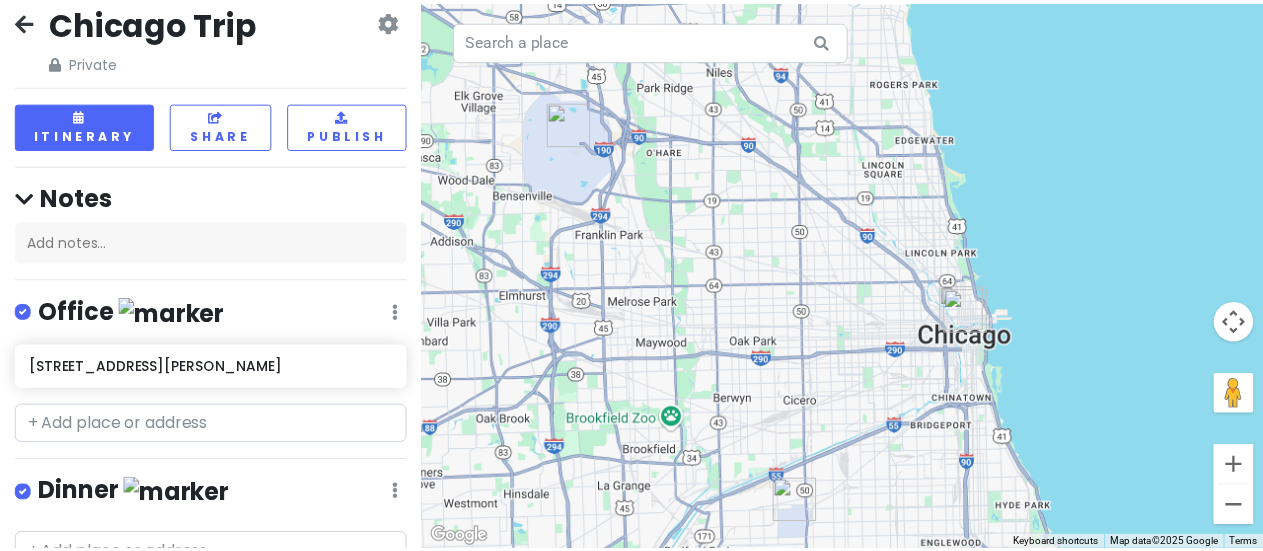 scroll, scrollTop: 0, scrollLeft: 0, axis: both 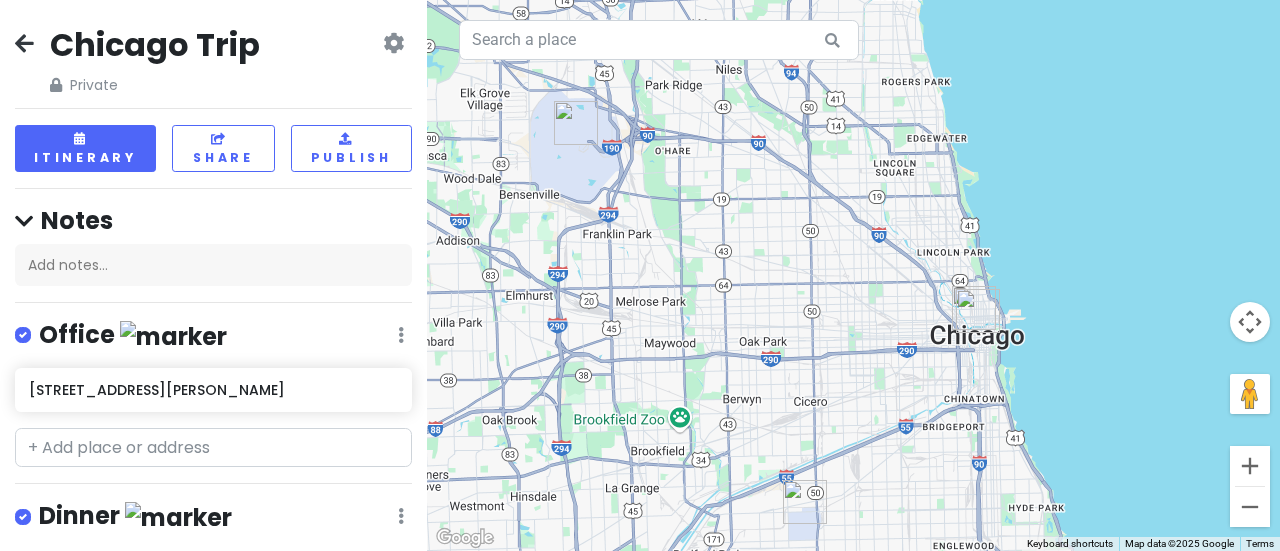 click at bounding box center (24, 43) 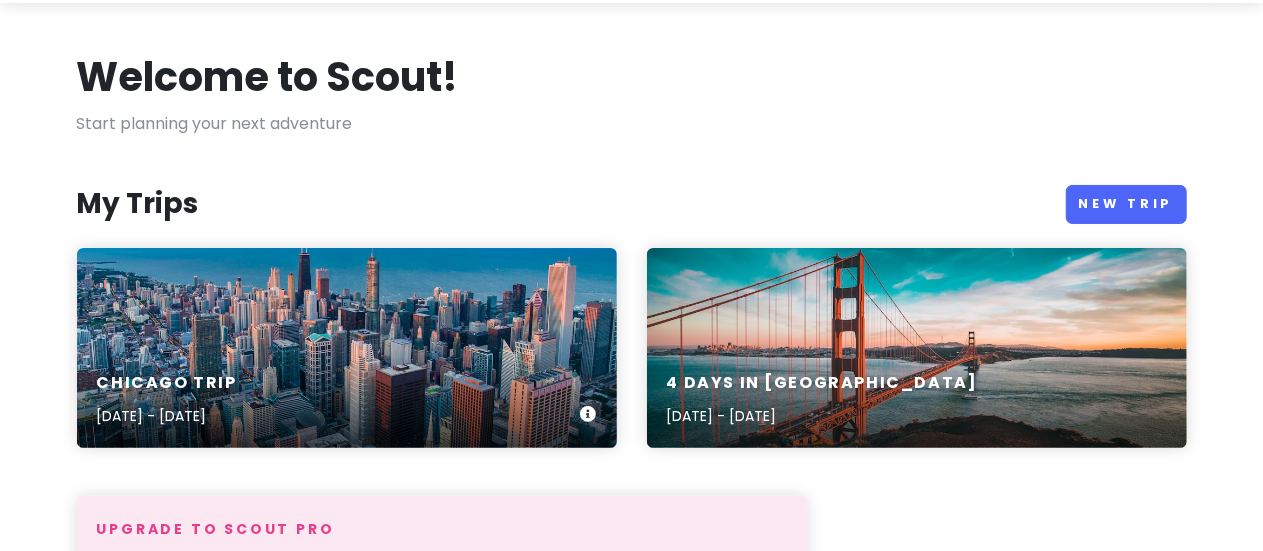 scroll, scrollTop: 100, scrollLeft: 0, axis: vertical 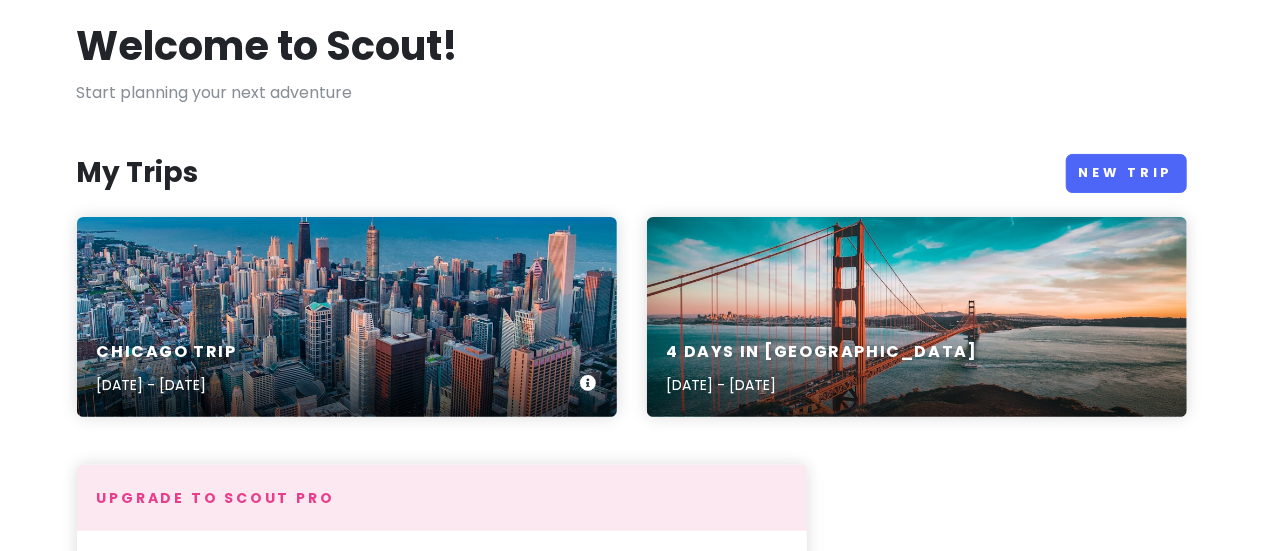 click on "Chicago Trip [DATE] - [DATE]" at bounding box center [347, 317] 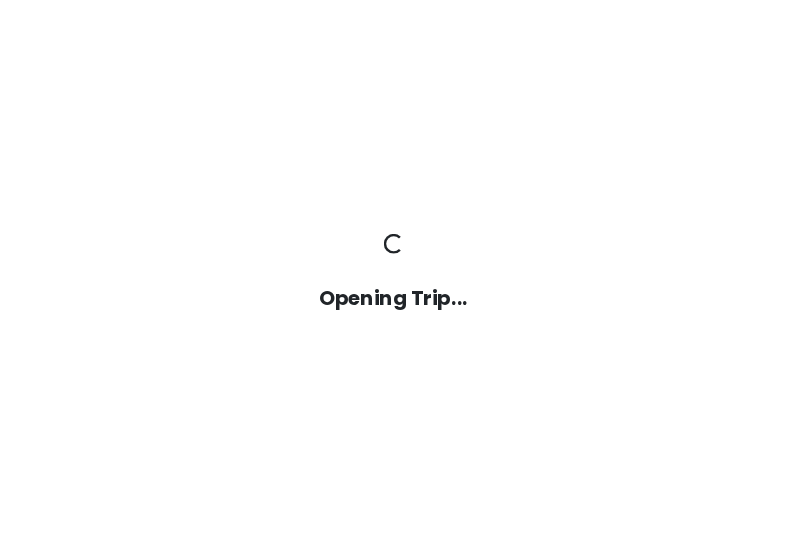 scroll, scrollTop: 0, scrollLeft: 0, axis: both 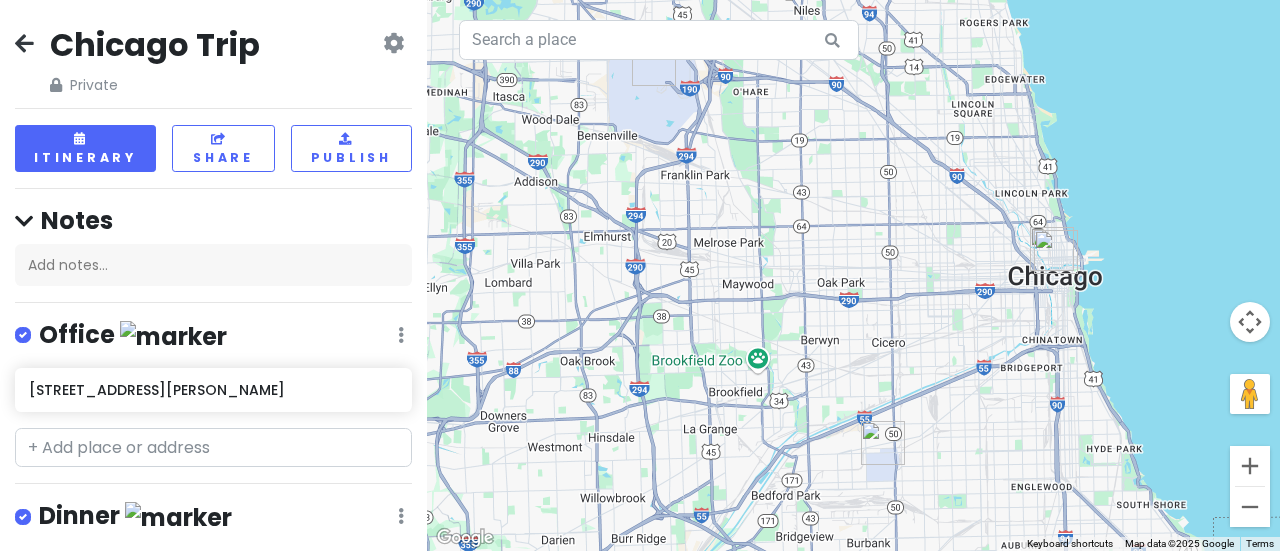 click on "Chicago Trip Private Change Dates Make a Copy Delete Trip Go Pro ⚡️ Give Feedback 💡 Support Scout ☕️ Itinerary Share Publish Notes Add notes... Office   Edit Reorder Delete List [STREET_ADDRESS][PERSON_NAME] Dinner   Edit Reorder Delete List Accommodations   Edit Reorder Delete List Find hotels on [DOMAIN_NAME] The Allegro [GEOGRAPHIC_DATA] Airports   Edit Reorder Delete List [GEOGRAPHIC_DATA] [PERSON_NAME][GEOGRAPHIC_DATA] [GEOGRAPHIC_DATA] + Add a section" at bounding box center (213, 275) 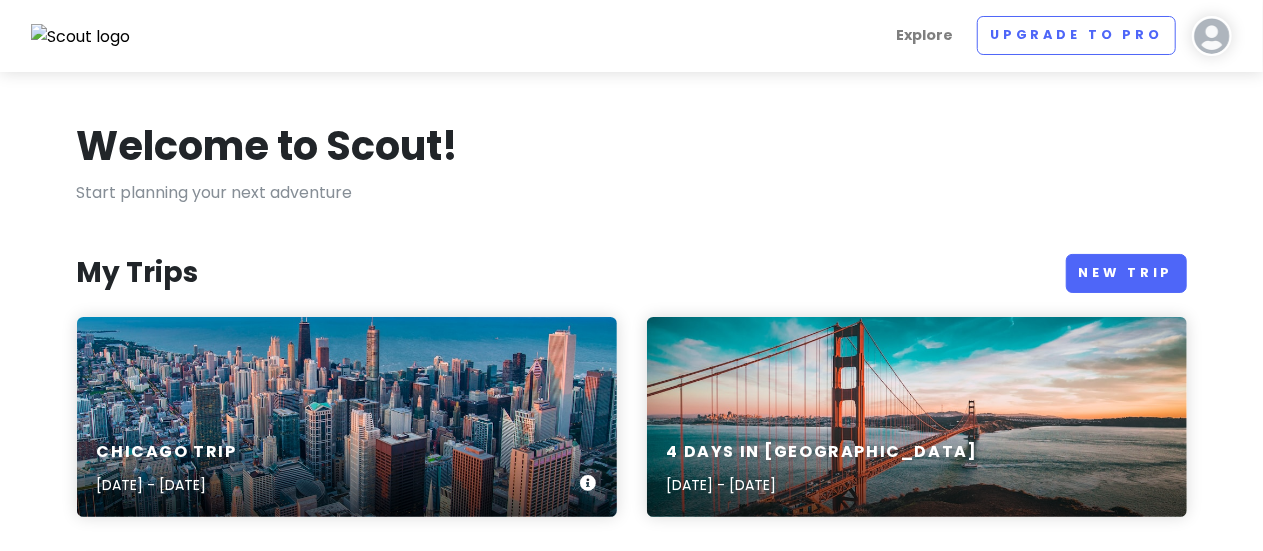 click on "Chicago Trip [DATE] - [DATE]" at bounding box center (347, 469) 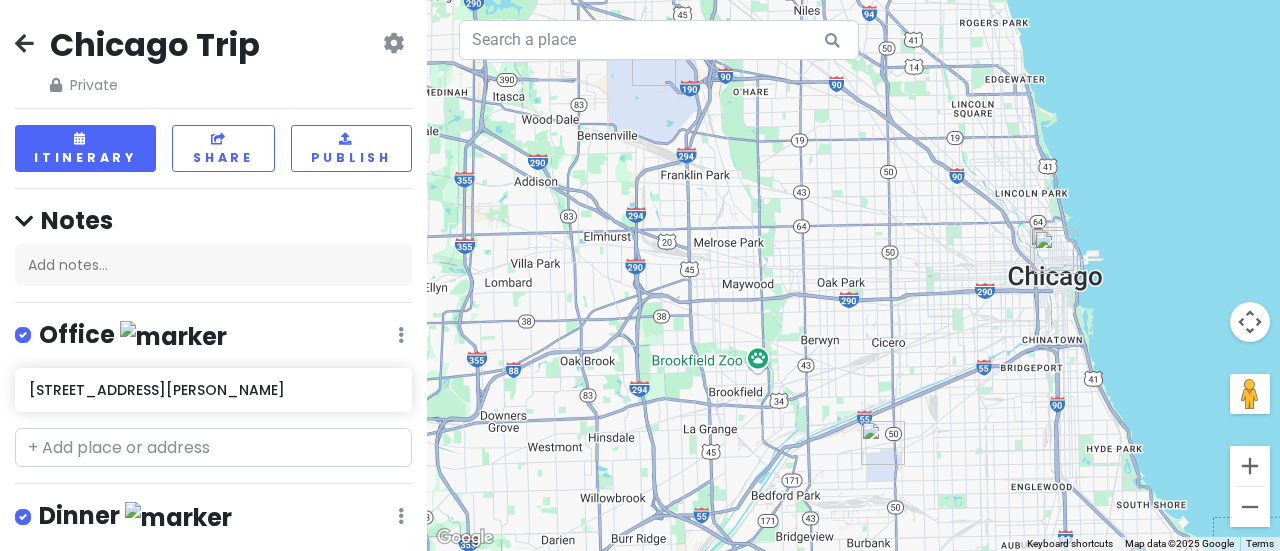 click at bounding box center (393, 43) 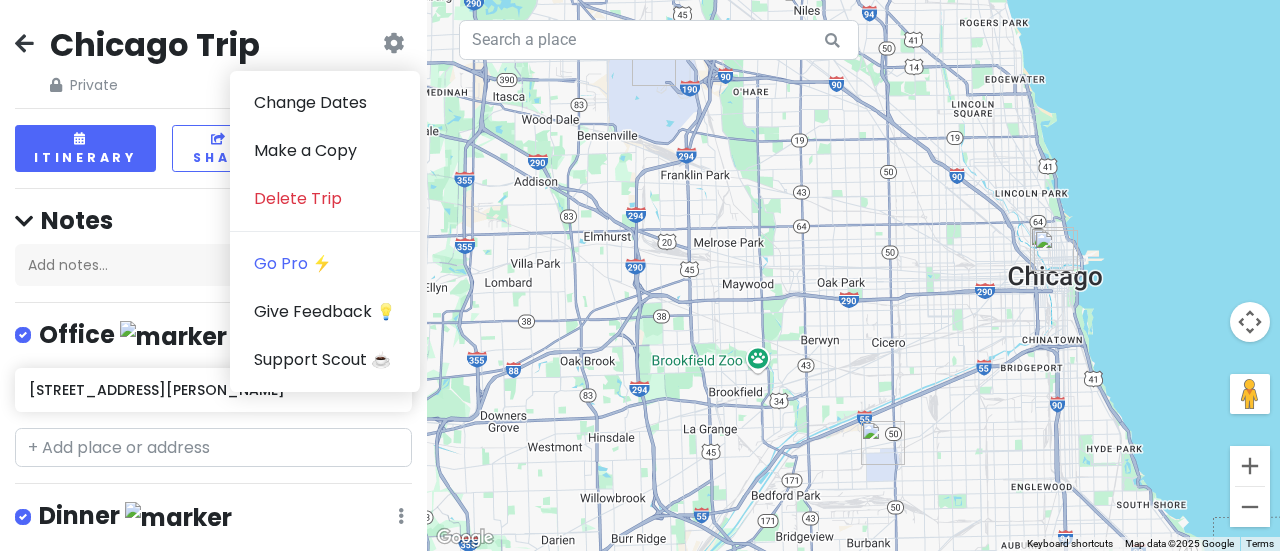 click on "Chicago Trip Private Change Dates Make a Copy Delete Trip Go Pro ⚡️ Give Feedback 💡 Support Scout ☕️" at bounding box center [213, 60] 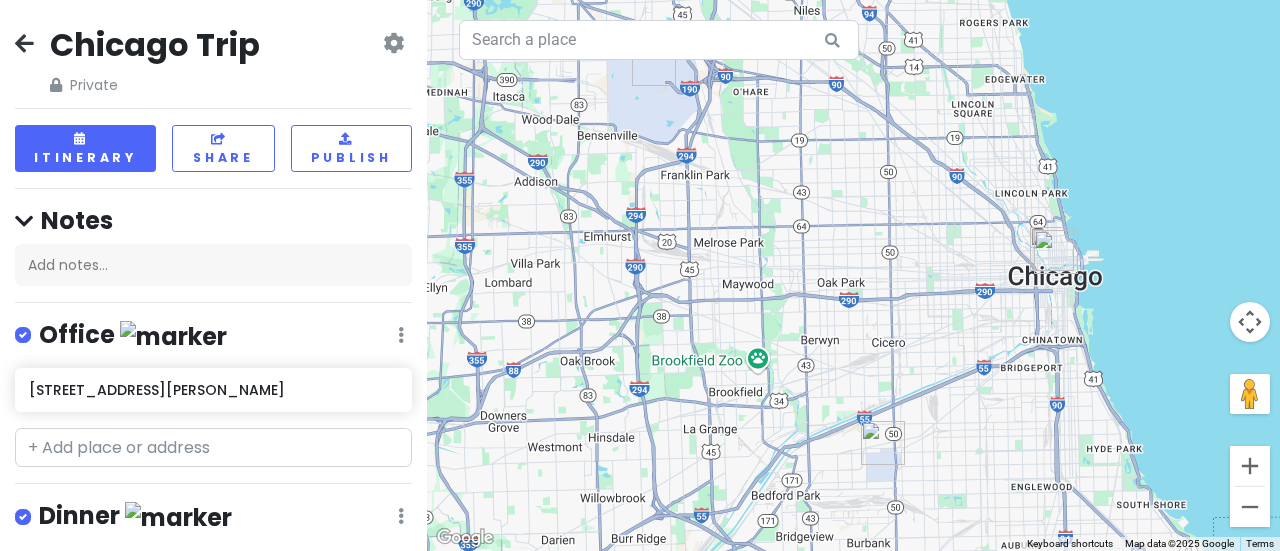 click on "Chicago Trip" at bounding box center (155, 45) 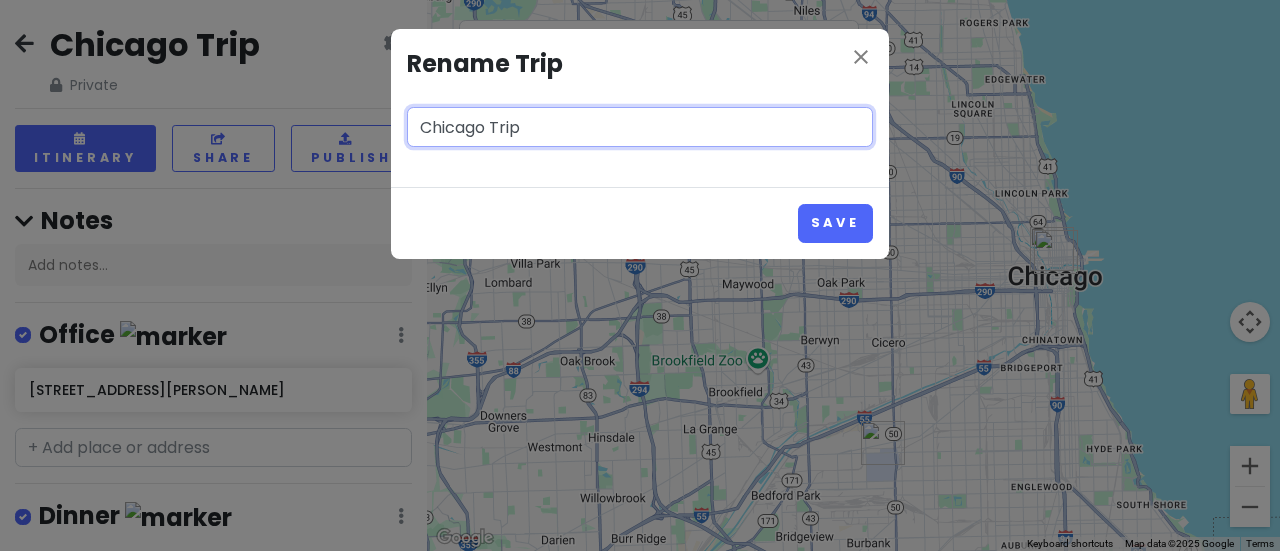 click on "Chicago Trip" at bounding box center [640, 127] 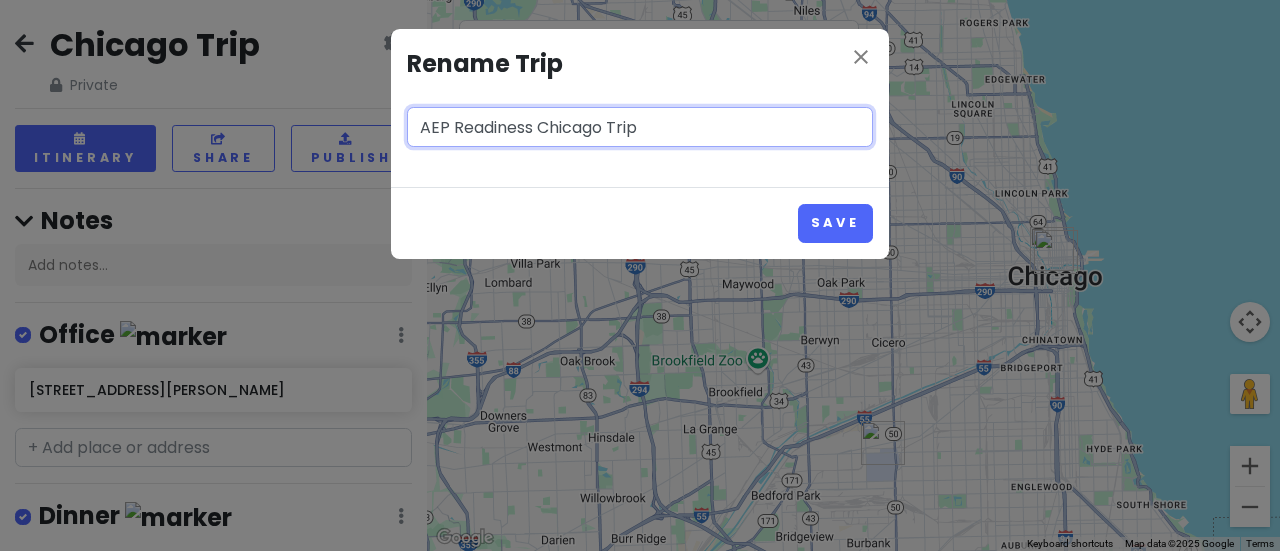 click on "AEP Readiness Chicago Trip" at bounding box center (640, 127) 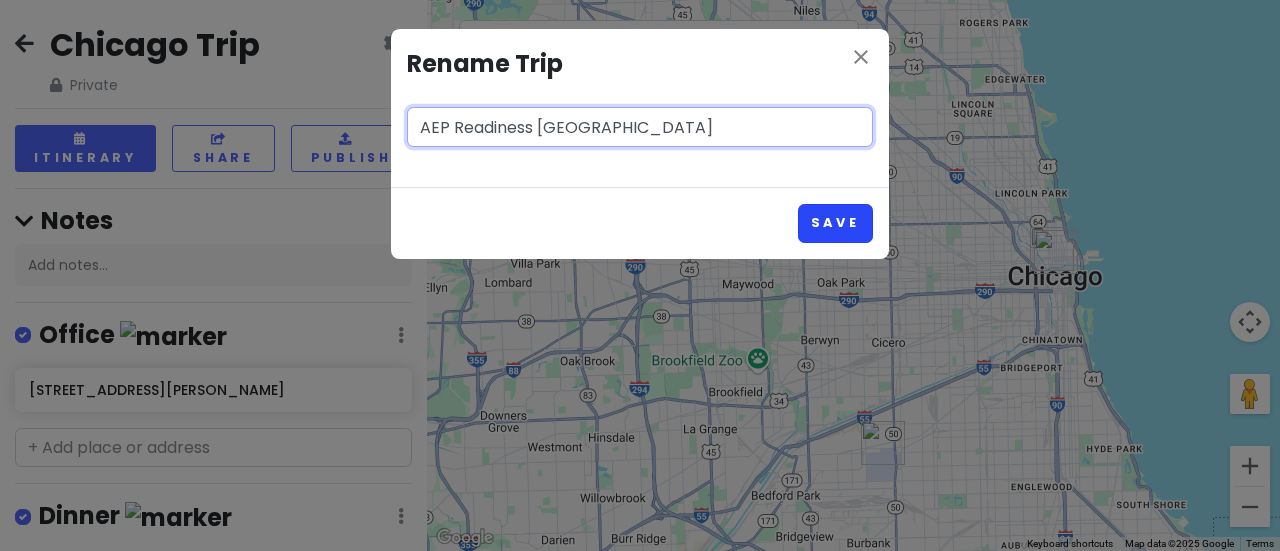 type on "AEP Readiness [GEOGRAPHIC_DATA]" 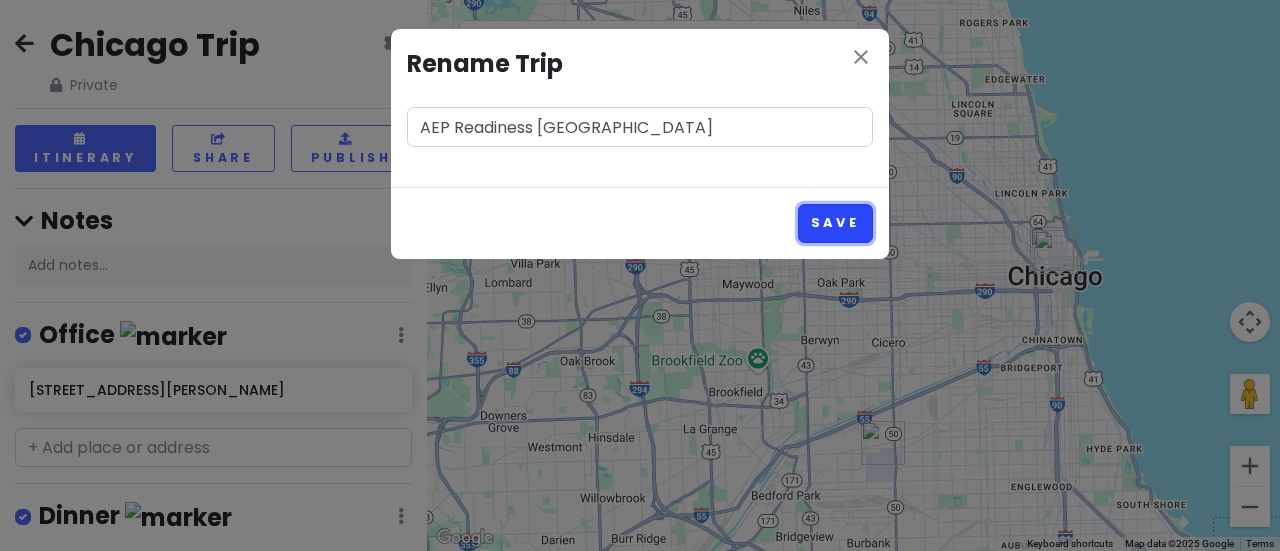 click on "Save" at bounding box center (835, 223) 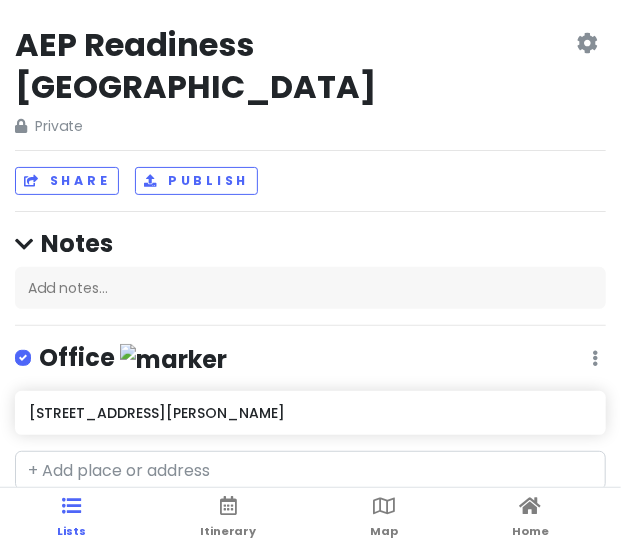 click on "AEP Readiness [GEOGRAPHIC_DATA]" at bounding box center [294, 65] 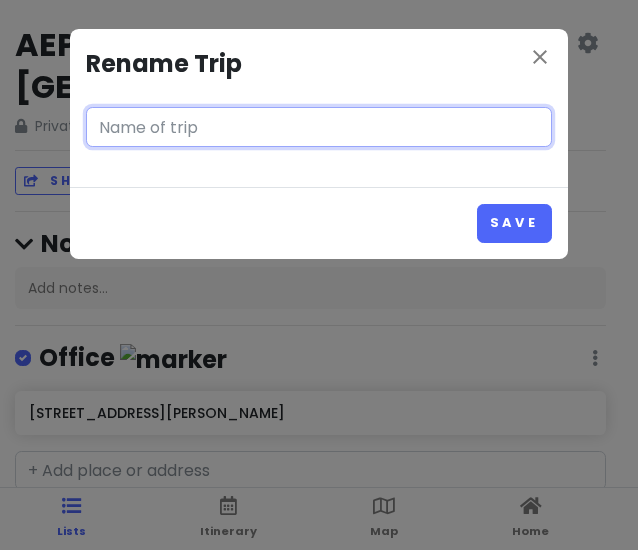 type on "AEP Readiness [GEOGRAPHIC_DATA]" 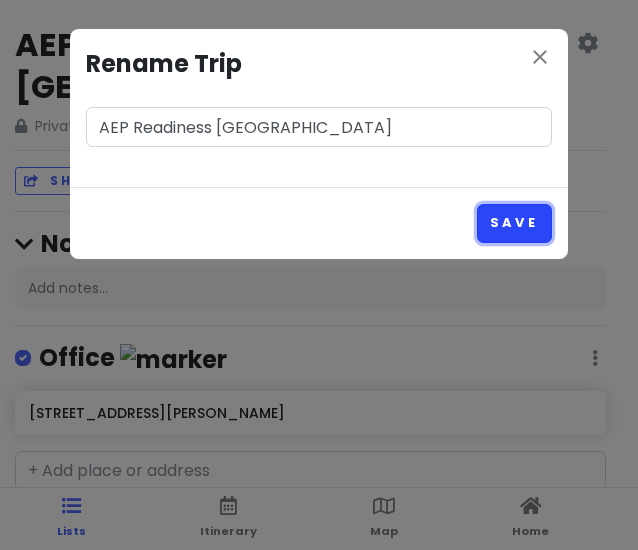 click on "Save" at bounding box center [514, 223] 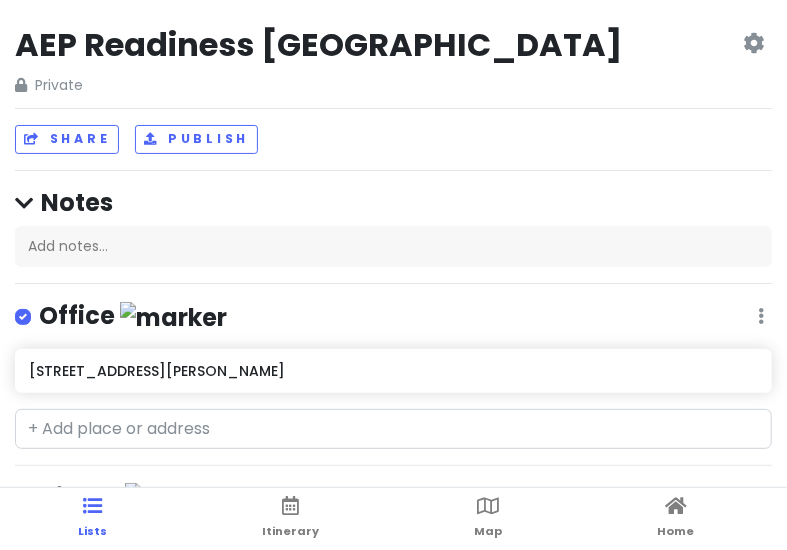 click on "AEP Readiness [GEOGRAPHIC_DATA]  Private Change Dates Make a Copy Delete Trip Go Pro ⚡️ Give Feedback 💡 Support Scout ☕️ Share Publish Notes Add notes... Office   Edit Reorder Delete List [STREET_ADDRESS][PERSON_NAME] Dinner   Edit Reorder Delete List Accommodations   Edit Reorder Delete List Find hotels on [DOMAIN_NAME] The Allegro [GEOGRAPHIC_DATA] Airports   Edit Reorder Delete List [GEOGRAPHIC_DATA] [PERSON_NAME][GEOGRAPHIC_DATA] [GEOGRAPHIC_DATA] + Add a section" at bounding box center [393, 275] 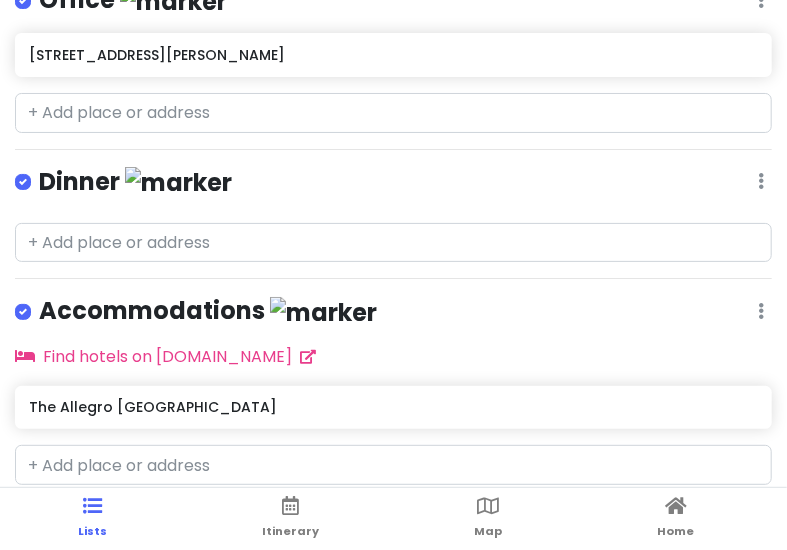 scroll, scrollTop: 548, scrollLeft: 0, axis: vertical 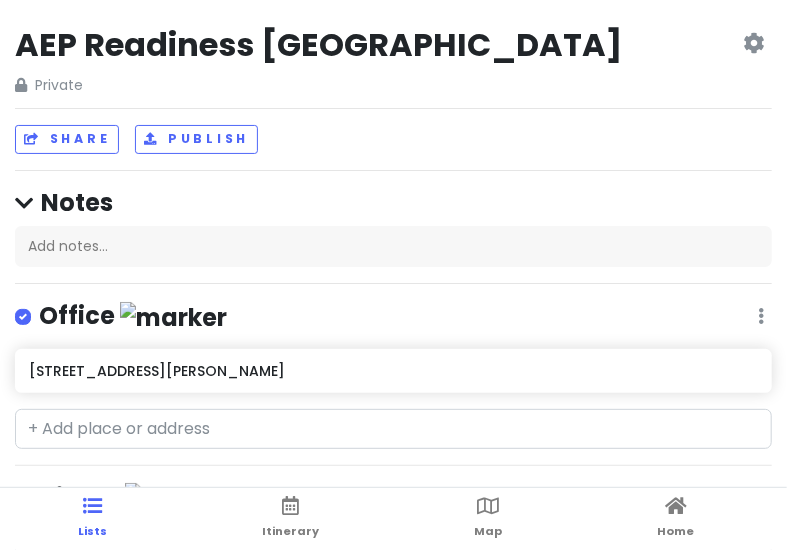 click on "AEP Readiness [GEOGRAPHIC_DATA]  Private Change Dates Make a Copy Delete Trip Go Pro ⚡️ Give Feedback 💡 Support Scout ☕️ Share Publish Notes Add notes... Office   Edit Reorder Delete List [STREET_ADDRESS][PERSON_NAME] Dinner   Edit Reorder Delete List Accommodations   Edit Reorder Delete List Find hotels on [DOMAIN_NAME] The Allegro [GEOGRAPHIC_DATA] Airports   Edit Reorder Delete List [GEOGRAPHIC_DATA] [PERSON_NAME][GEOGRAPHIC_DATA] [GEOGRAPHIC_DATA] + Add a section" at bounding box center [393, 275] 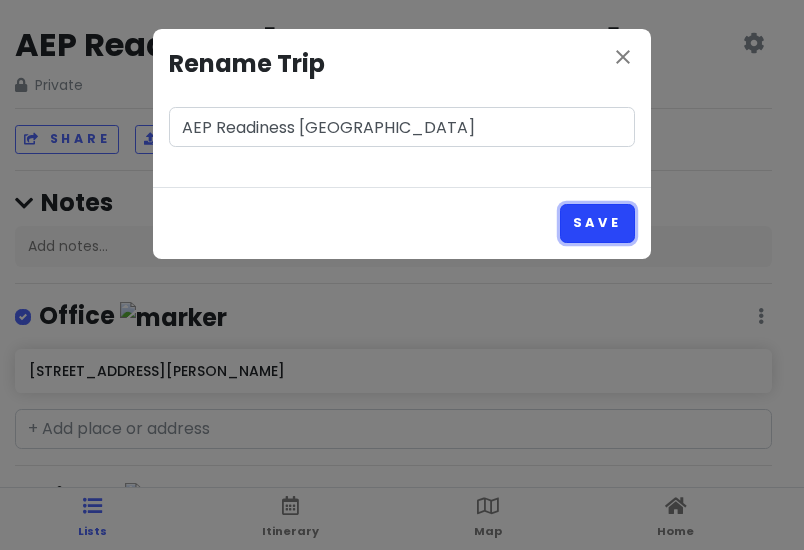 click on "Save" at bounding box center (597, 223) 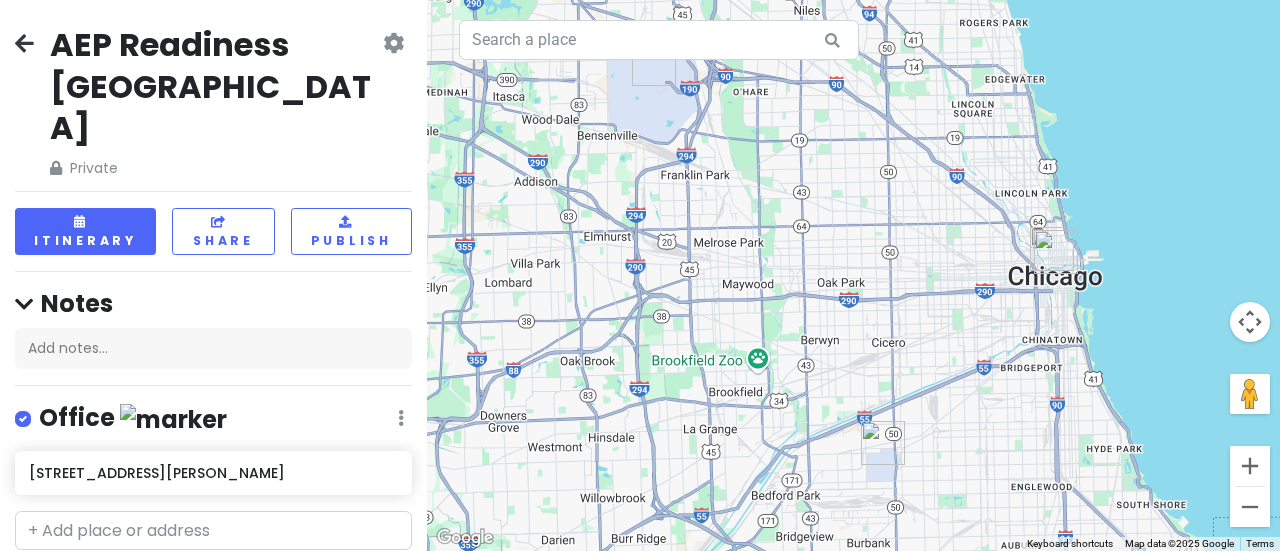 click at bounding box center (24, 43) 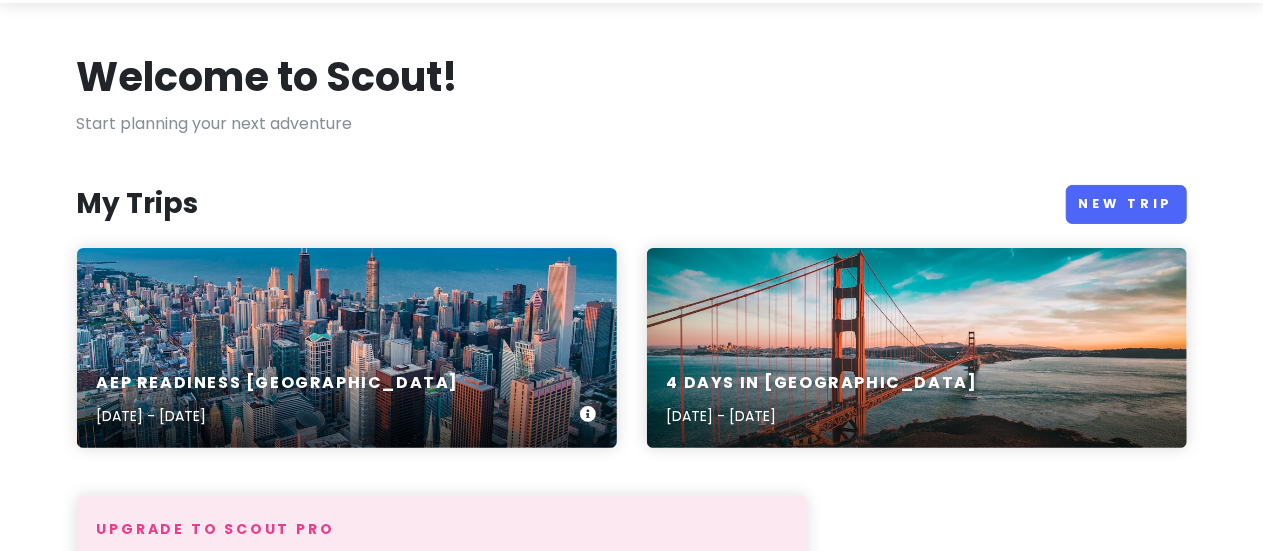 scroll, scrollTop: 100, scrollLeft: 0, axis: vertical 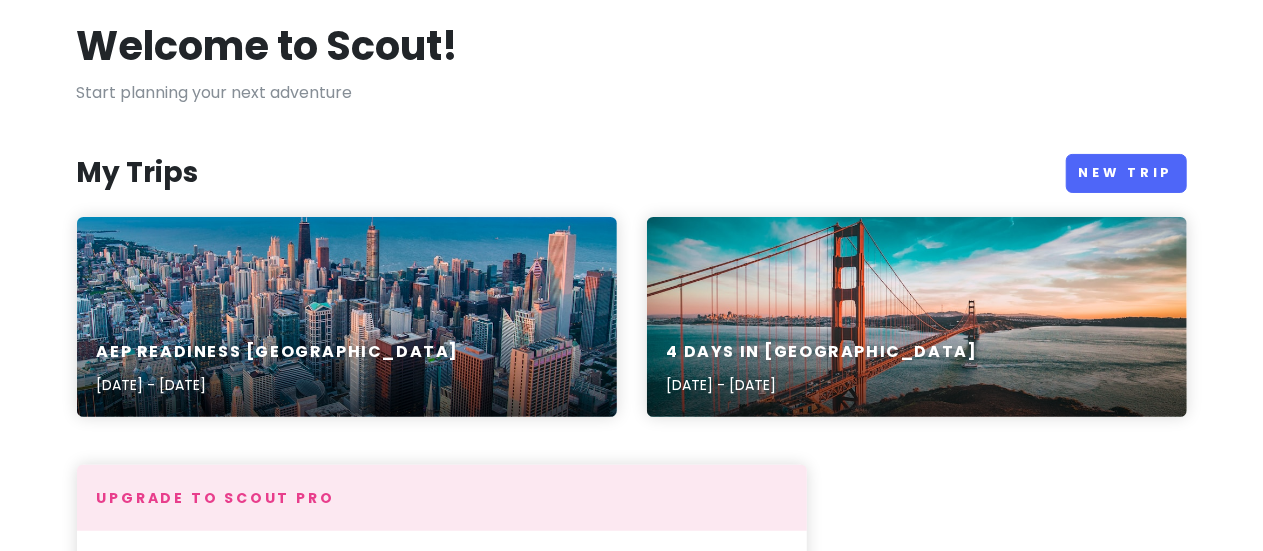 click on "Welcome to Scout! Start planning your next adventure My Trips New Trip AEP Readiness [GEOGRAPHIC_DATA]  [DATE] - [DATE] 4 Days in [GEOGRAPHIC_DATA] [DATE] - [DATE] Upgrade to Scout Pro Sign up for Scout Pro to  add unlimited places  (instead of 30 per trip), see images of places before you go, access new, highly-requested features in the future, and not get any ads. Go Pro Popular Trips See more [PERSON_NAME] [PERSON_NAME], [GEOGRAPHIC_DATA]  ·  1 day 467 Colombia Tips 💃🕺 Recommendations for Medellin and Salento (the coffee growing region)
Medellin:
Stay in the [GEOGRAPHIC_DATA] neighborhood. Fee... [PERSON_NAME][GEOGRAPHIC_DATA]  ·  7 days 491 [GEOGRAPHIC_DATA] and [GEOGRAPHIC_DATA] Trip This is a cultural and relaxed list of things to do in [GEOGRAPHIC_DATA] and [GEOGRAPHIC_DATA]. [PERSON_NAME] Monterey & Carmel  ·  3 days 638 Weekend in [GEOGRAPHIC_DATA] & Big Sur 🌊🐠 A nice quick getaway for Bay Area folks (only 2hrs from [GEOGRAPHIC_DATA]). Great way to spend a long weekend" at bounding box center (632, 616) 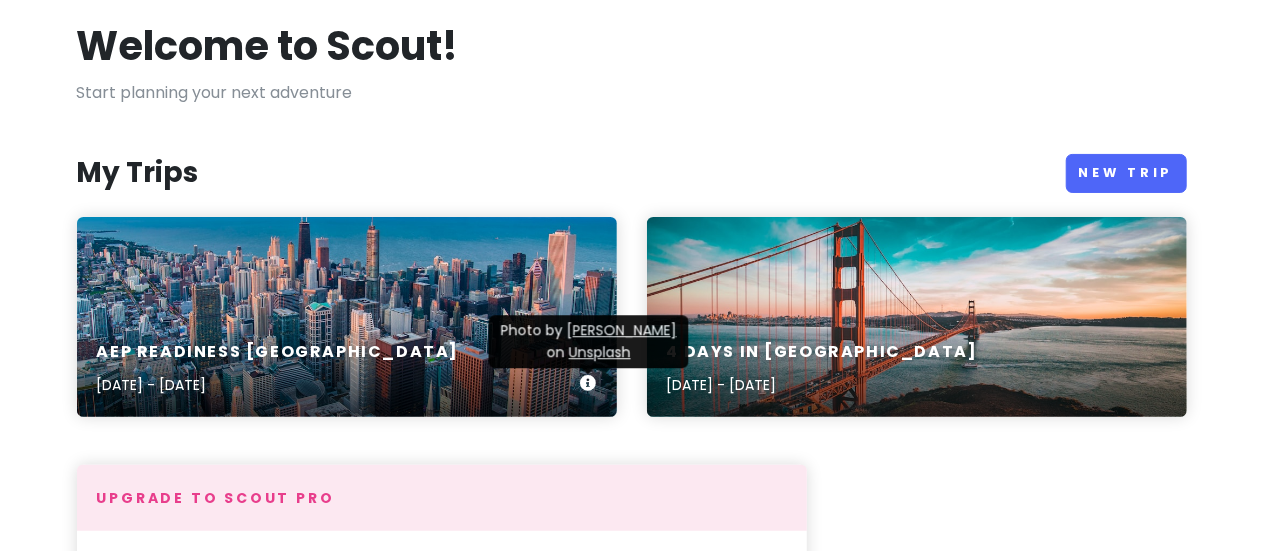 click at bounding box center [589, 383] 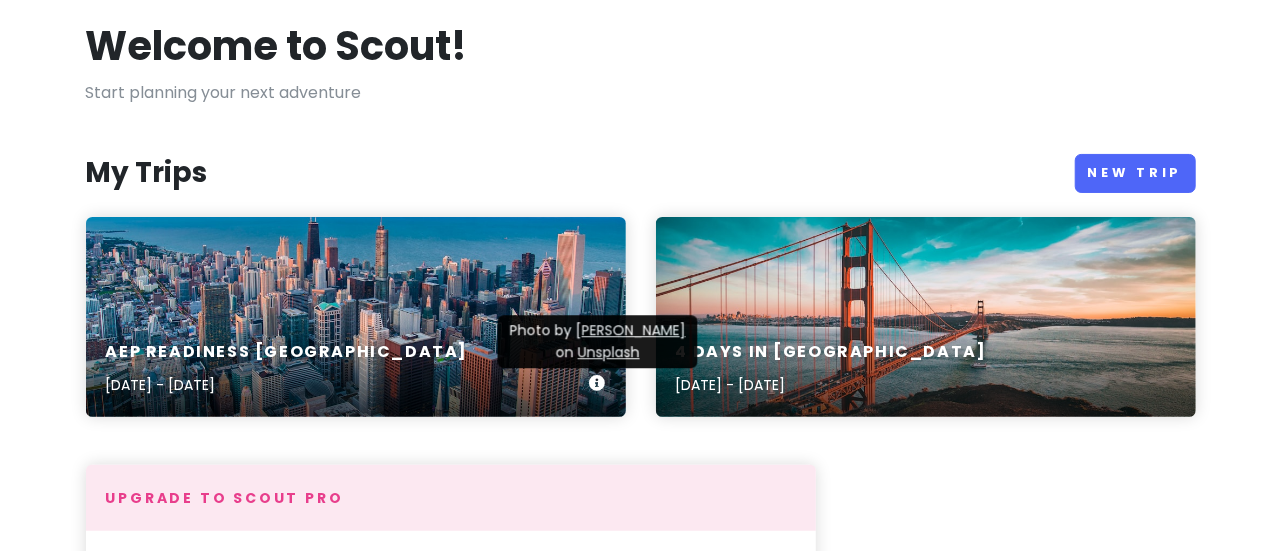 scroll, scrollTop: 0, scrollLeft: 0, axis: both 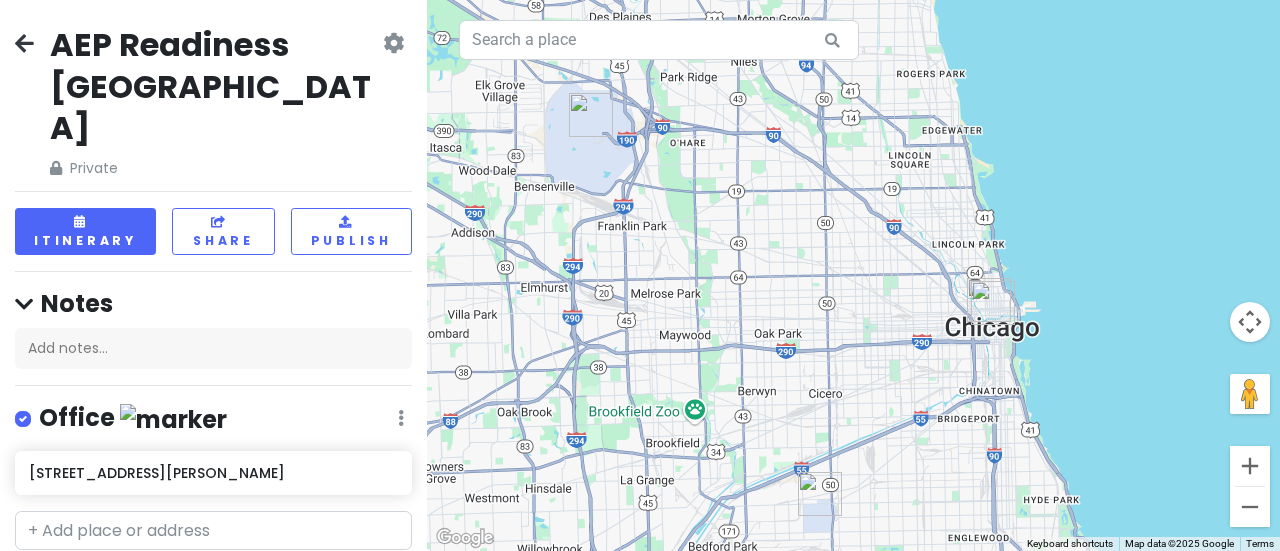 drag, startPoint x: 755, startPoint y: 267, endPoint x: 692, endPoint y: 322, distance: 83.630135 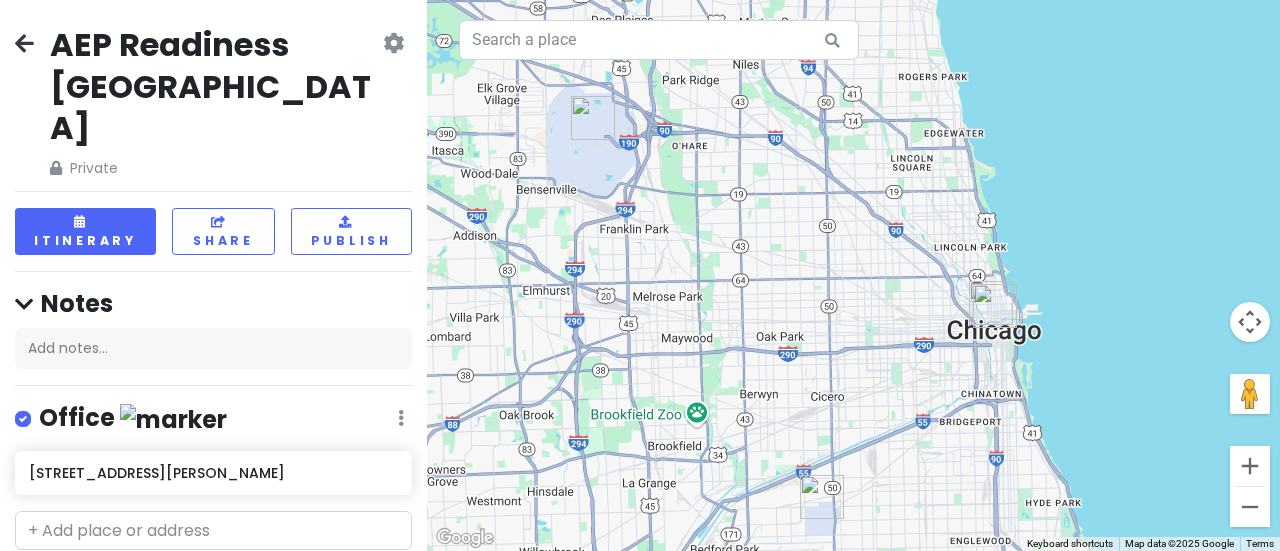 click at bounding box center [593, 118] 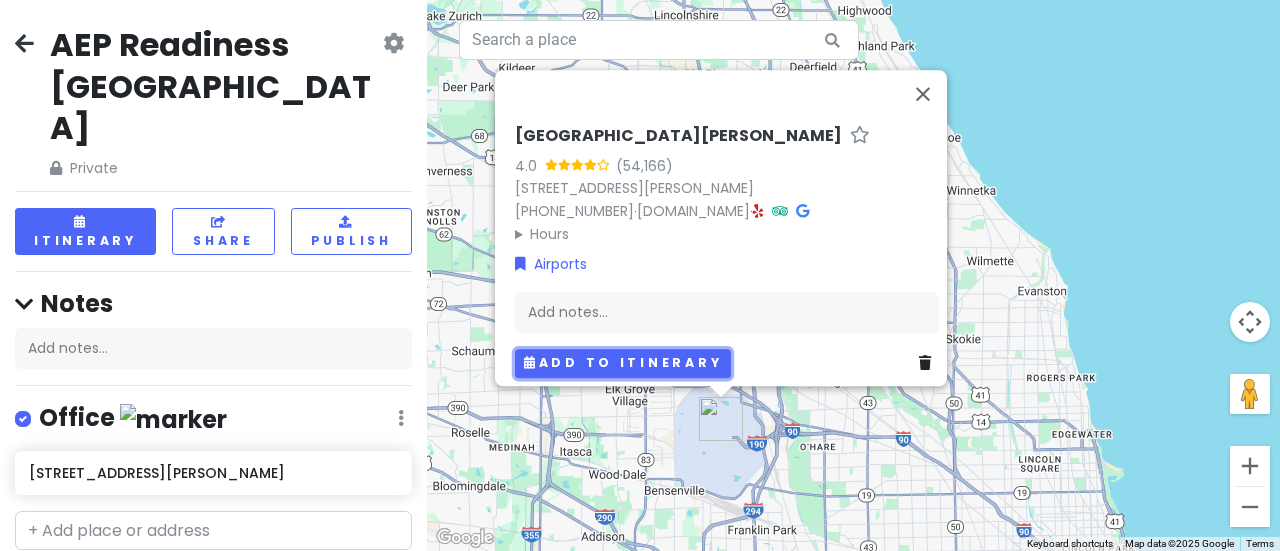 click on "Add to itinerary" at bounding box center (623, 363) 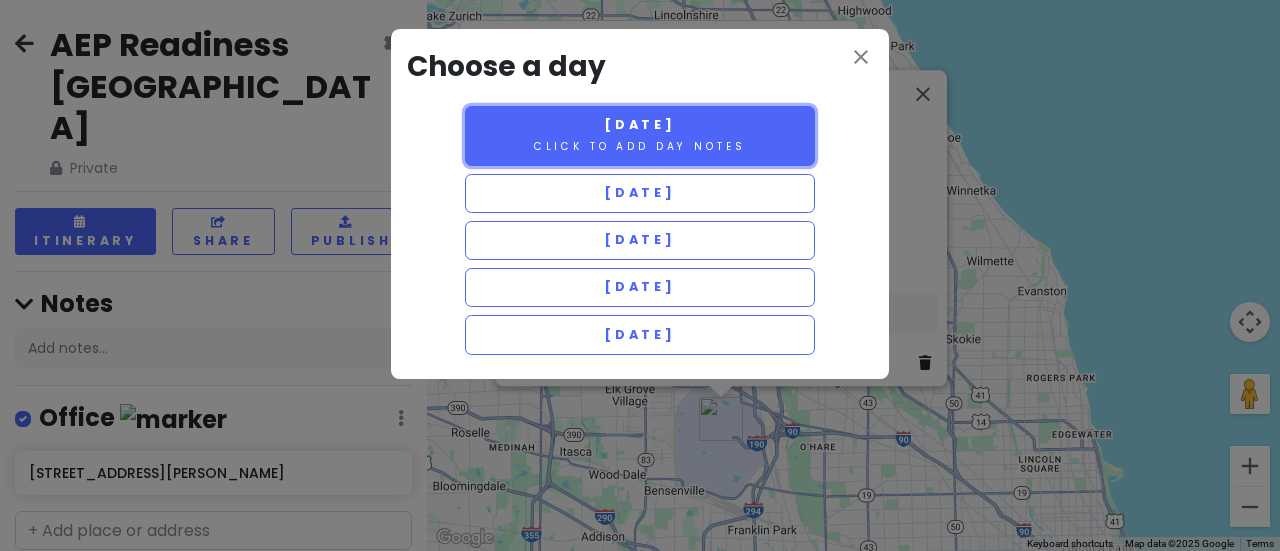 click on "Click to add day notes" at bounding box center (640, 146) 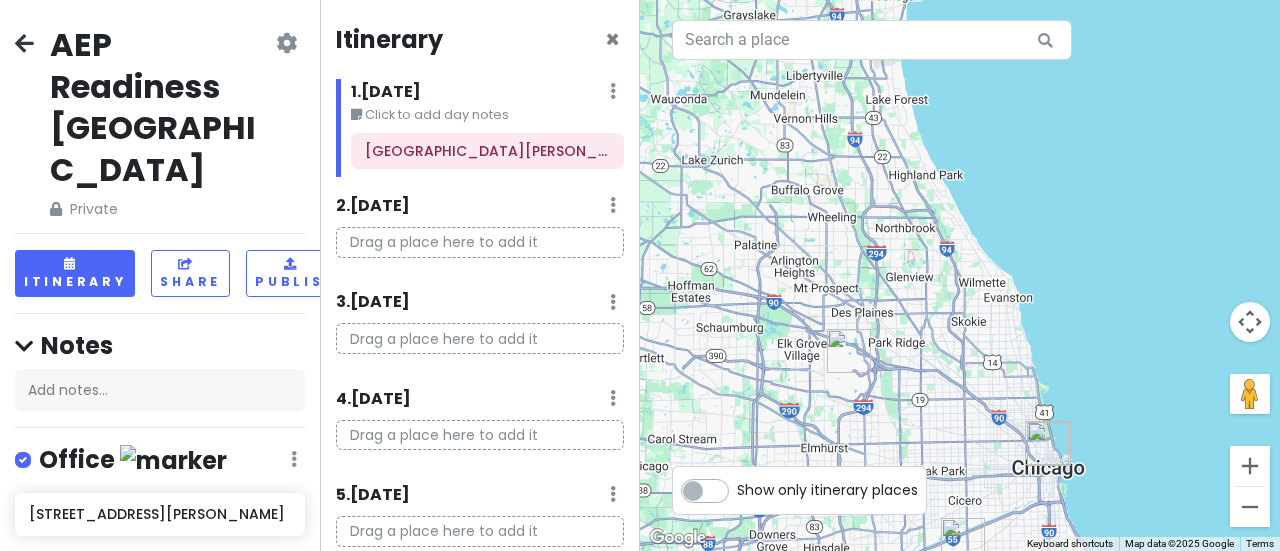 click on "Show only itinerary places" at bounding box center (827, 486) 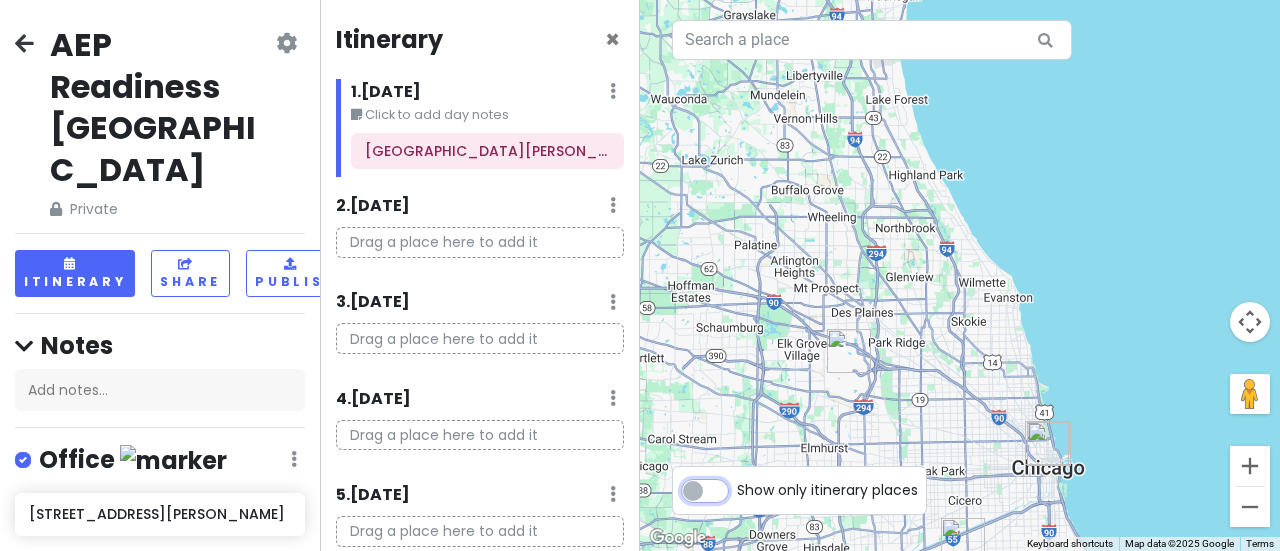 click on "Show only itinerary places" at bounding box center (743, 480) 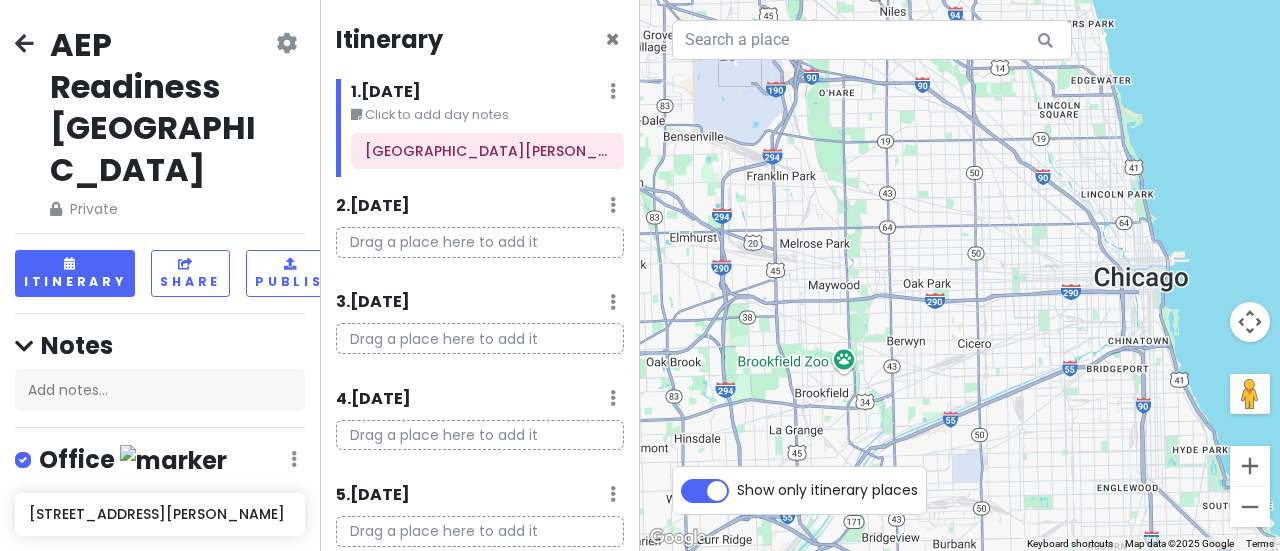 drag, startPoint x: 924, startPoint y: 394, endPoint x: 802, endPoint y: 131, distance: 289.91895 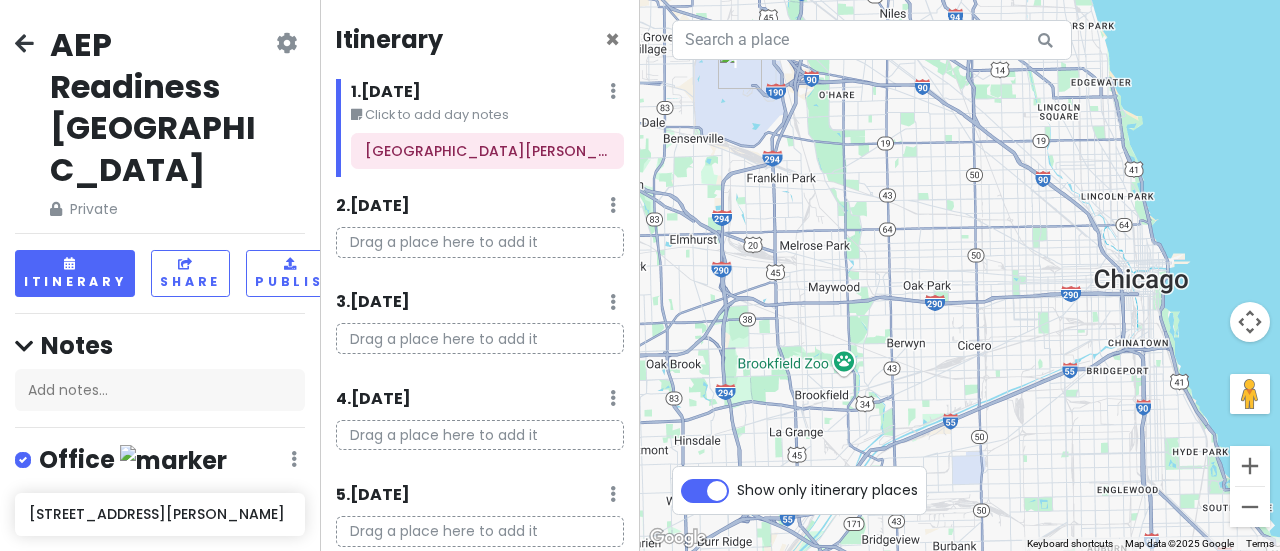click on "Show only itinerary places" at bounding box center [827, 486] 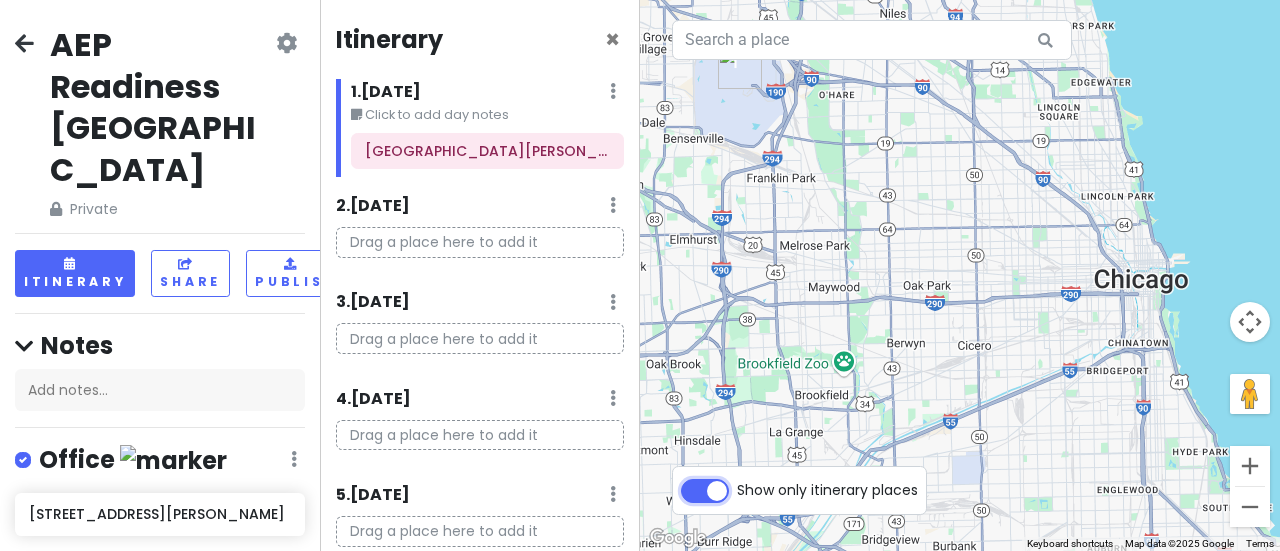 click on "Show only itinerary places" at bounding box center (743, 480) 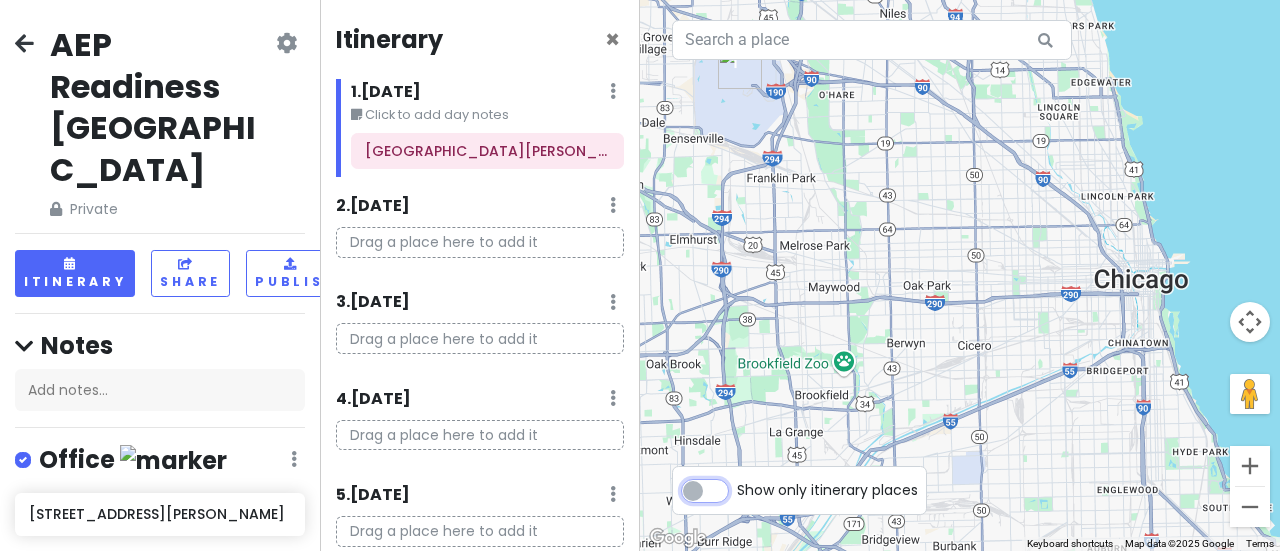 checkbox on "false" 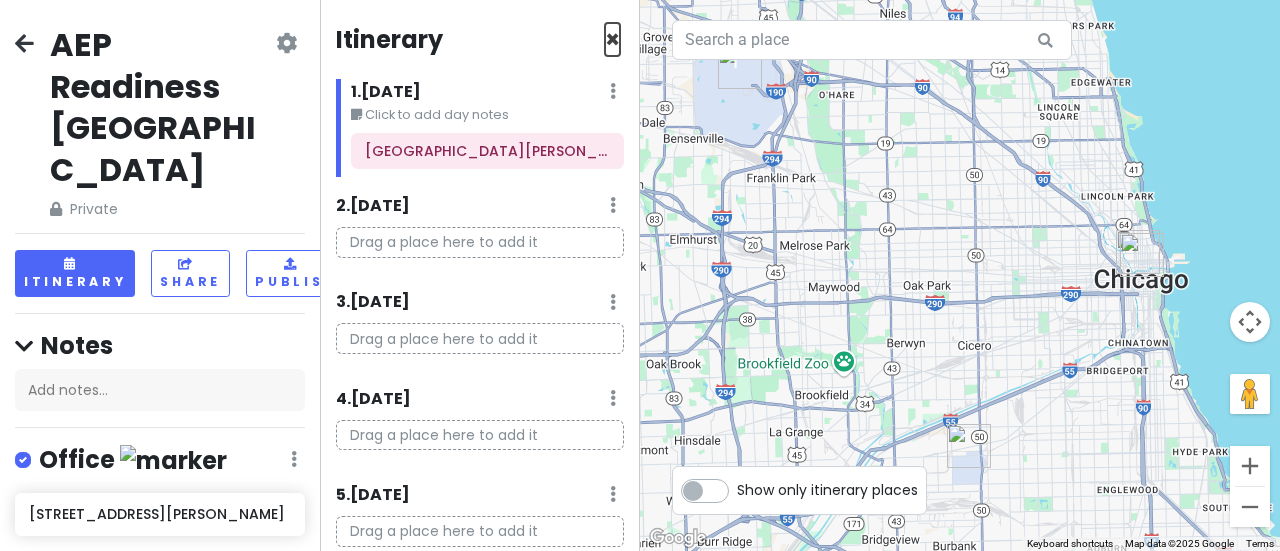 click on "×" at bounding box center (612, 39) 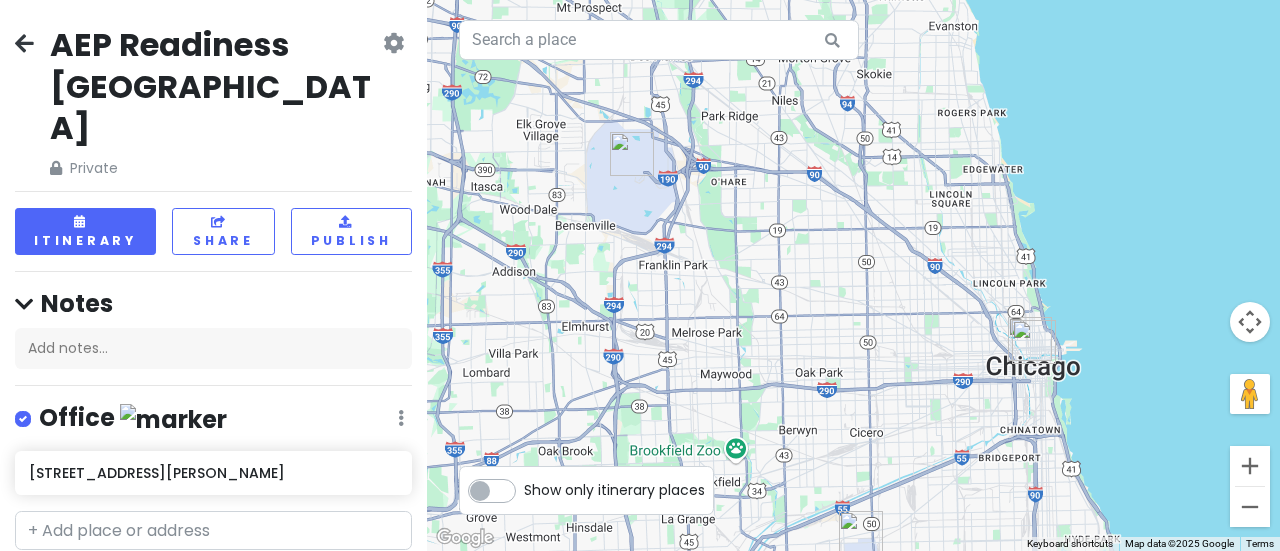 drag, startPoint x: 764, startPoint y: 239, endPoint x: 760, endPoint y: 327, distance: 88.09086 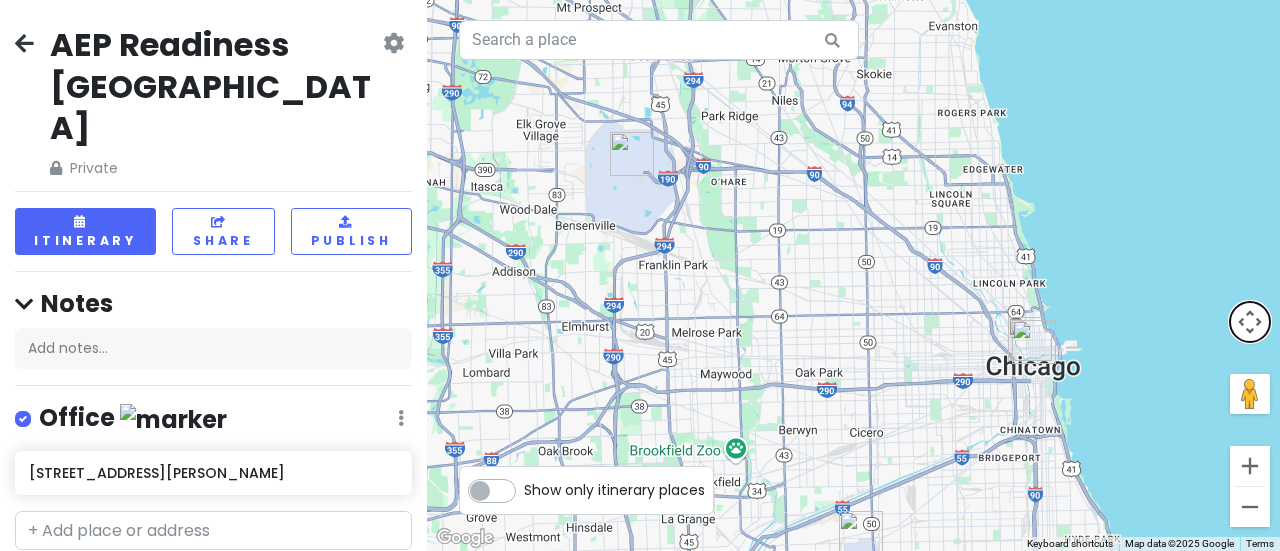 click at bounding box center (1250, 322) 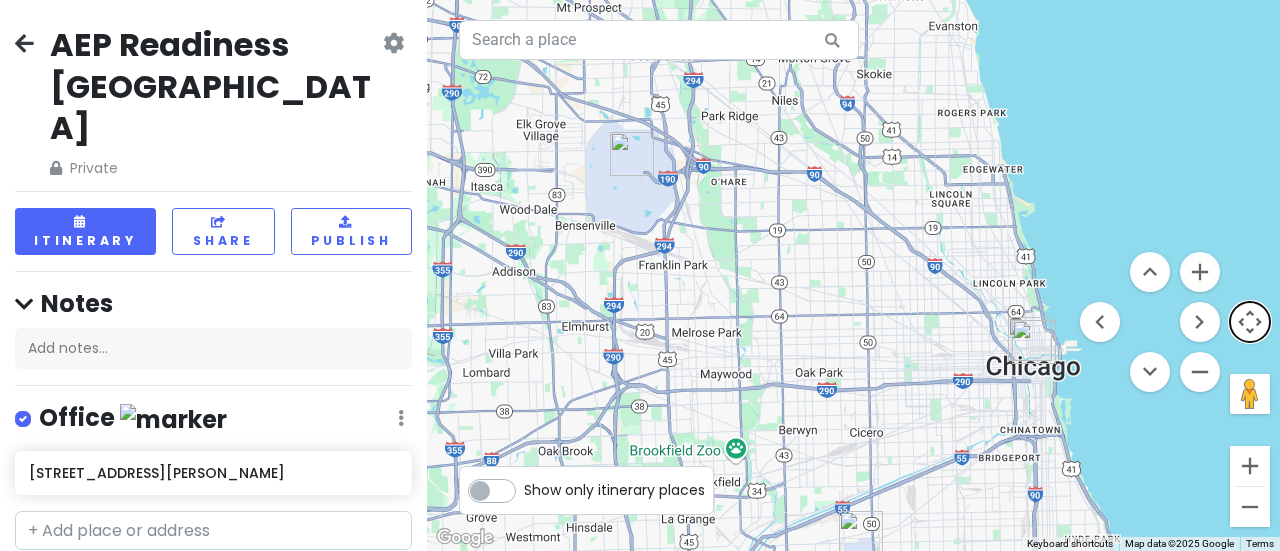 click at bounding box center [1250, 322] 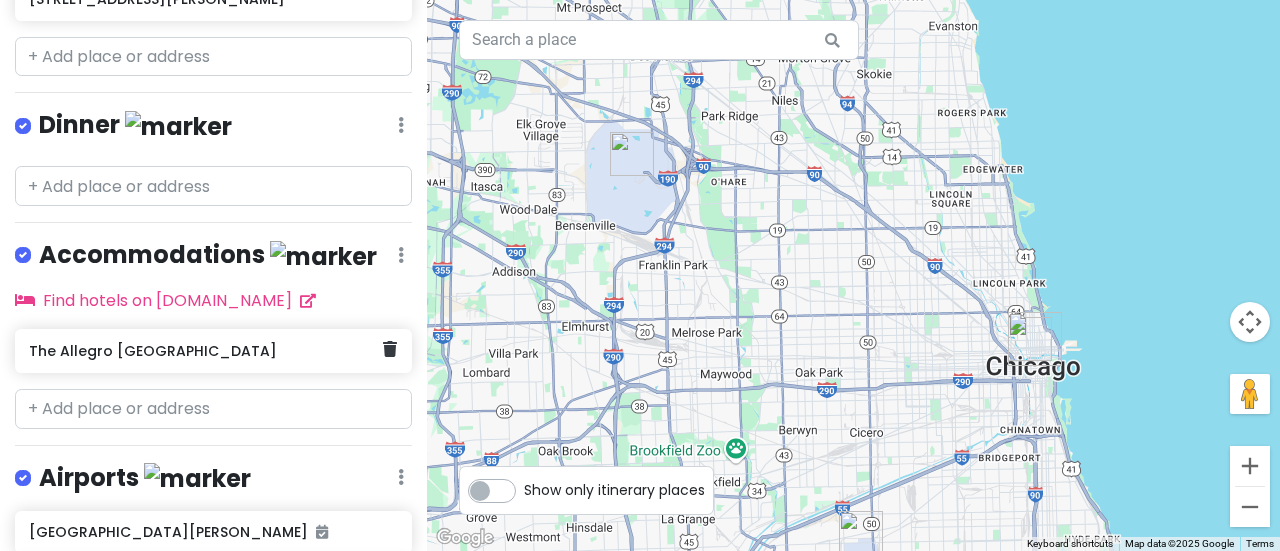 scroll, scrollTop: 607, scrollLeft: 0, axis: vertical 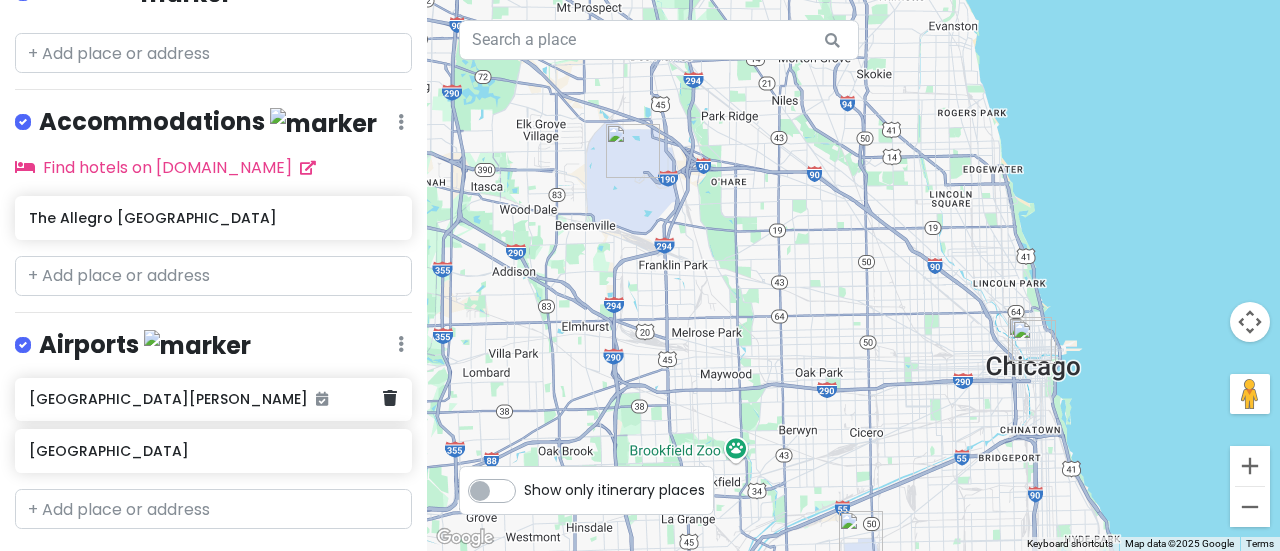 click on "[GEOGRAPHIC_DATA][PERSON_NAME]" at bounding box center (206, 399) 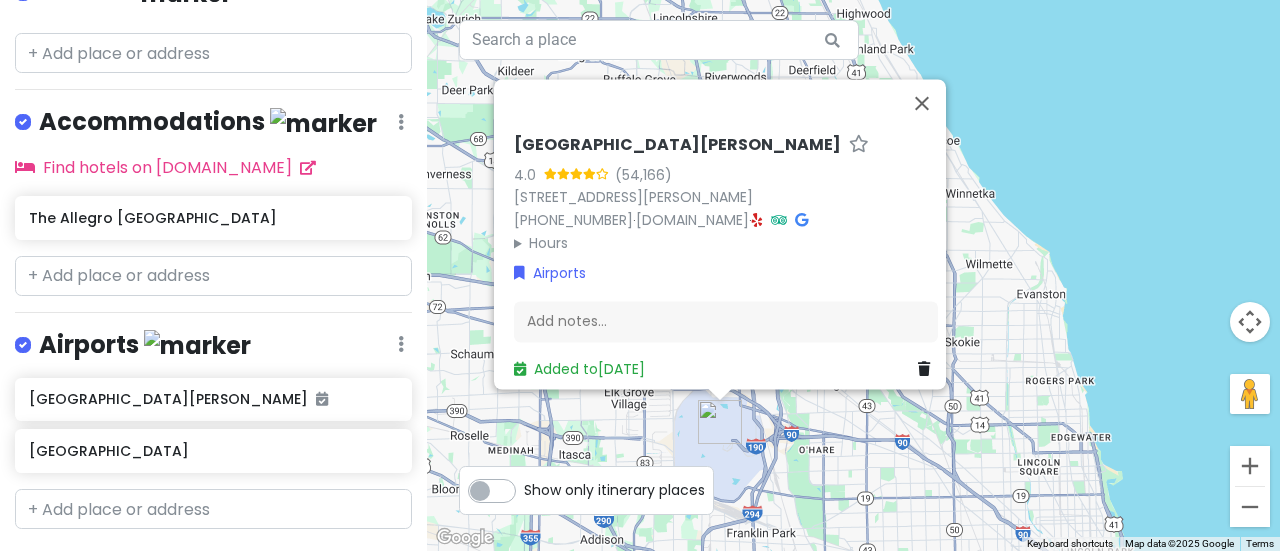 click at bounding box center [924, 369] 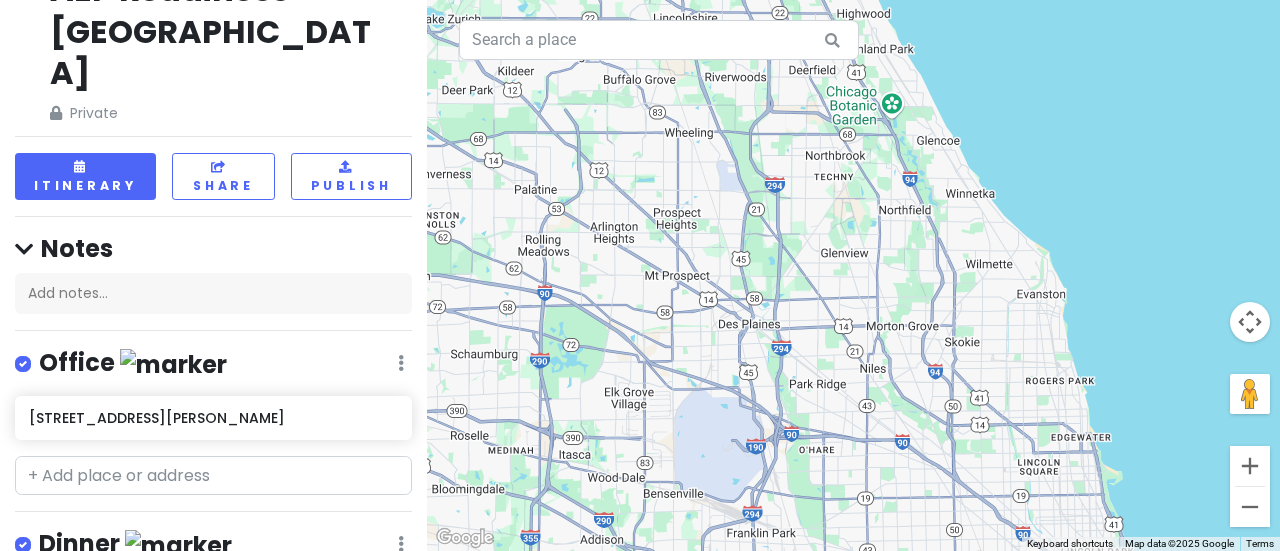 scroll, scrollTop: 155, scrollLeft: 0, axis: vertical 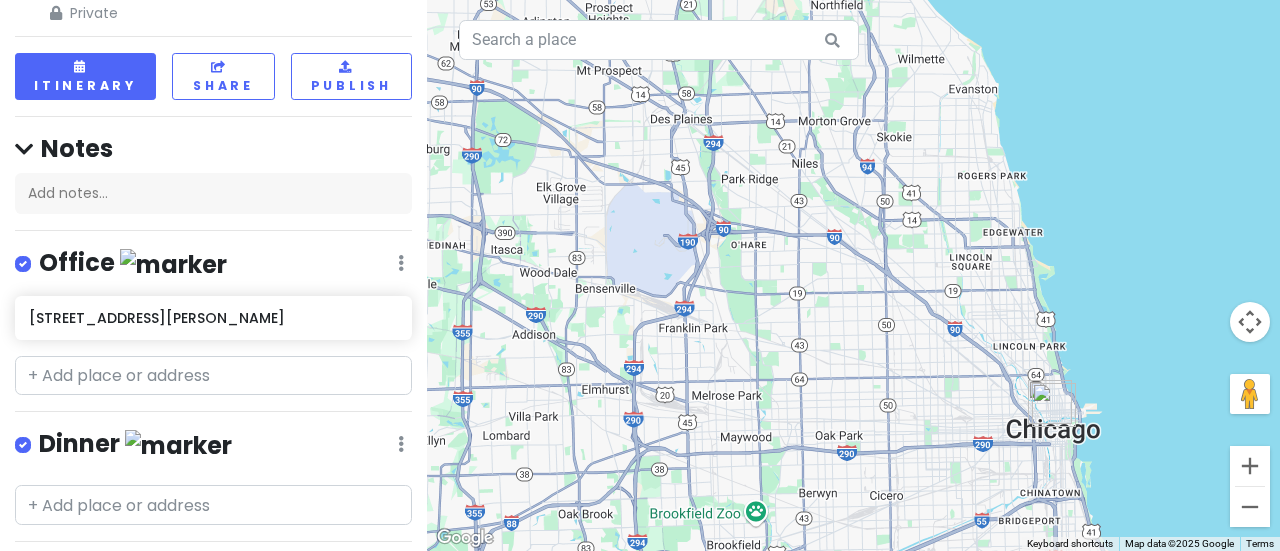 drag, startPoint x: 852, startPoint y: 407, endPoint x: 786, endPoint y: 178, distance: 238.32121 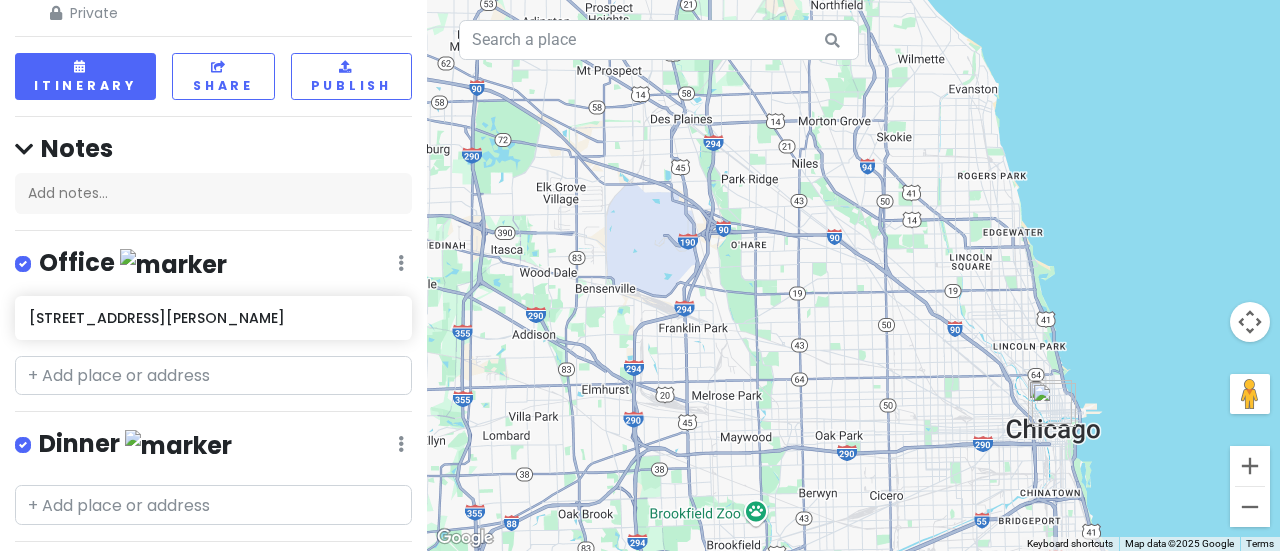 click at bounding box center (853, 275) 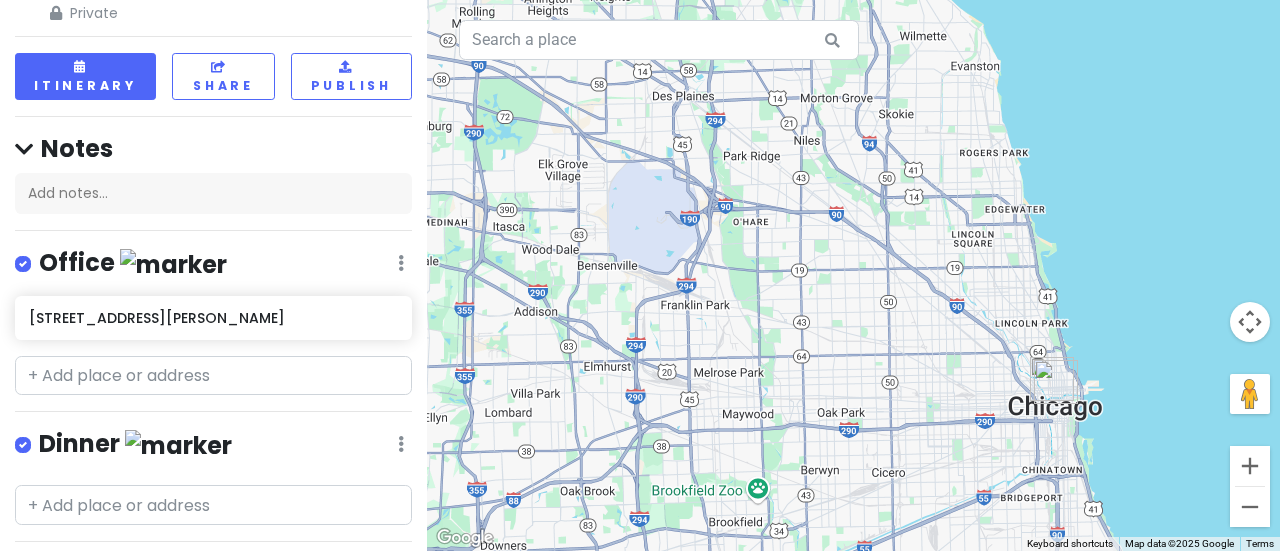 scroll, scrollTop: 555, scrollLeft: 0, axis: vertical 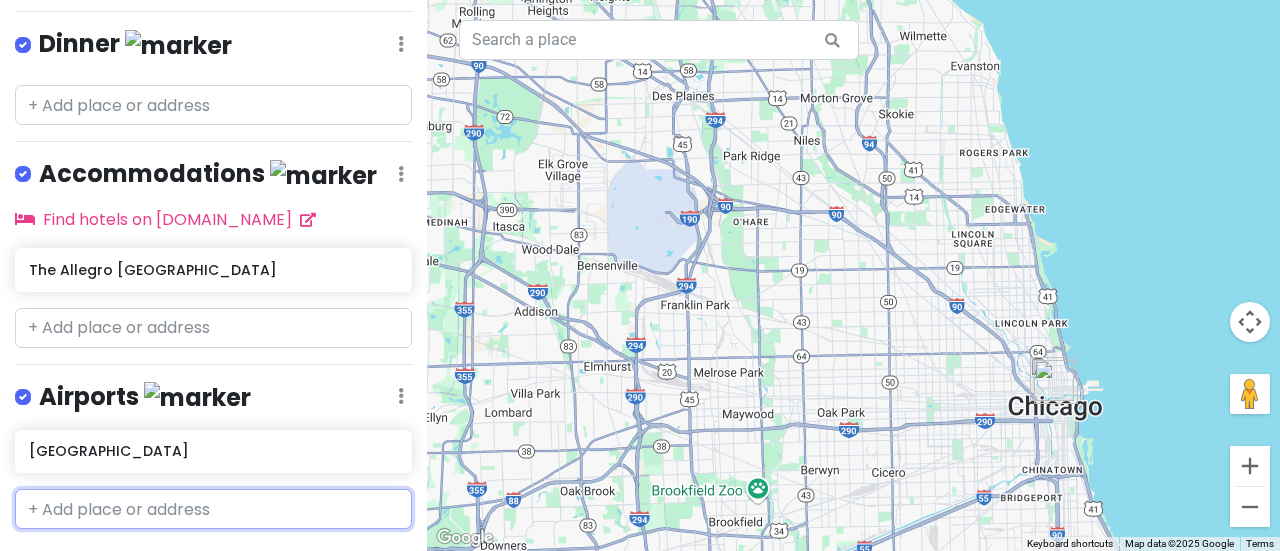 click at bounding box center (213, 509) 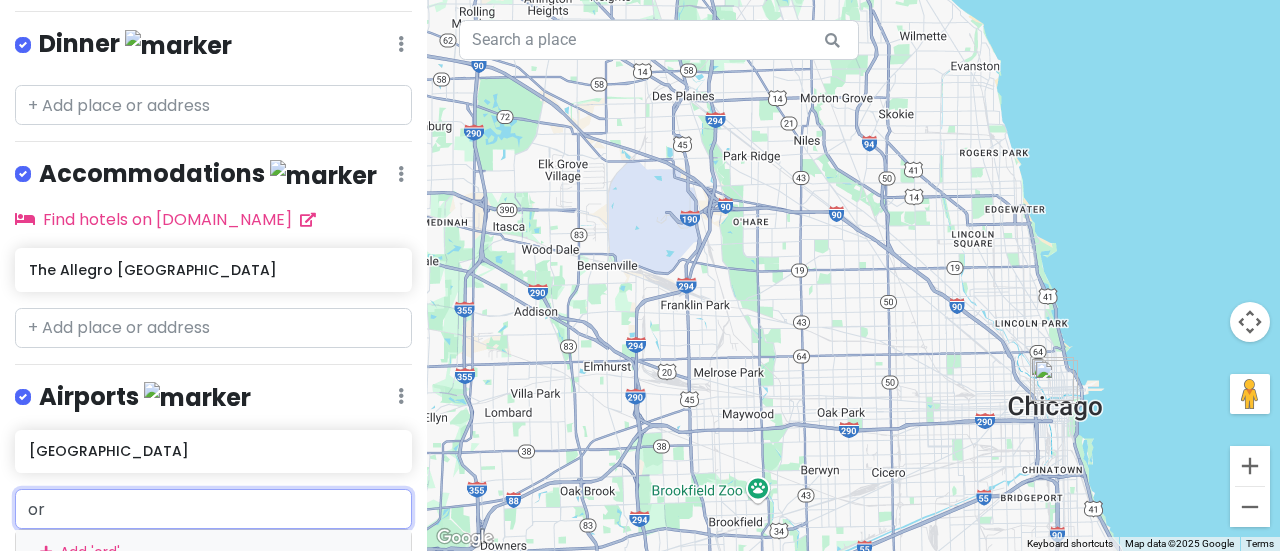 type on "ord" 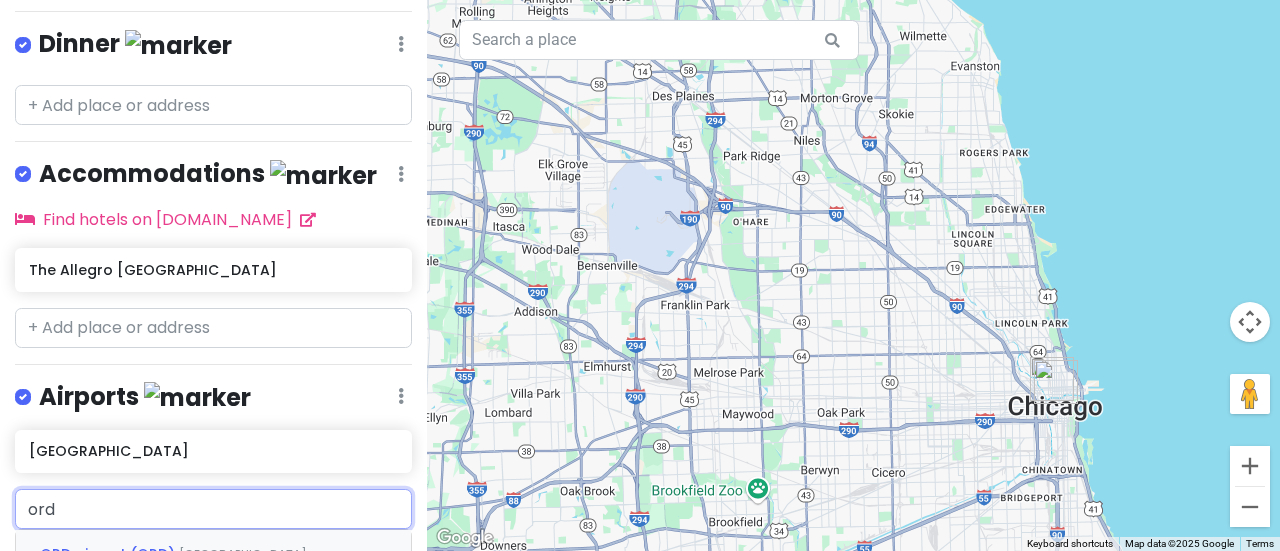 click on "ORD airport (ORD)   [GEOGRAPHIC_DATA][PERSON_NAME], [GEOGRAPHIC_DATA], [GEOGRAPHIC_DATA], [GEOGRAPHIC_DATA]" at bounding box center [213, 579] 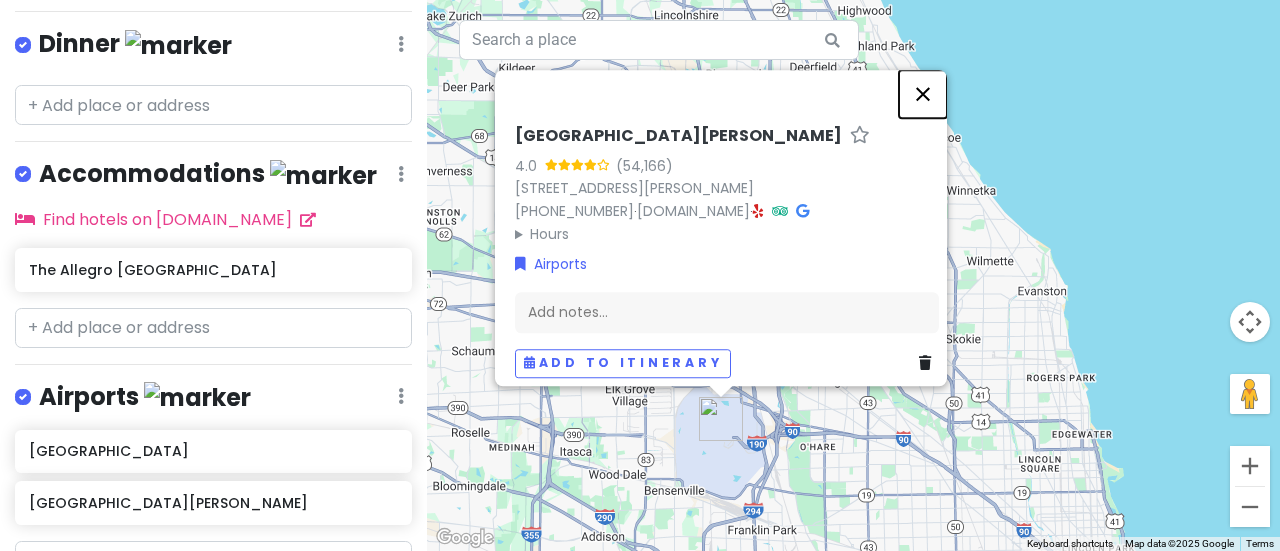 click at bounding box center [923, 94] 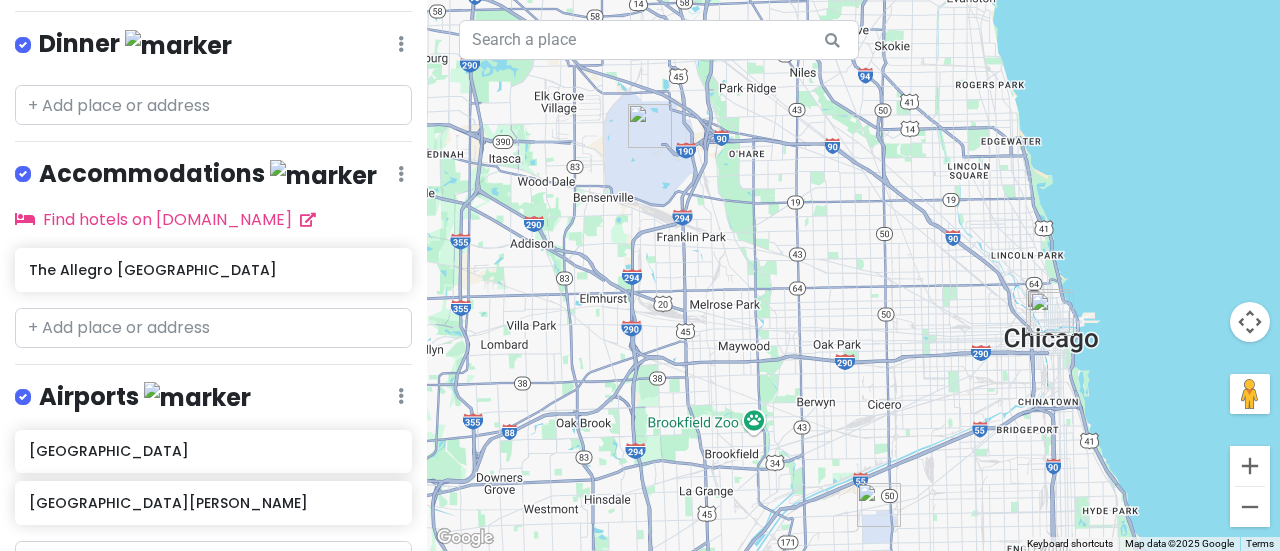 drag, startPoint x: 982, startPoint y: 332, endPoint x: 905, endPoint y: 31, distance: 310.69278 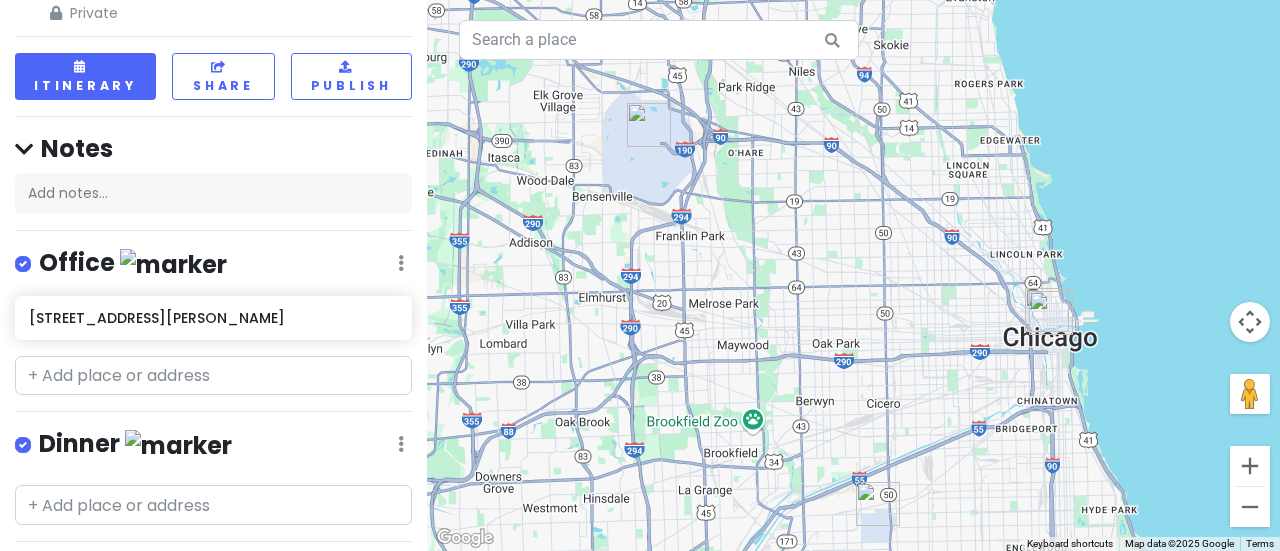 scroll, scrollTop: 0, scrollLeft: 0, axis: both 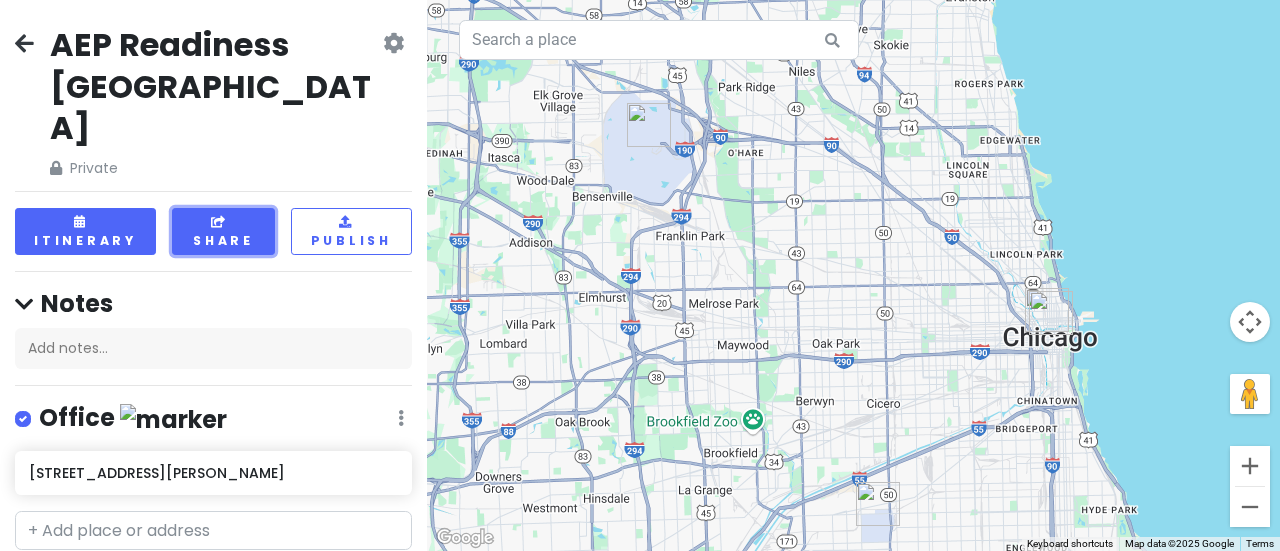 click on "Share" at bounding box center (223, 231) 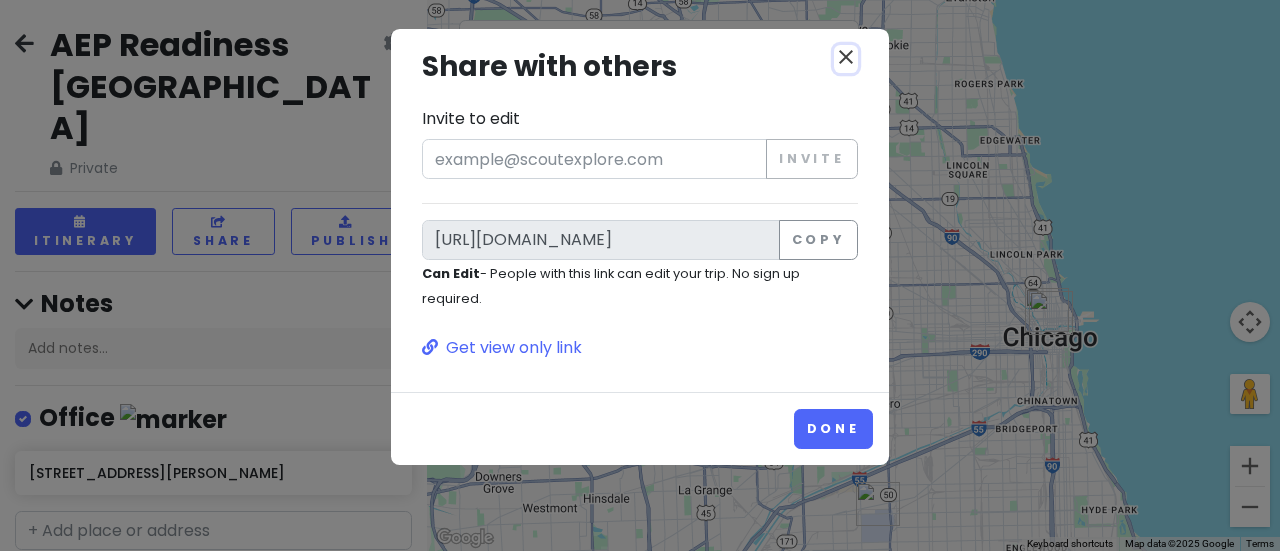 click on "close" at bounding box center (846, 57) 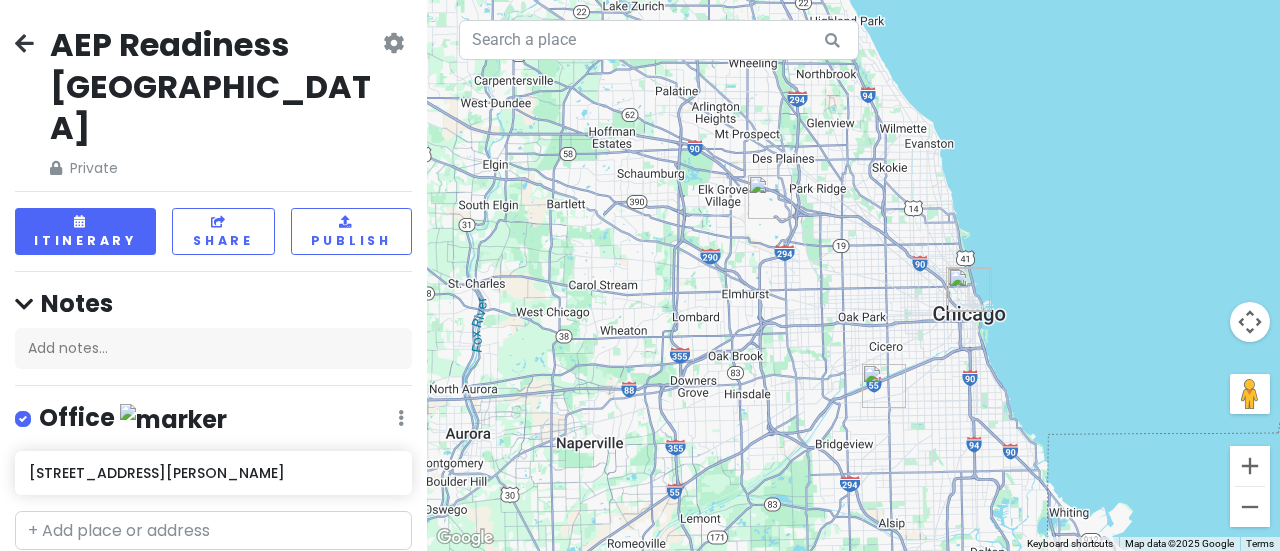 drag, startPoint x: 1152, startPoint y: 281, endPoint x: 1022, endPoint y: 299, distance: 131.24023 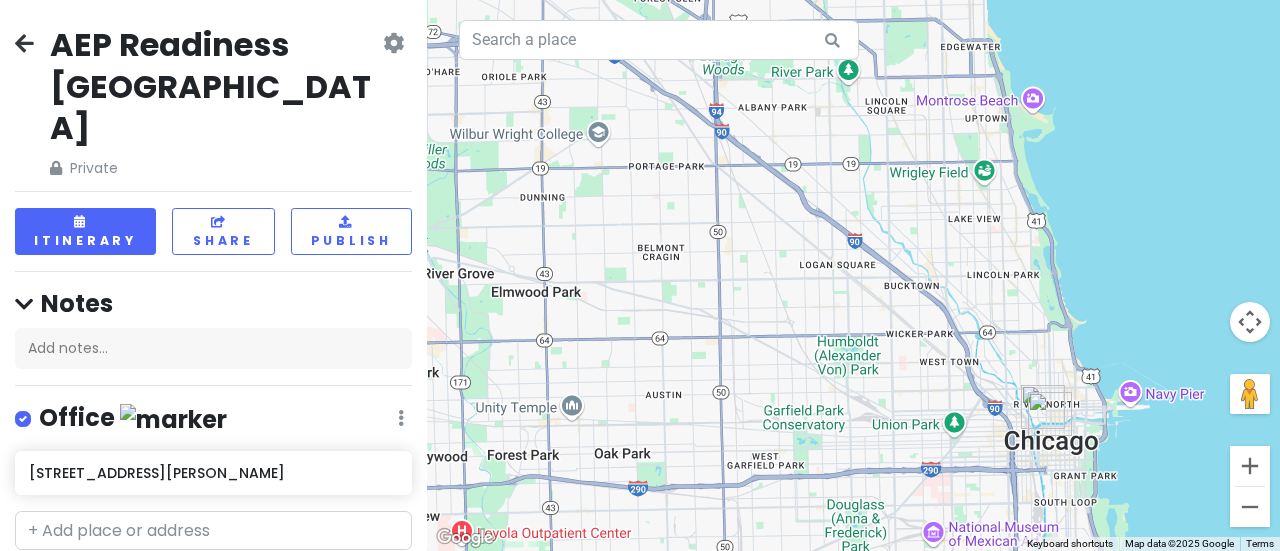 drag, startPoint x: 984, startPoint y: 321, endPoint x: 1270, endPoint y: 395, distance: 295.41833 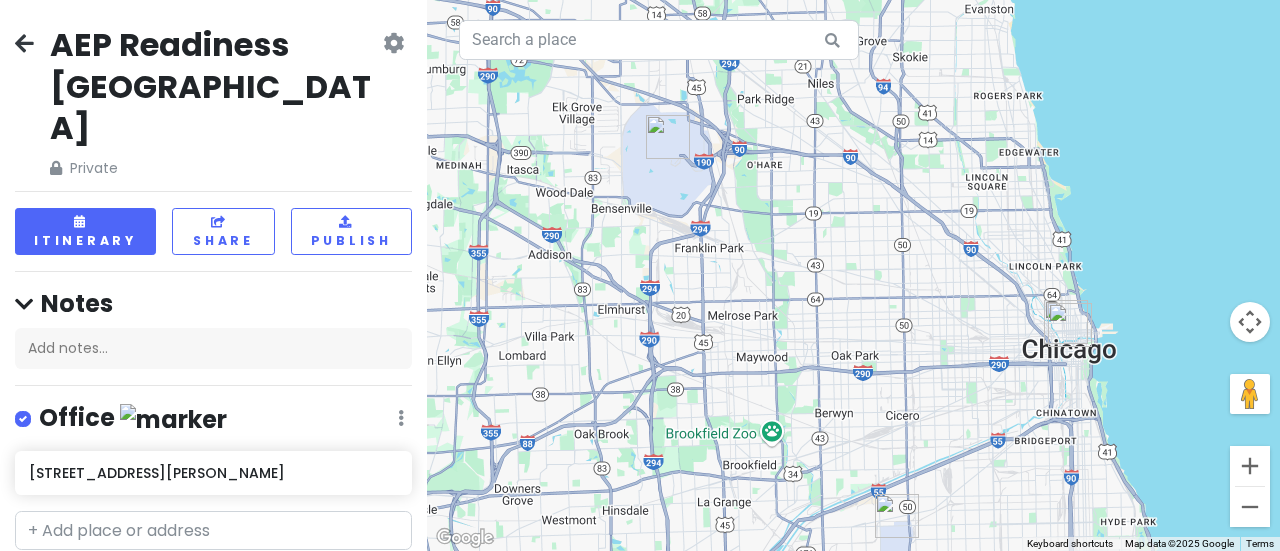 drag, startPoint x: 1172, startPoint y: 363, endPoint x: 1125, endPoint y: 302, distance: 77.00649 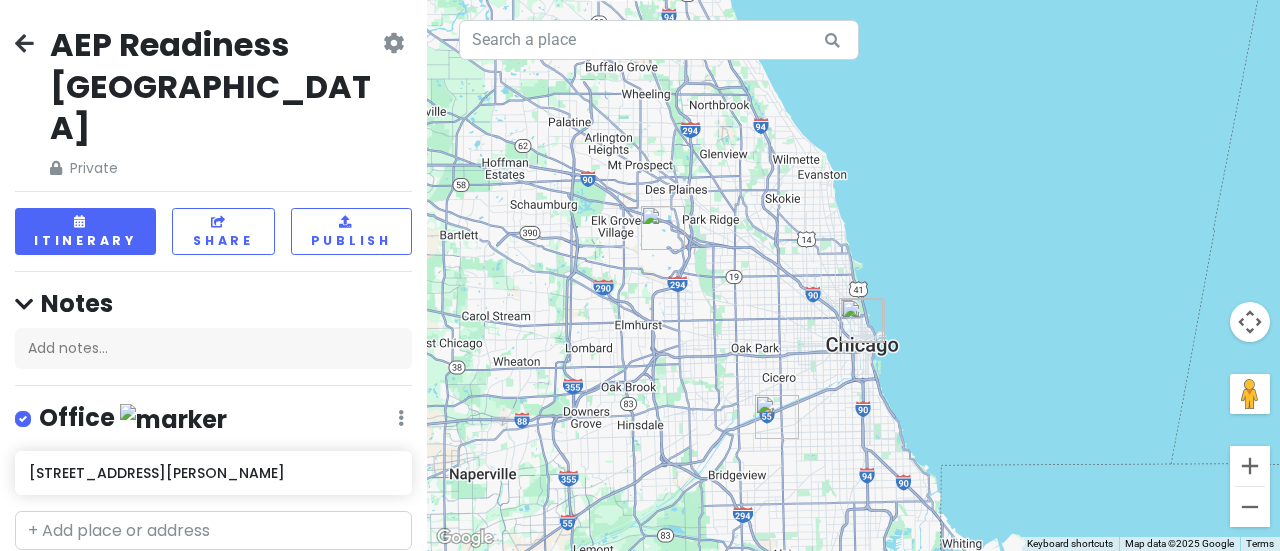 drag, startPoint x: 1143, startPoint y: 261, endPoint x: 914, endPoint y: 283, distance: 230.05434 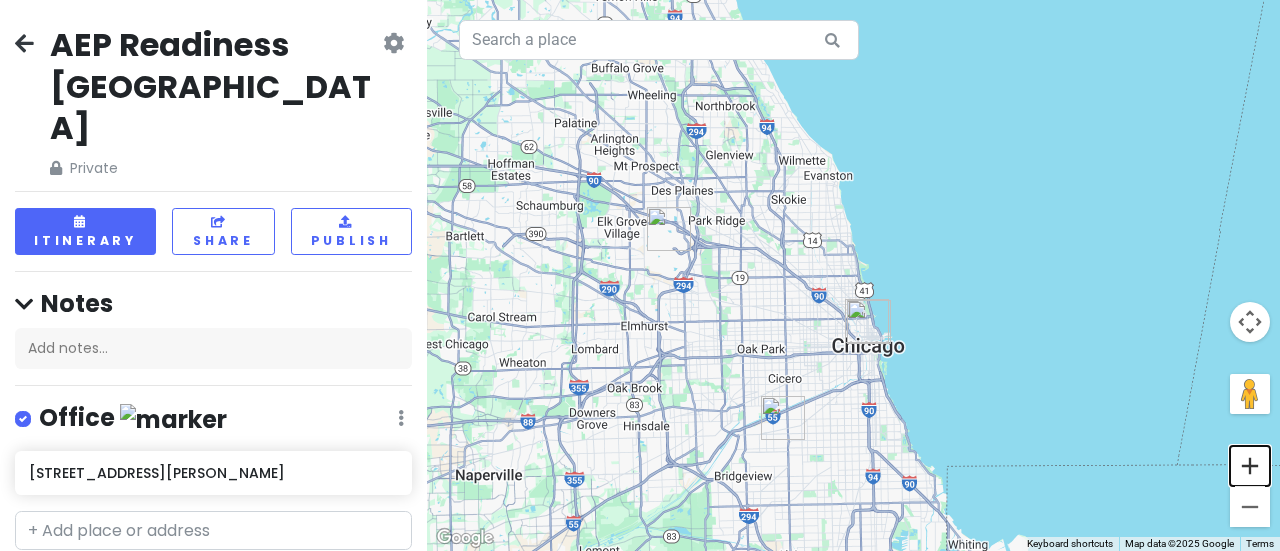 click at bounding box center [1250, 466] 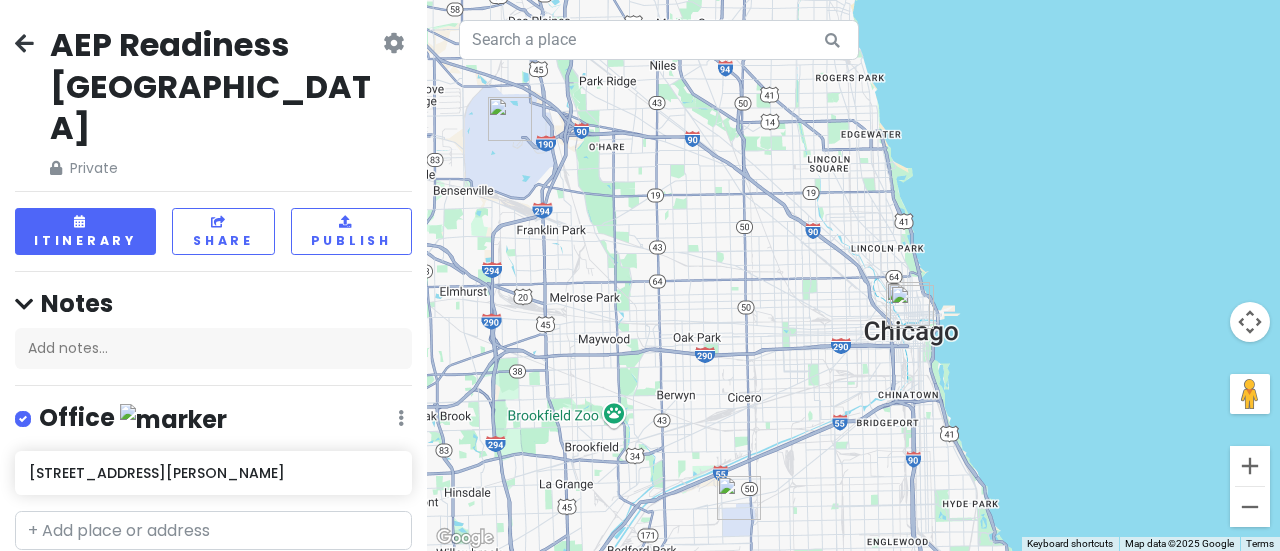 drag, startPoint x: 1085, startPoint y: 431, endPoint x: 1112, endPoint y: 346, distance: 89.1852 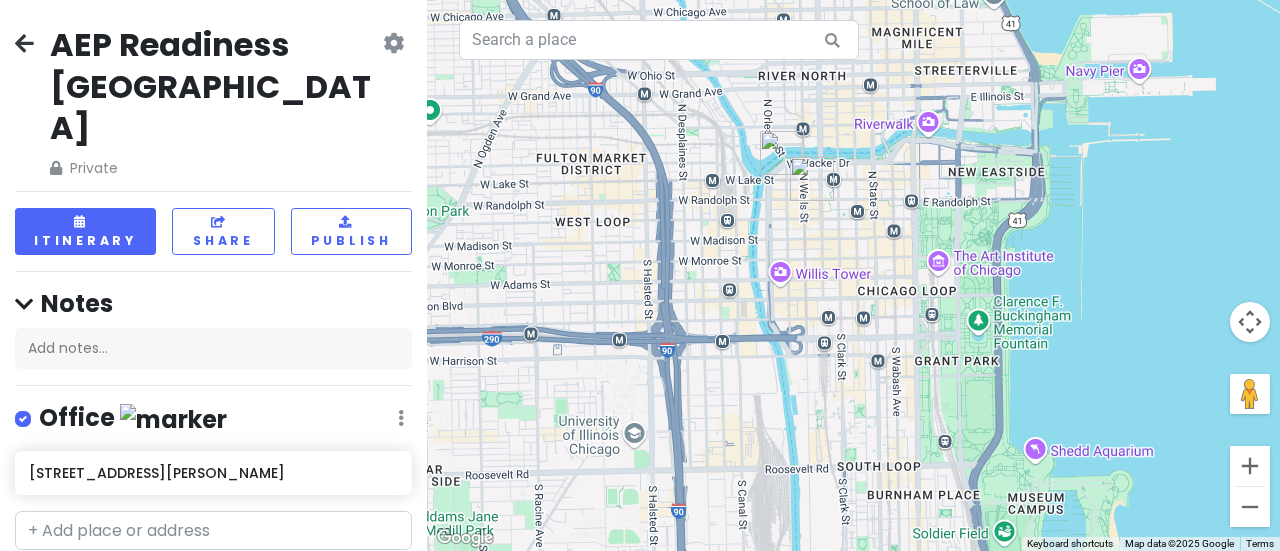 drag, startPoint x: 796, startPoint y: 339, endPoint x: 984, endPoint y: 325, distance: 188.52055 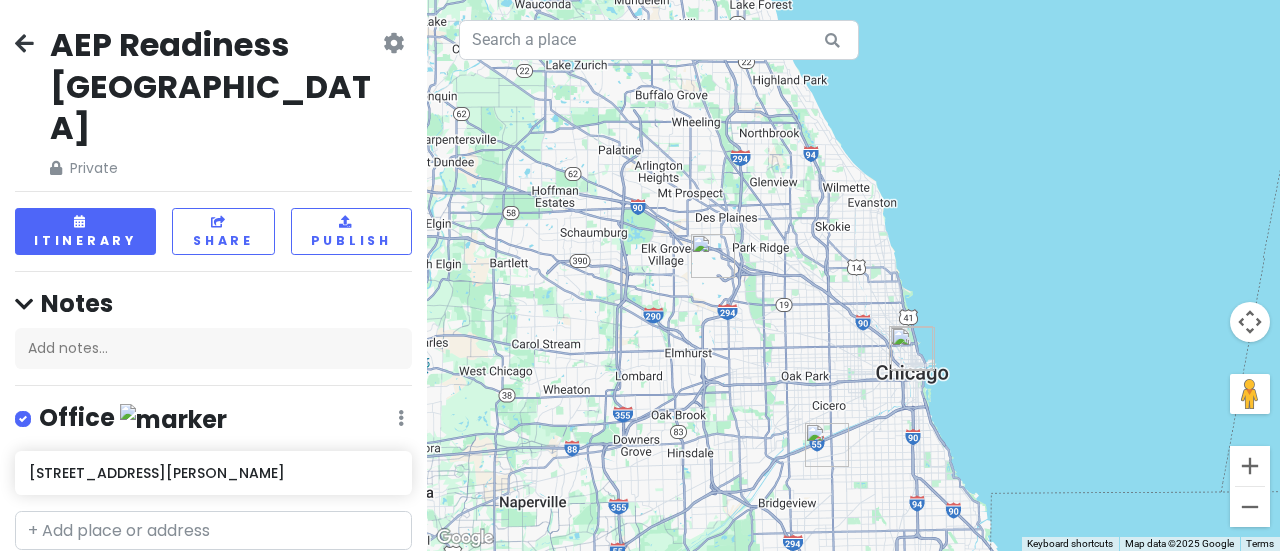 drag, startPoint x: 744, startPoint y: 327, endPoint x: 886, endPoint y: 357, distance: 145.13441 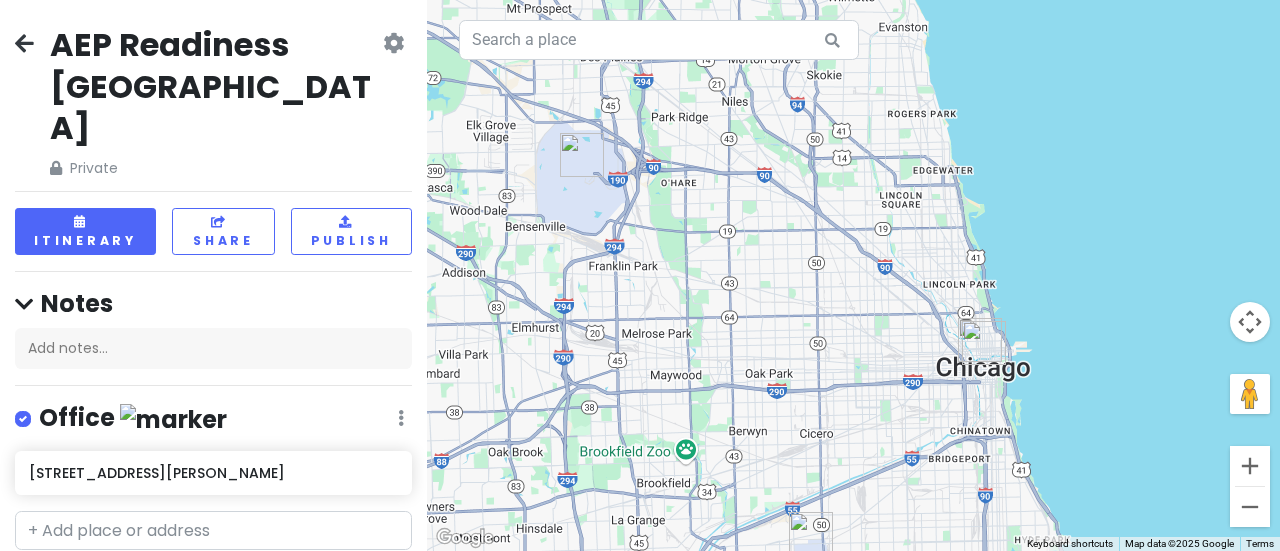 drag, startPoint x: 852, startPoint y: 361, endPoint x: 848, endPoint y: 325, distance: 36.221542 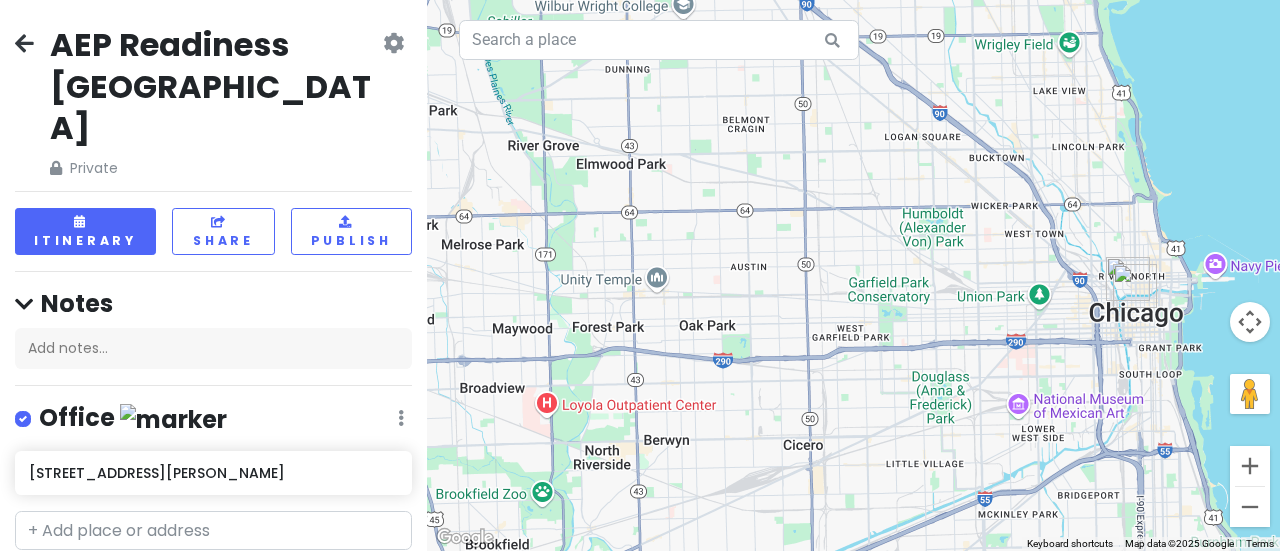 drag, startPoint x: 840, startPoint y: 369, endPoint x: 876, endPoint y: 315, distance: 64.899925 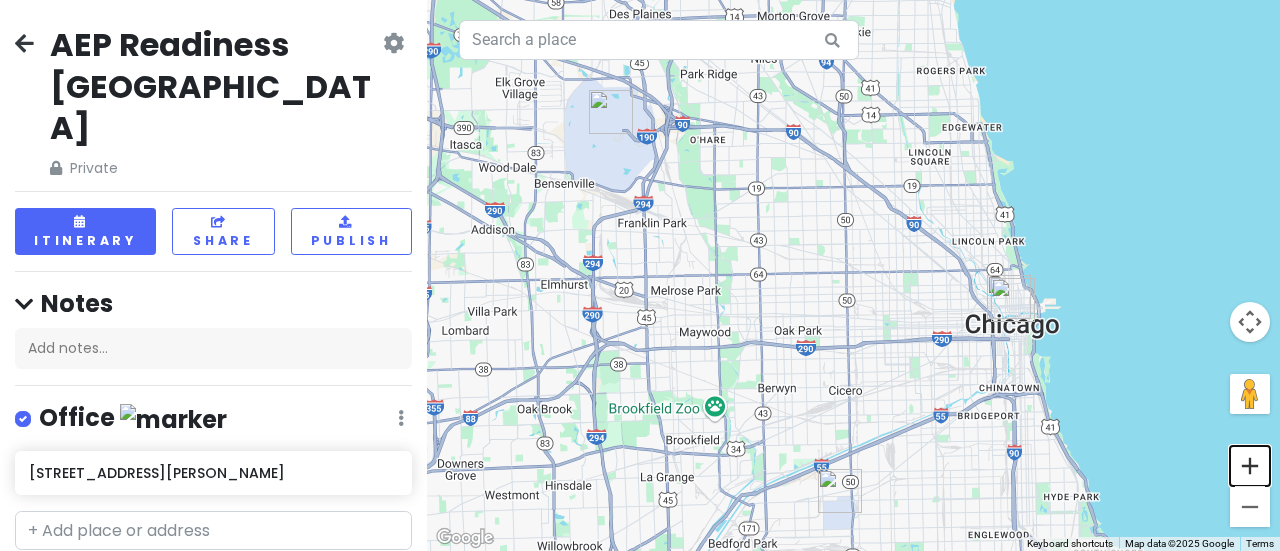 drag, startPoint x: 1241, startPoint y: 472, endPoint x: 1246, endPoint y: 463, distance: 10.29563 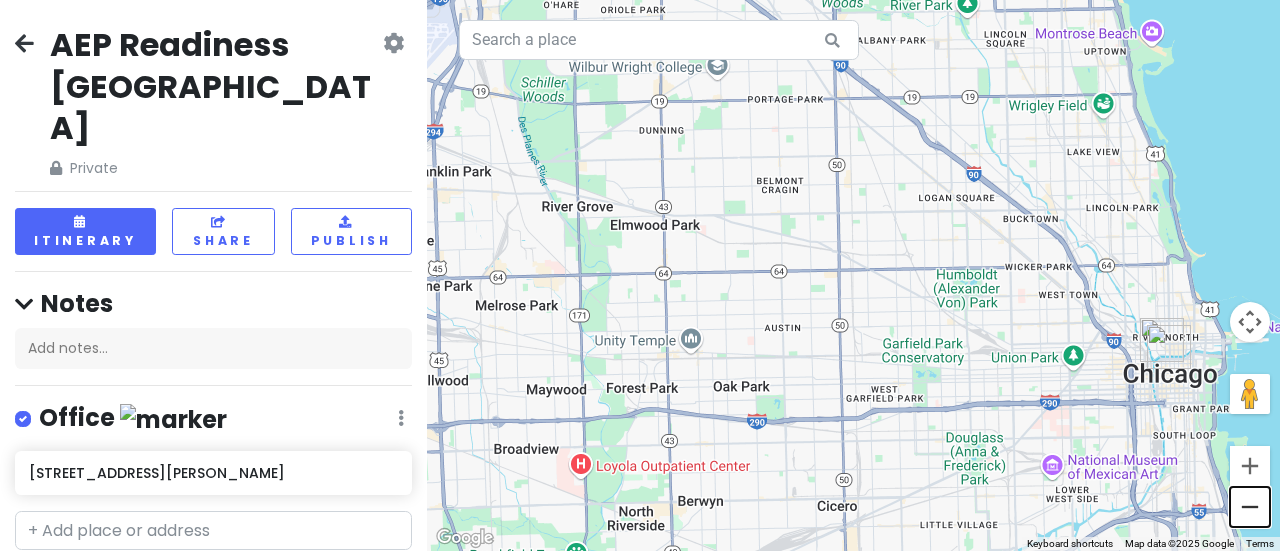 click at bounding box center (1250, 507) 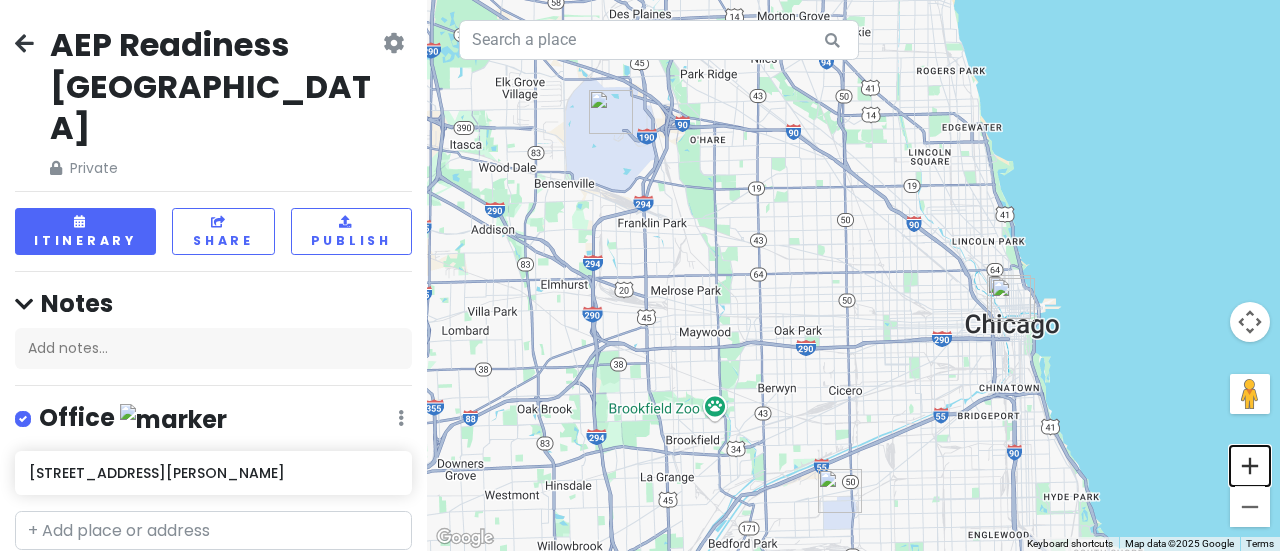 click at bounding box center [1250, 466] 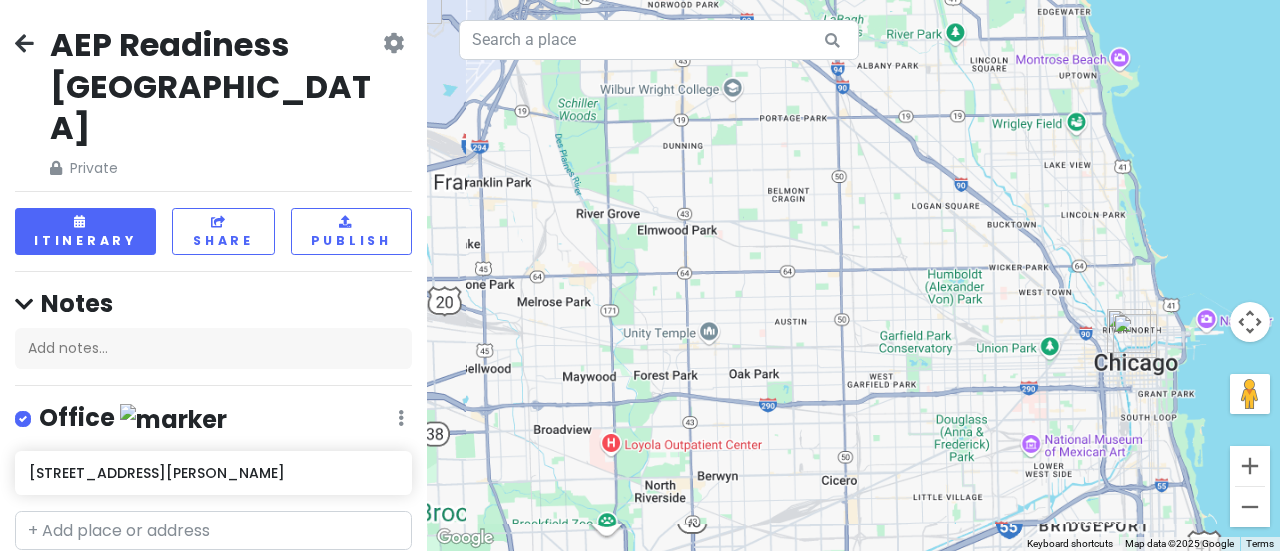 click at bounding box center [1250, 466] 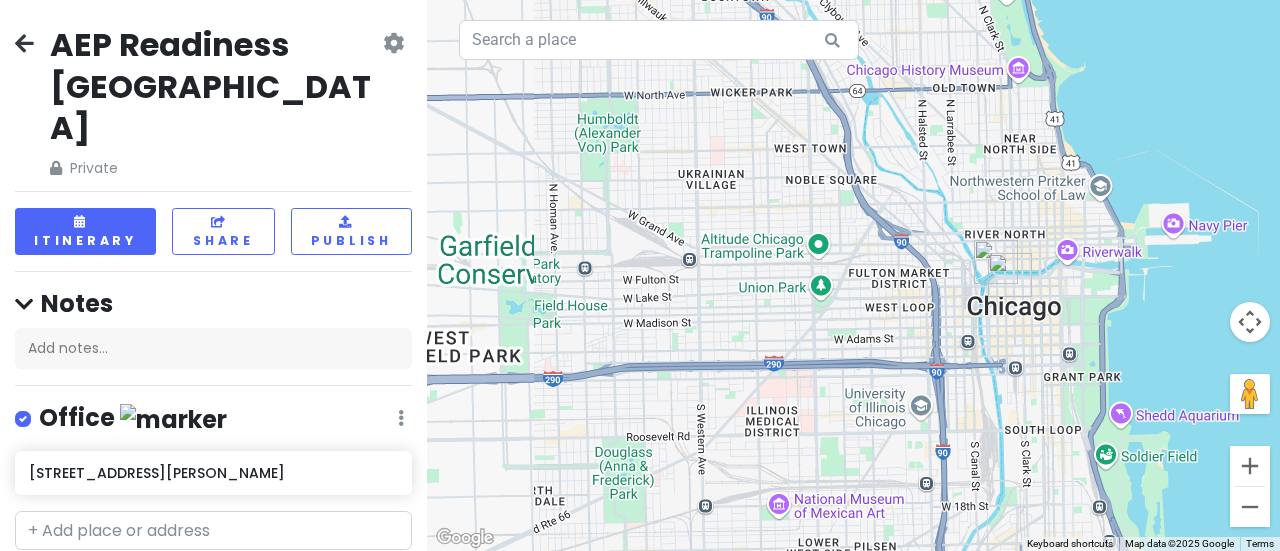 drag, startPoint x: 1126, startPoint y: 399, endPoint x: 650, endPoint y: 235, distance: 503.46002 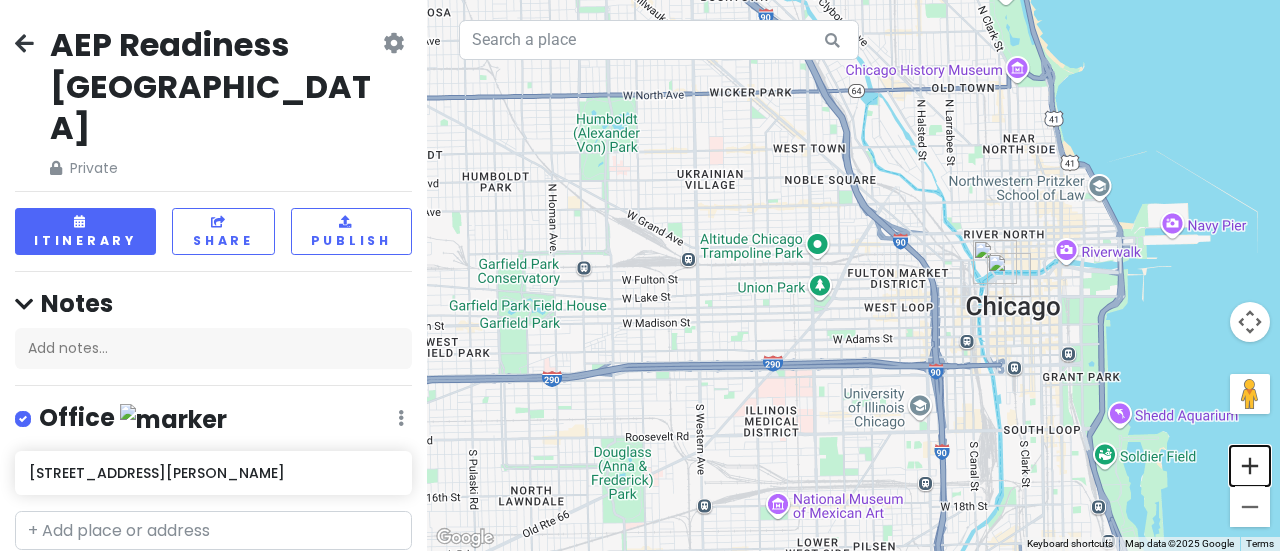 click at bounding box center [1250, 466] 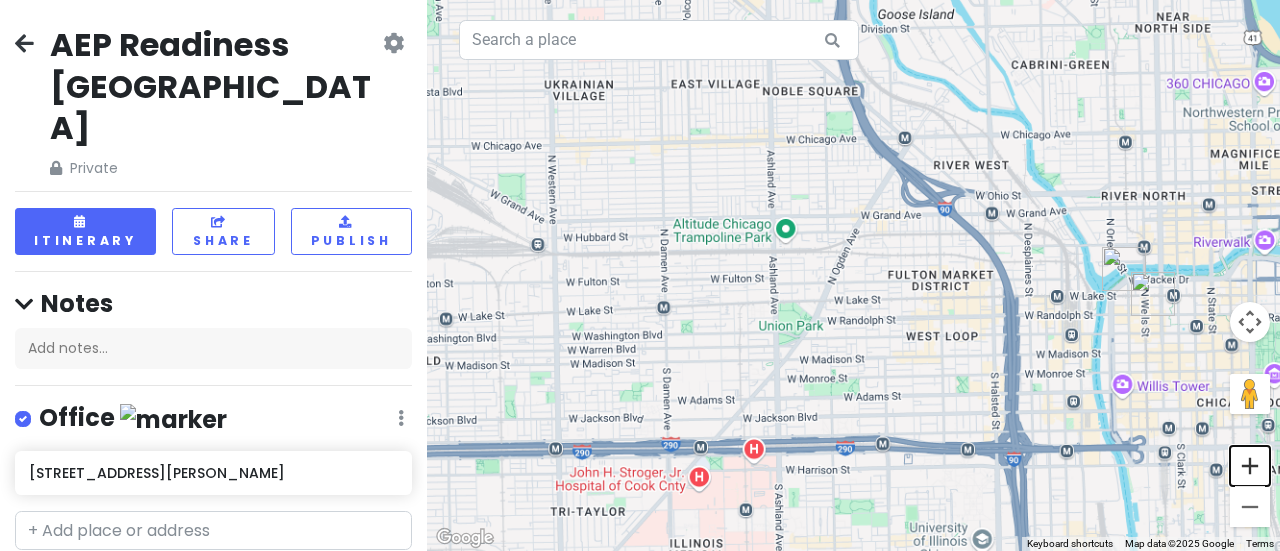 click at bounding box center (1250, 466) 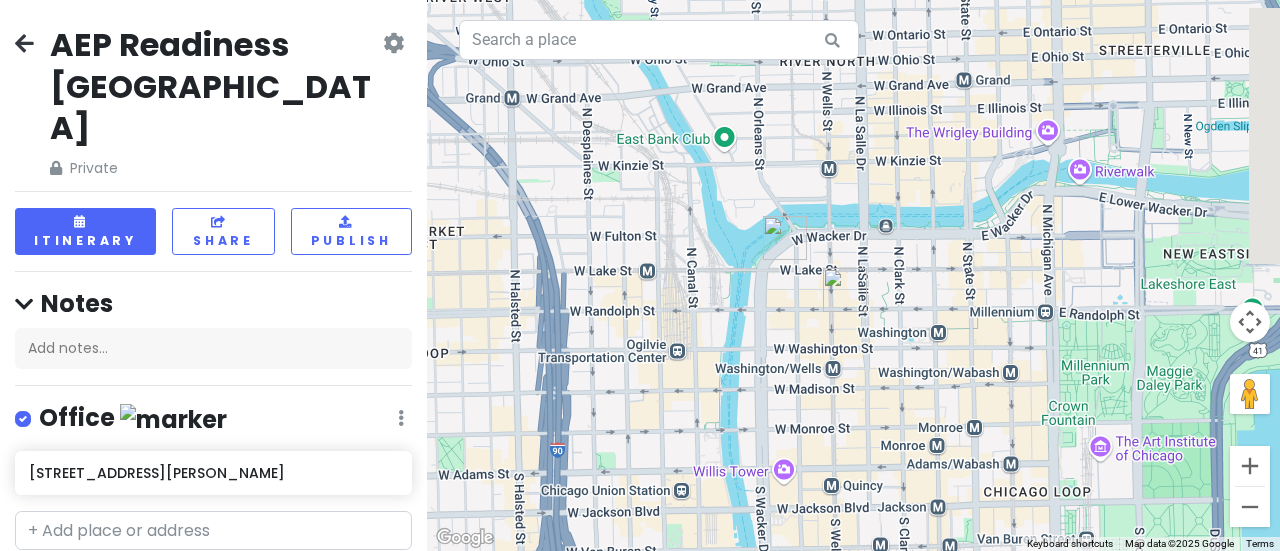 drag, startPoint x: 1139, startPoint y: 401, endPoint x: 523, endPoint y: 353, distance: 617.8673 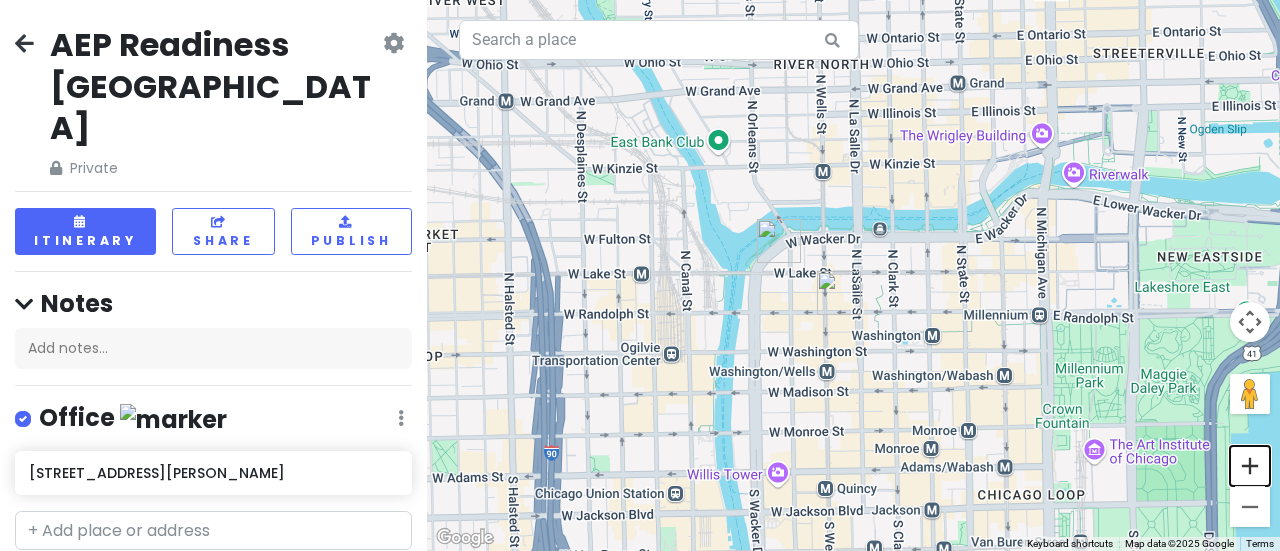 click at bounding box center (1250, 466) 